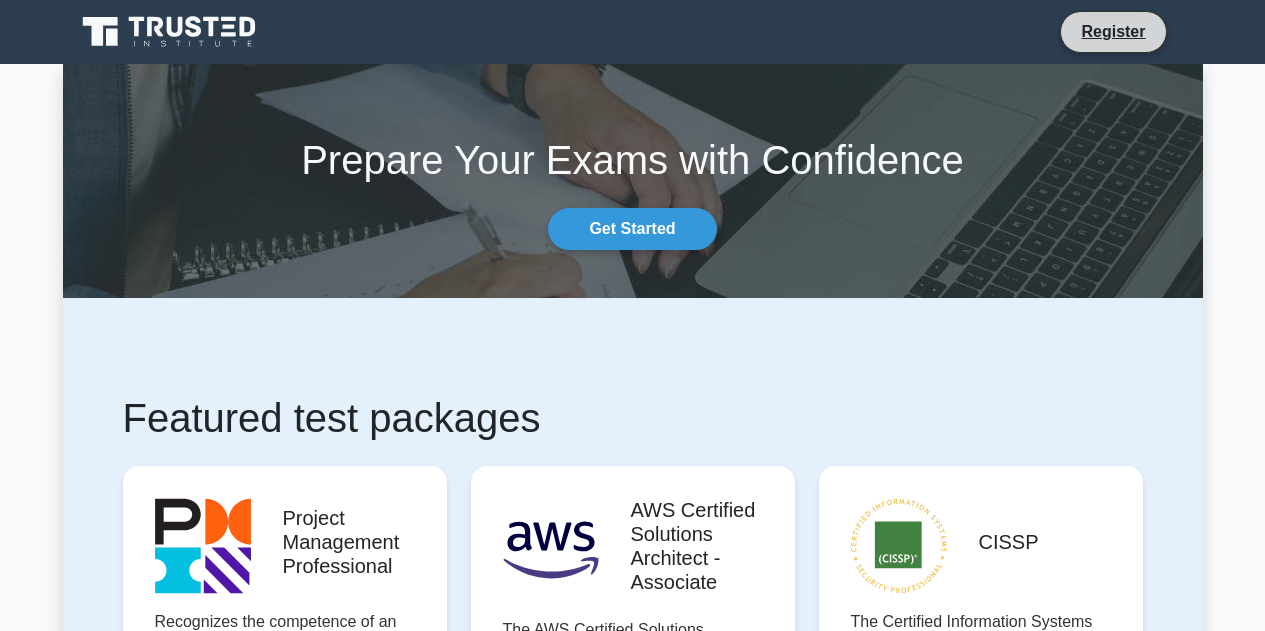 scroll, scrollTop: 0, scrollLeft: 0, axis: both 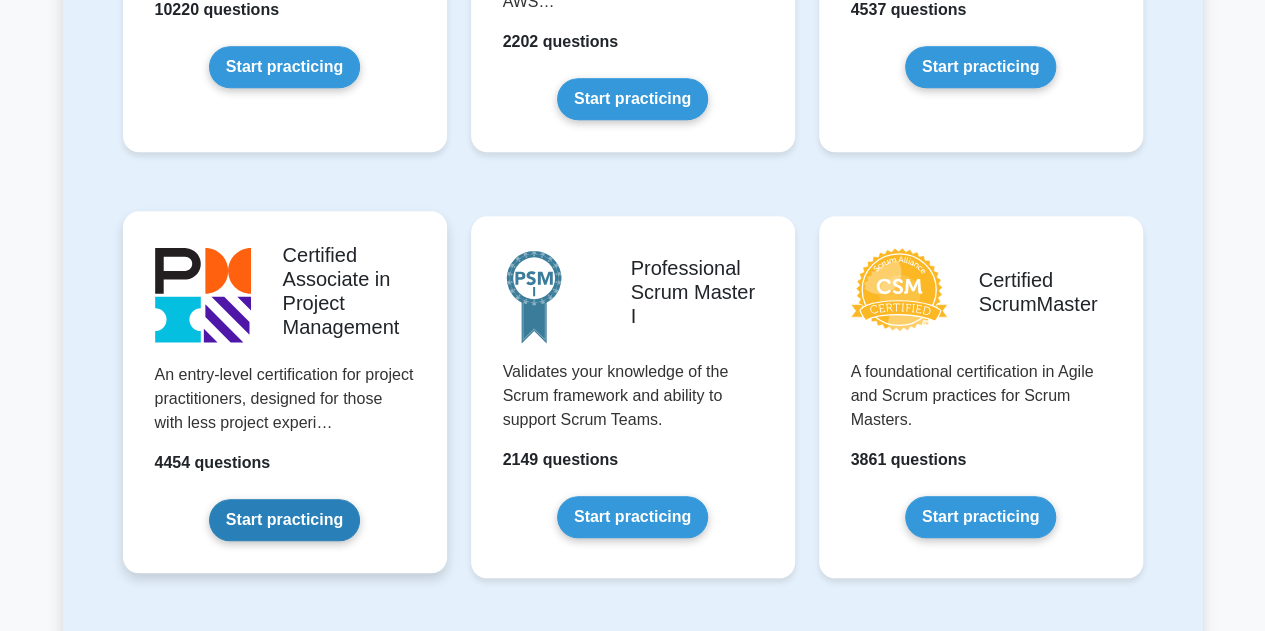 click on "Start practicing" at bounding box center (284, 520) 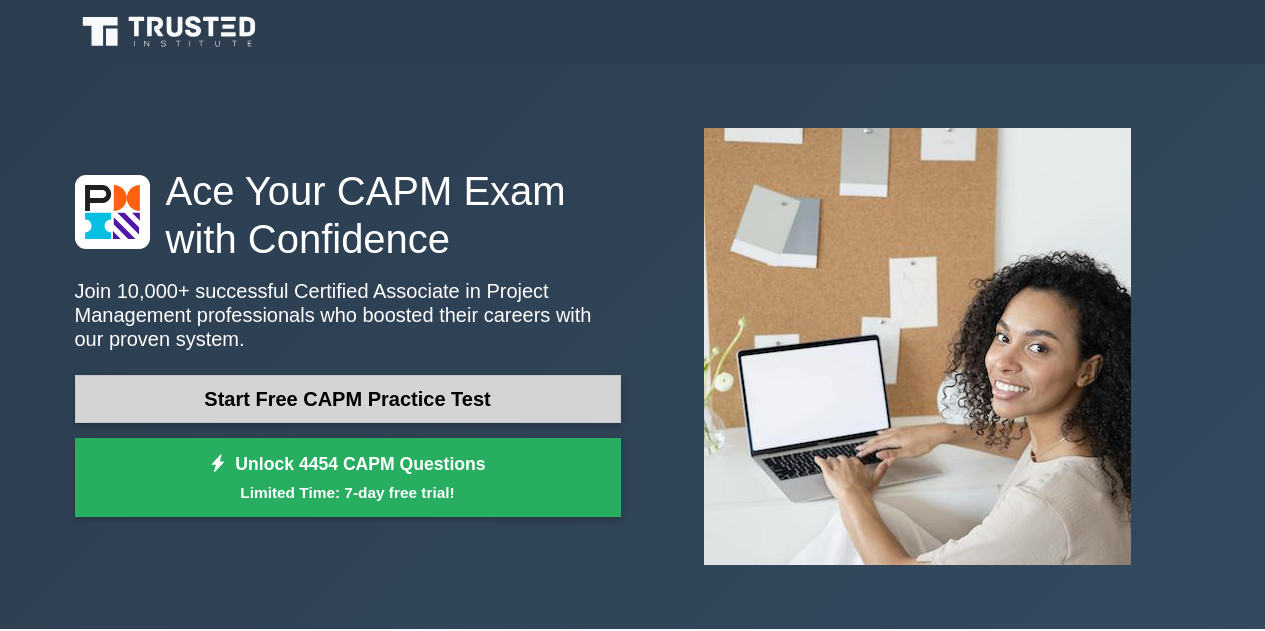 scroll, scrollTop: 0, scrollLeft: 0, axis: both 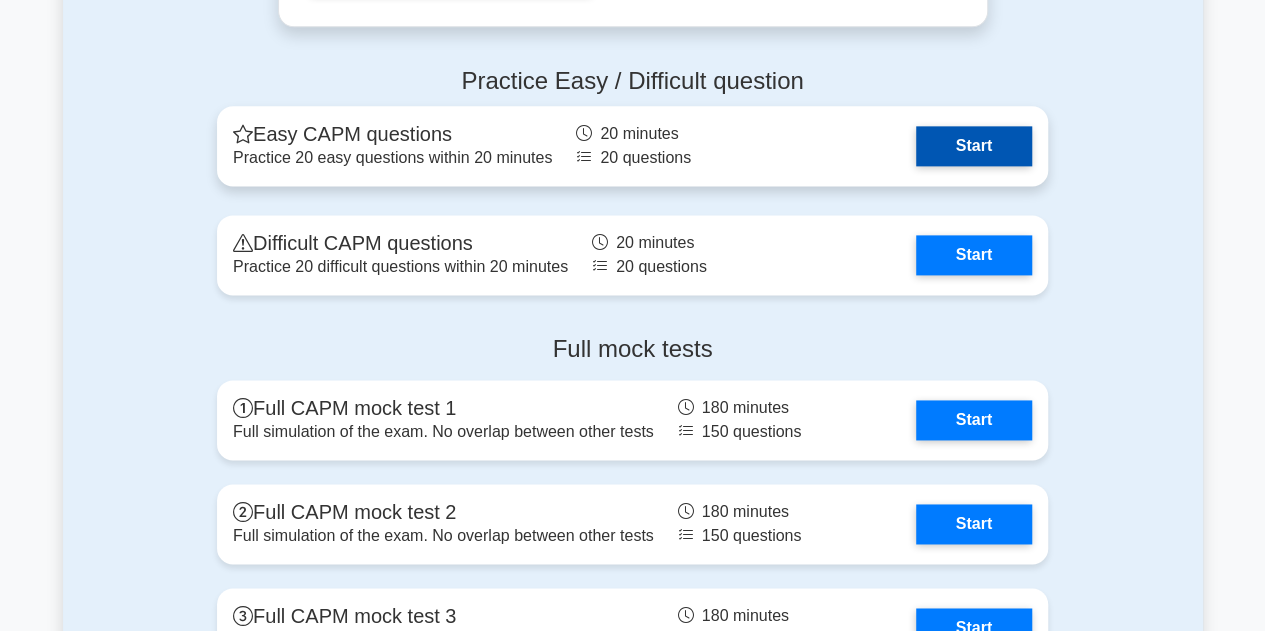 click on "Start" at bounding box center [974, 146] 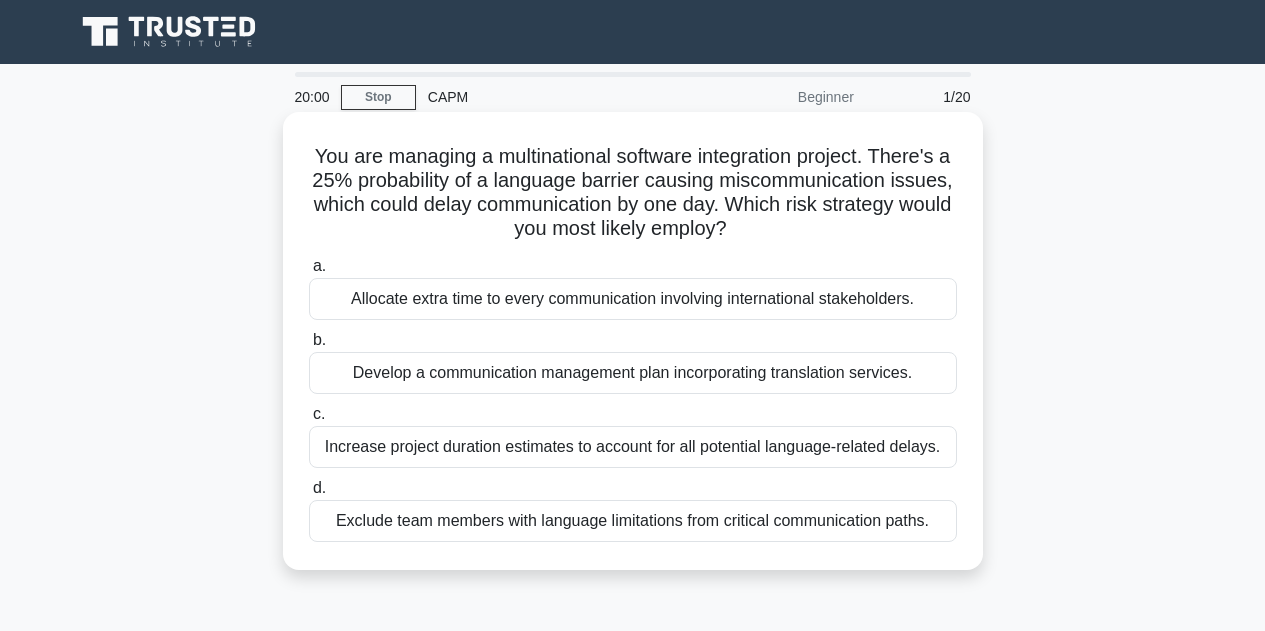 scroll, scrollTop: 0, scrollLeft: 0, axis: both 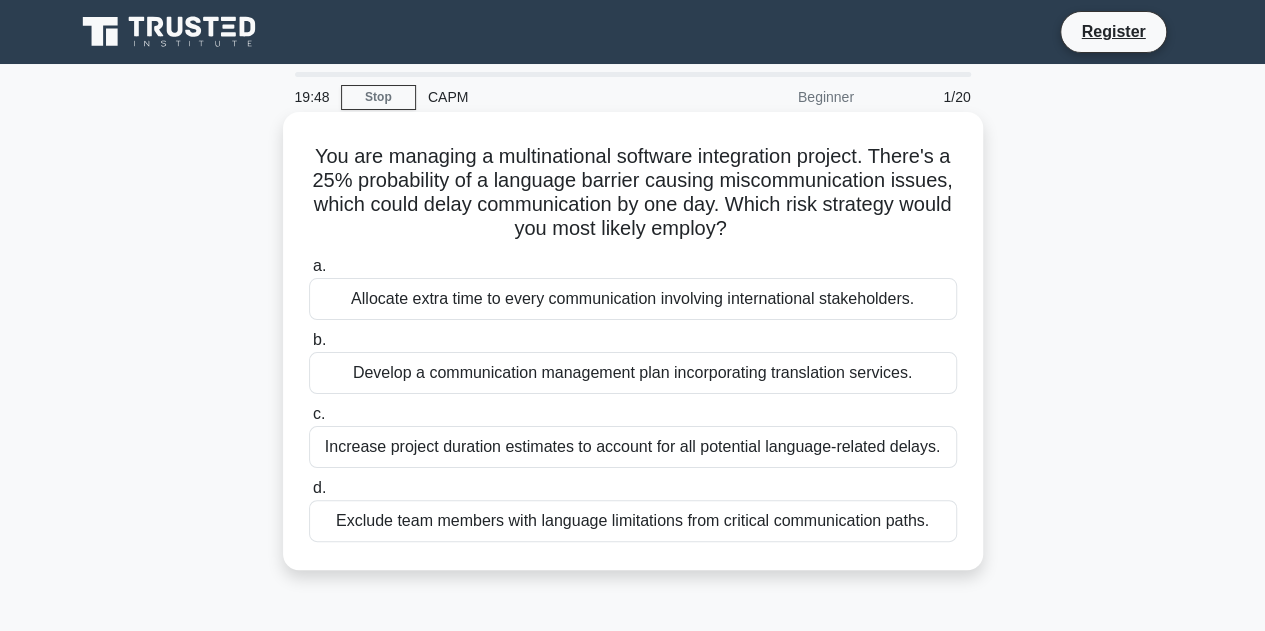 click on "Develop a communication management plan incorporating translation services." at bounding box center (633, 373) 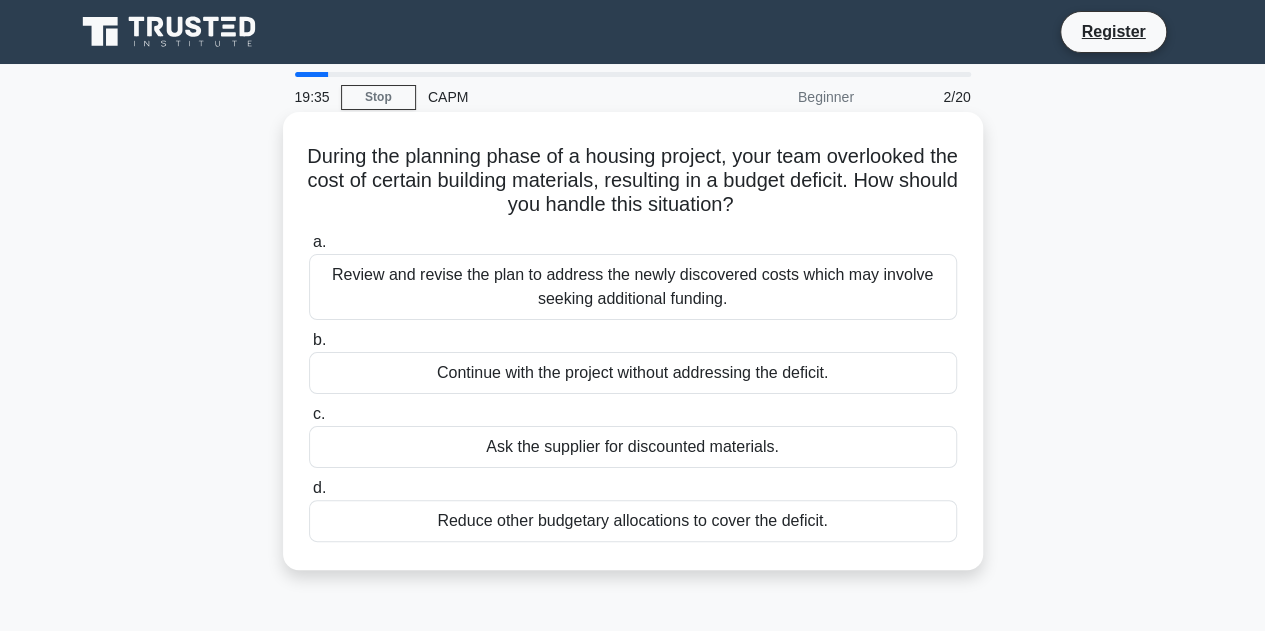 click on "Review and revise the plan to address the newly discovered costs which may involve seeking additional funding." at bounding box center [633, 287] 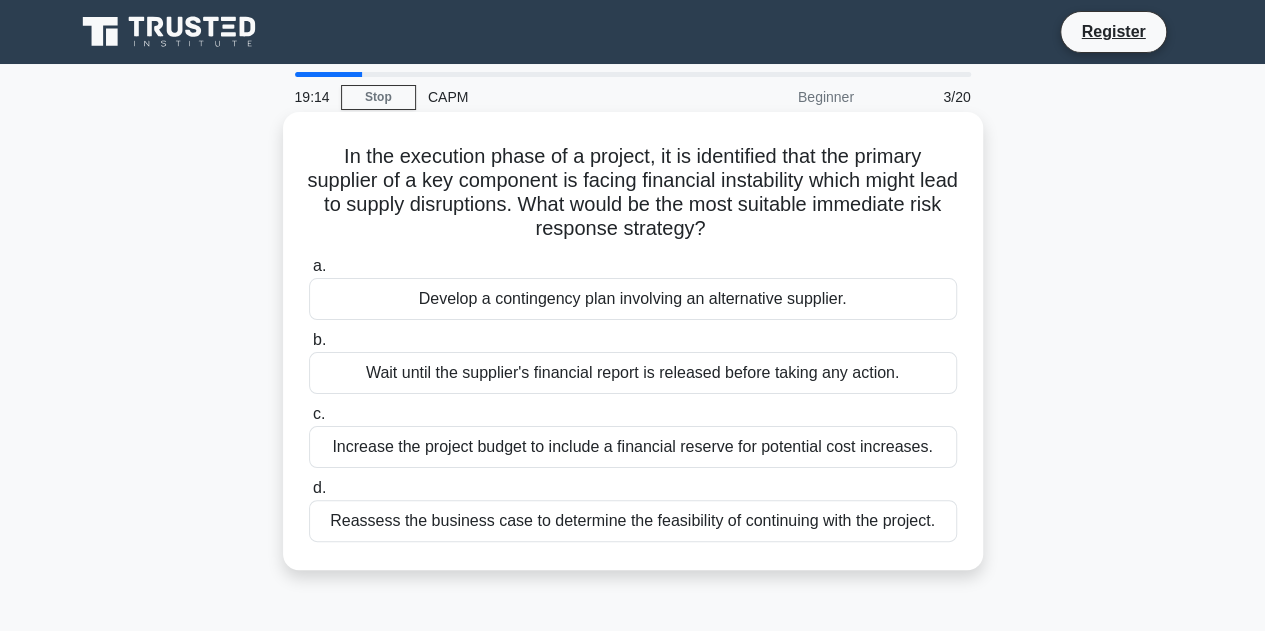 click on "Develop a contingency plan involving an alternative supplier." at bounding box center [633, 299] 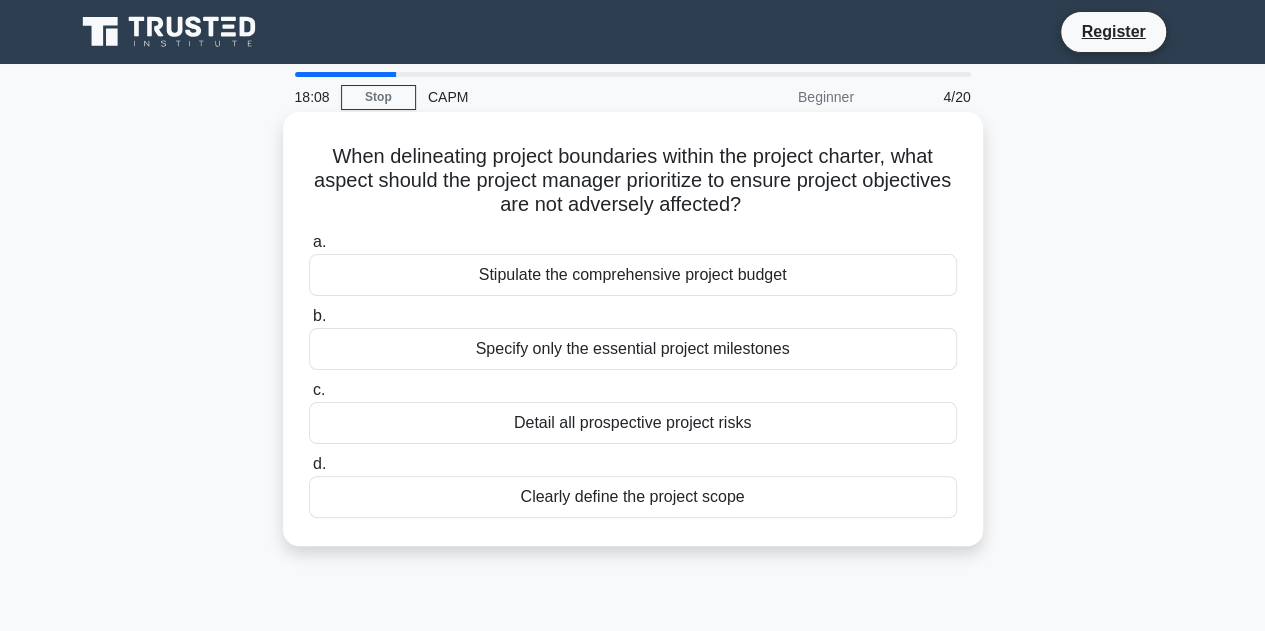 click on "Clearly define the project scope" at bounding box center (633, 497) 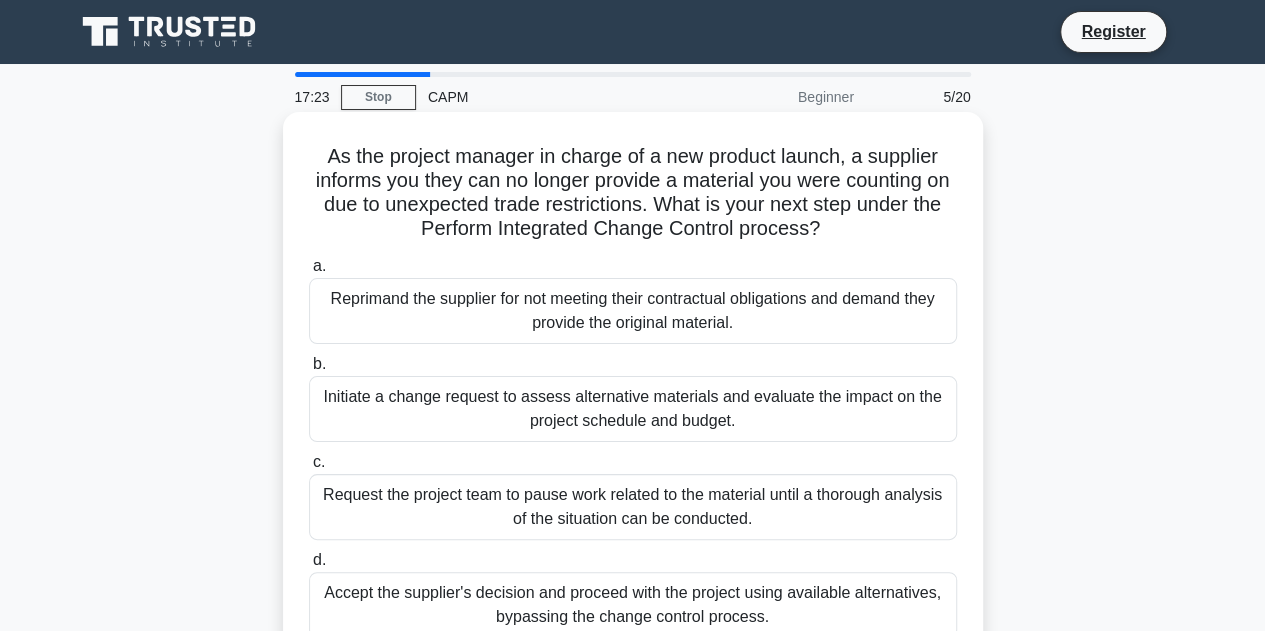 scroll, scrollTop: 100, scrollLeft: 0, axis: vertical 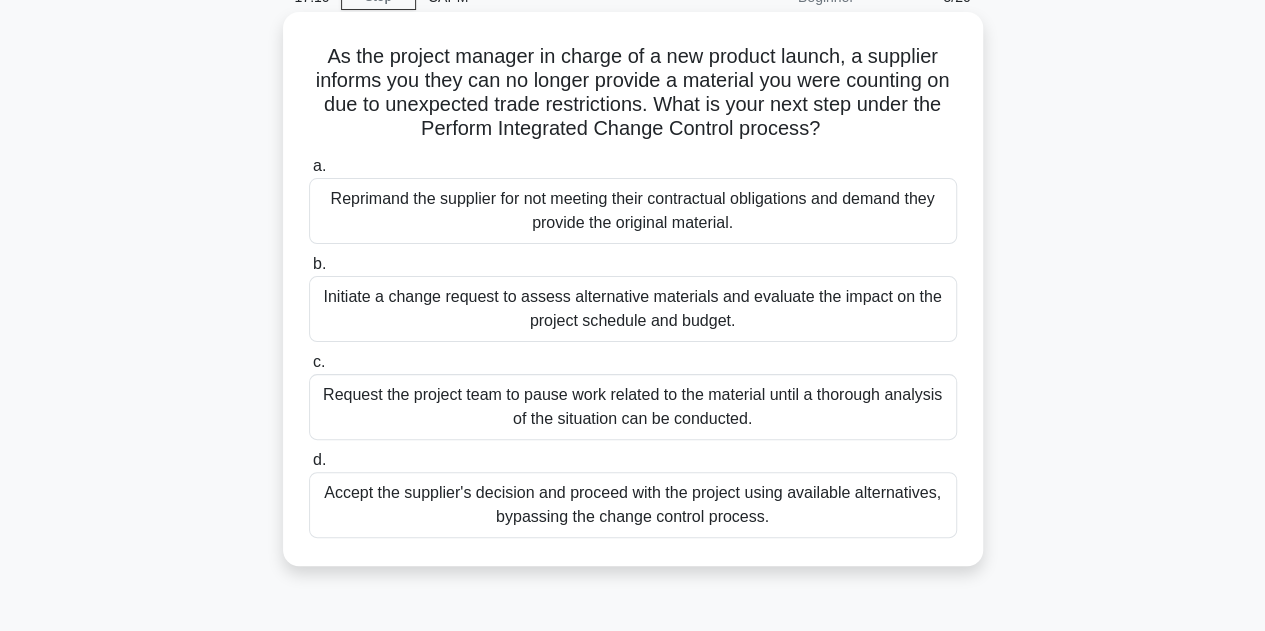 click on "Accept the supplier's decision and proceed with the project using available alternatives, bypassing the change control process." at bounding box center (633, 505) 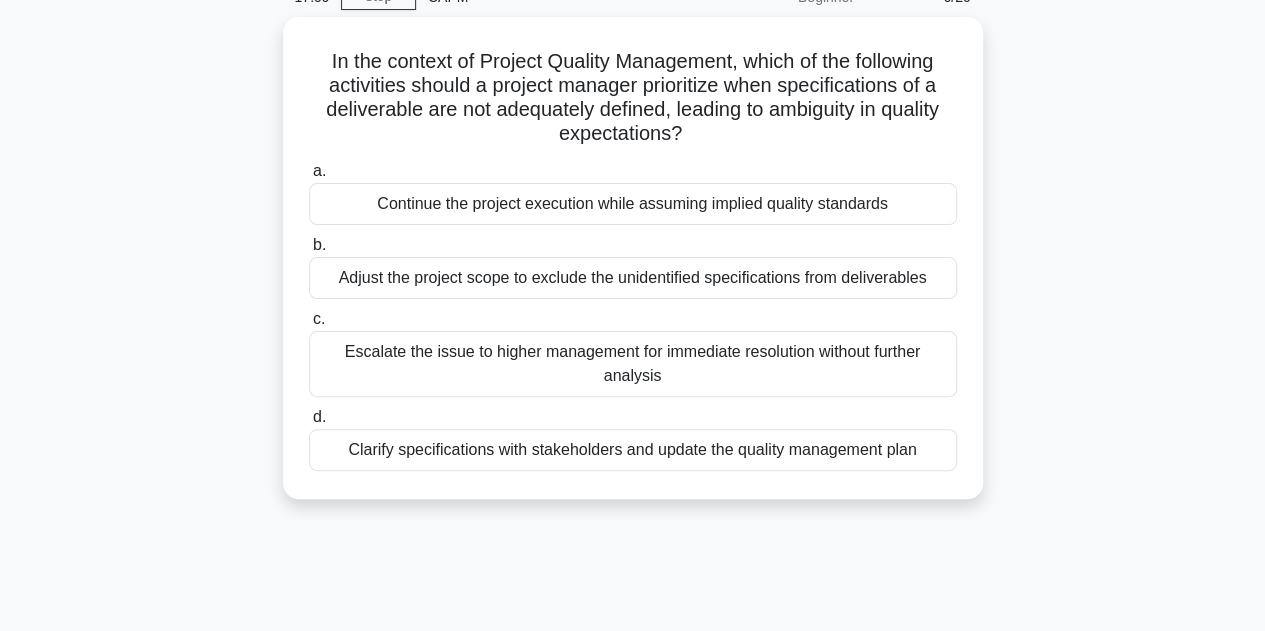 scroll, scrollTop: 0, scrollLeft: 0, axis: both 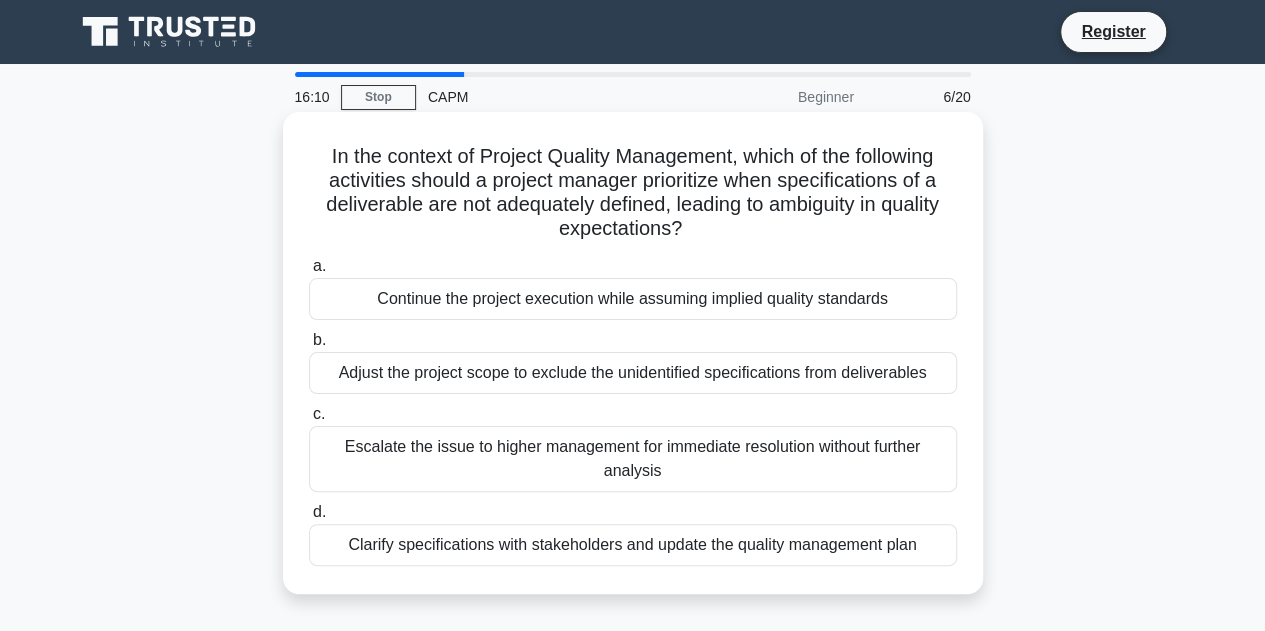 click on "Clarify specifications with stakeholders and update the quality management plan" at bounding box center (633, 545) 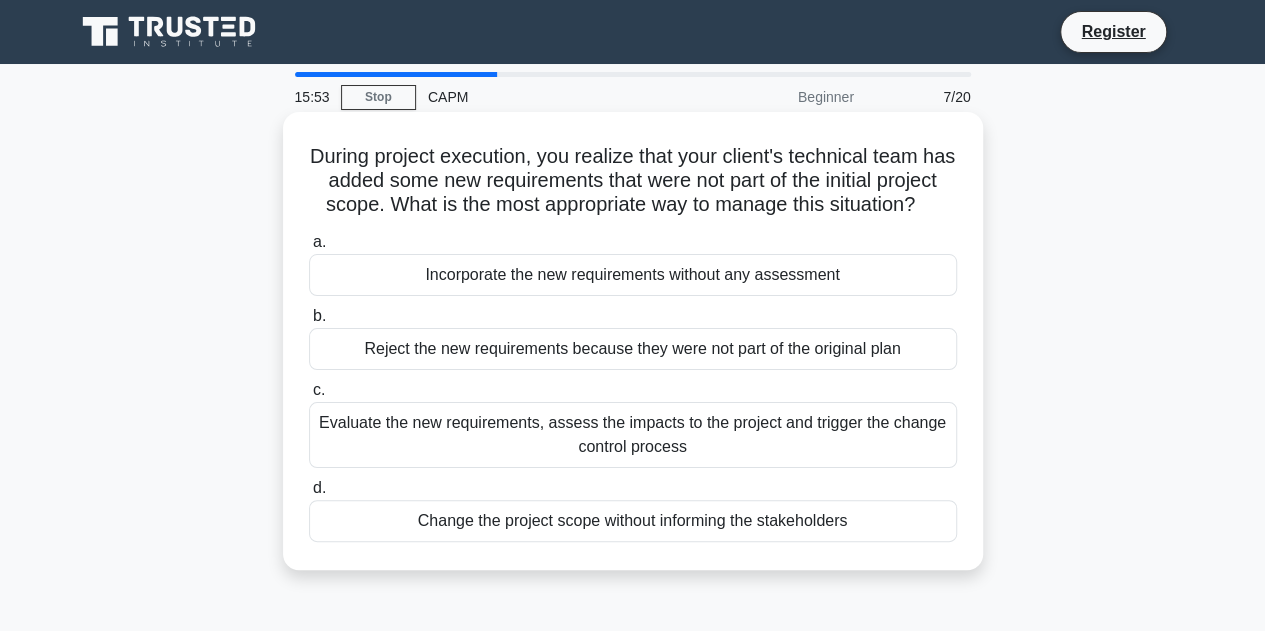 click on "Evaluate the new requirements, assess the impacts to the project and trigger the change control process" at bounding box center [633, 435] 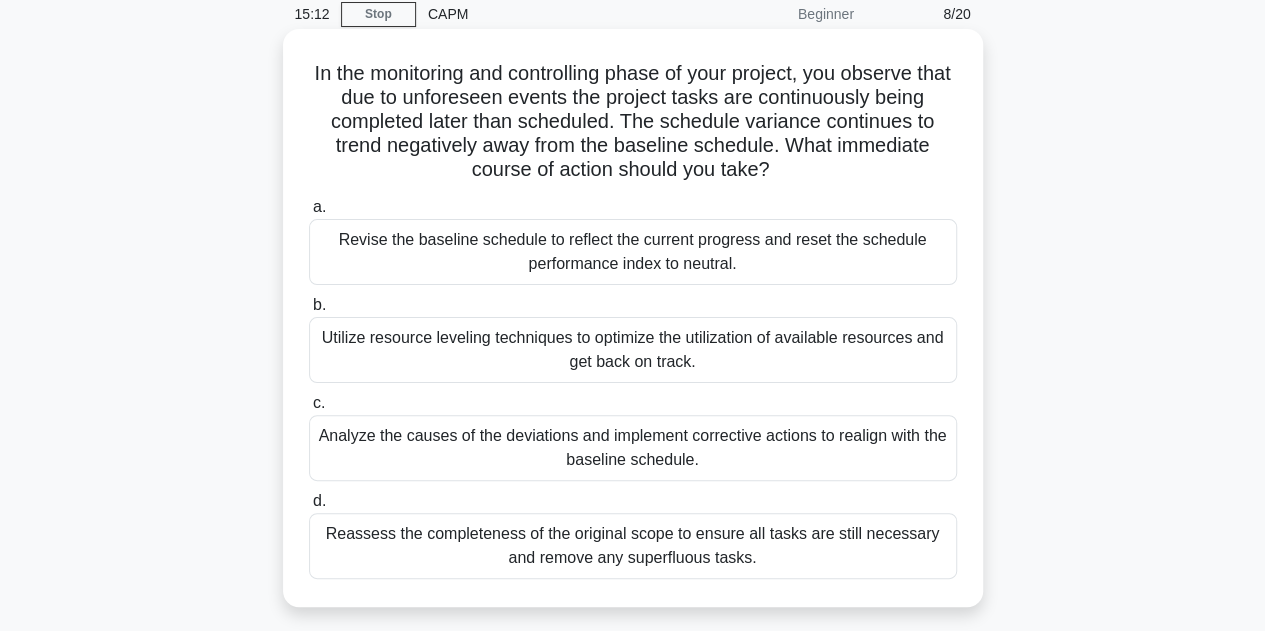 scroll, scrollTop: 84, scrollLeft: 0, axis: vertical 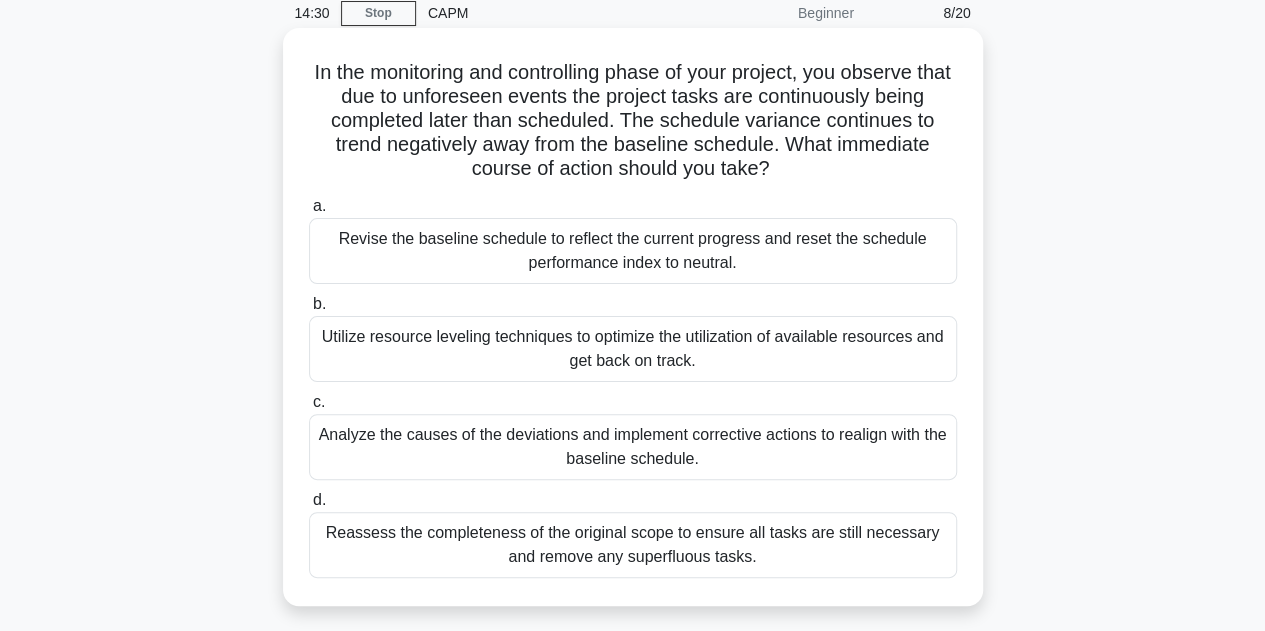 click on "Utilize resource leveling techniques to optimize the utilization of available resources and get back on track." at bounding box center (633, 349) 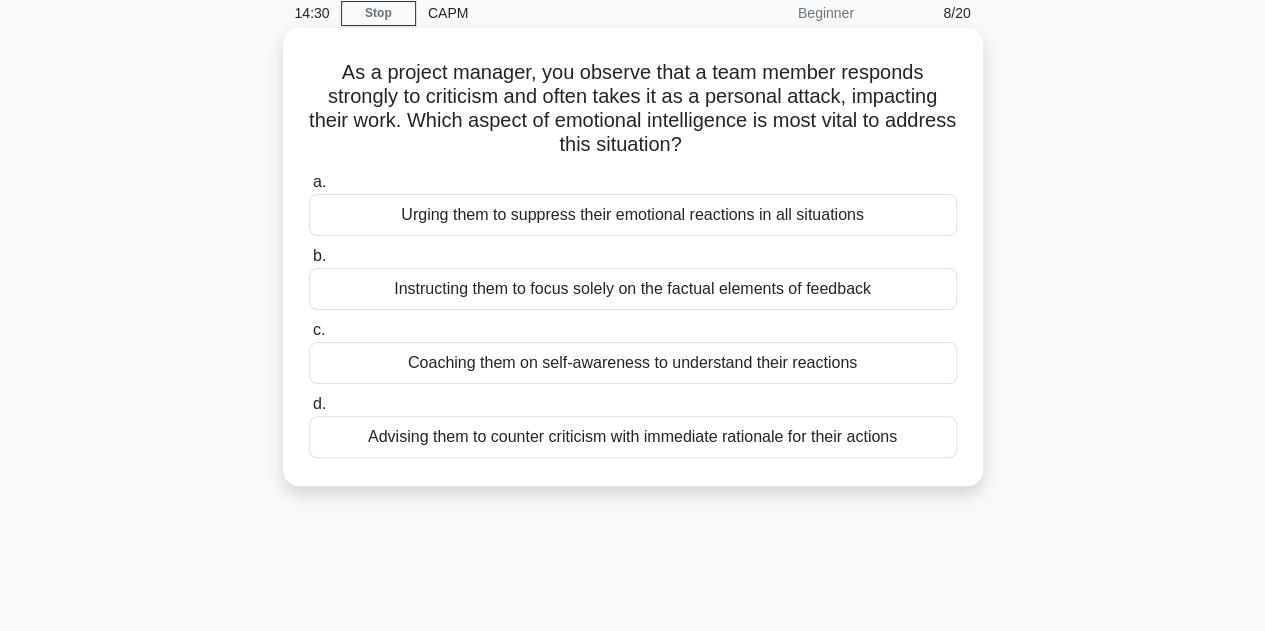 scroll, scrollTop: 0, scrollLeft: 0, axis: both 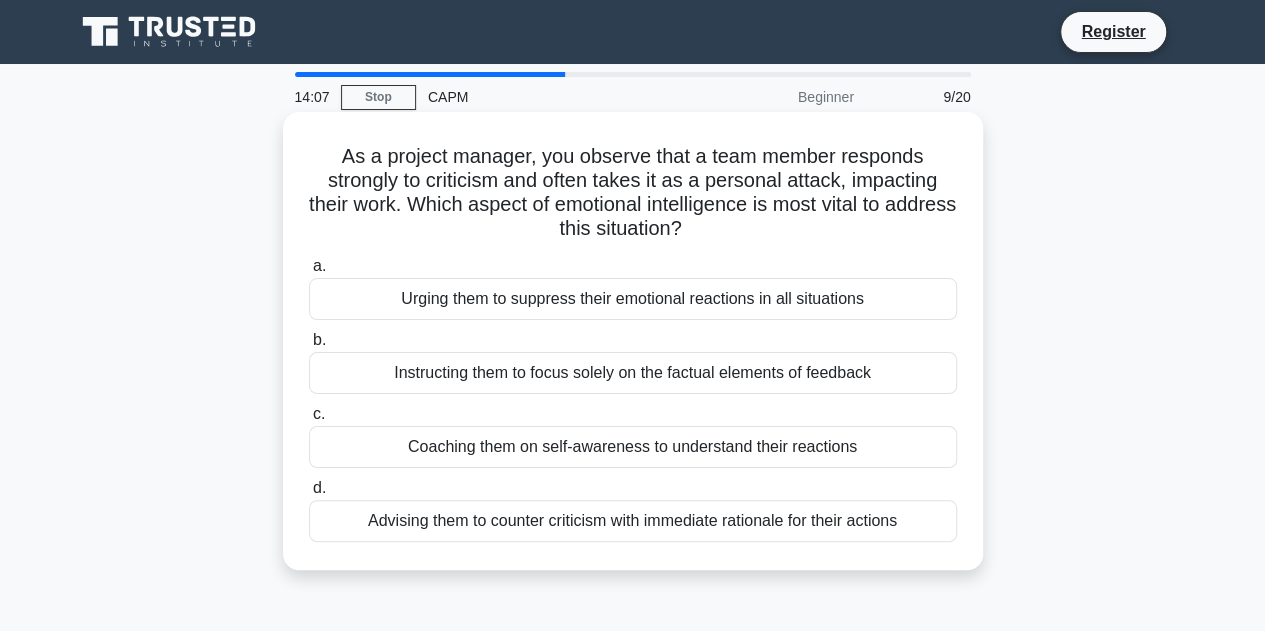 click on "Advising them to counter criticism with immediate rationale for their actions" at bounding box center [633, 521] 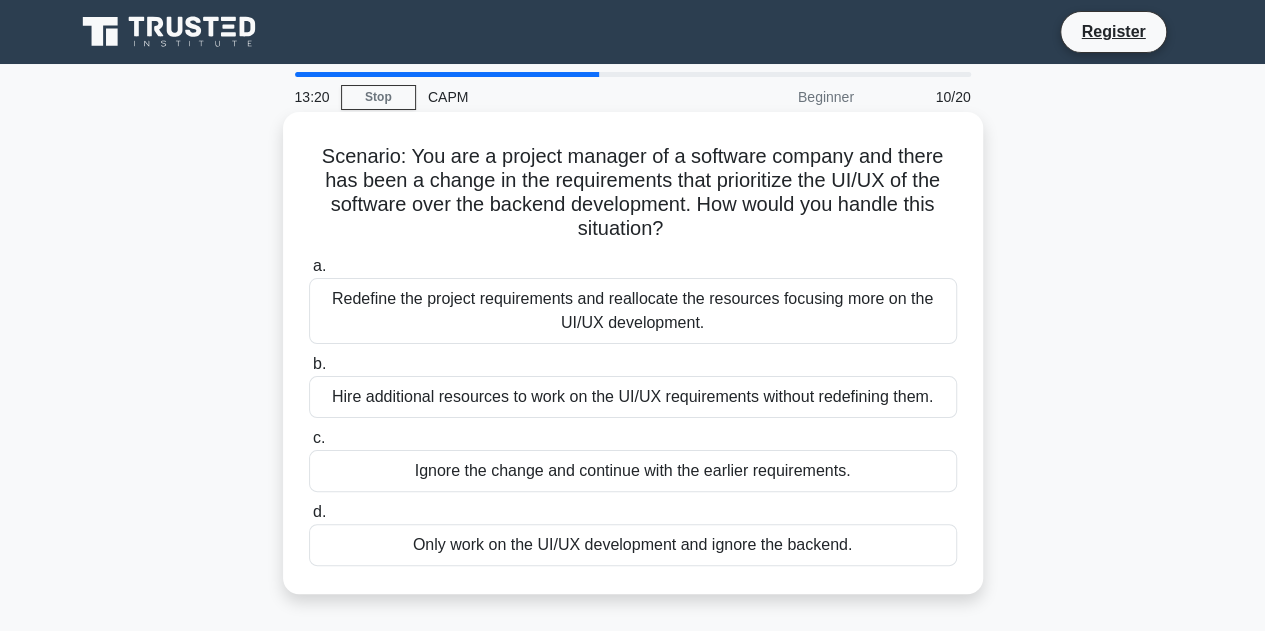 click on "Redefine the project requirements and reallocate the resources focusing more on the UI/UX development." at bounding box center [633, 311] 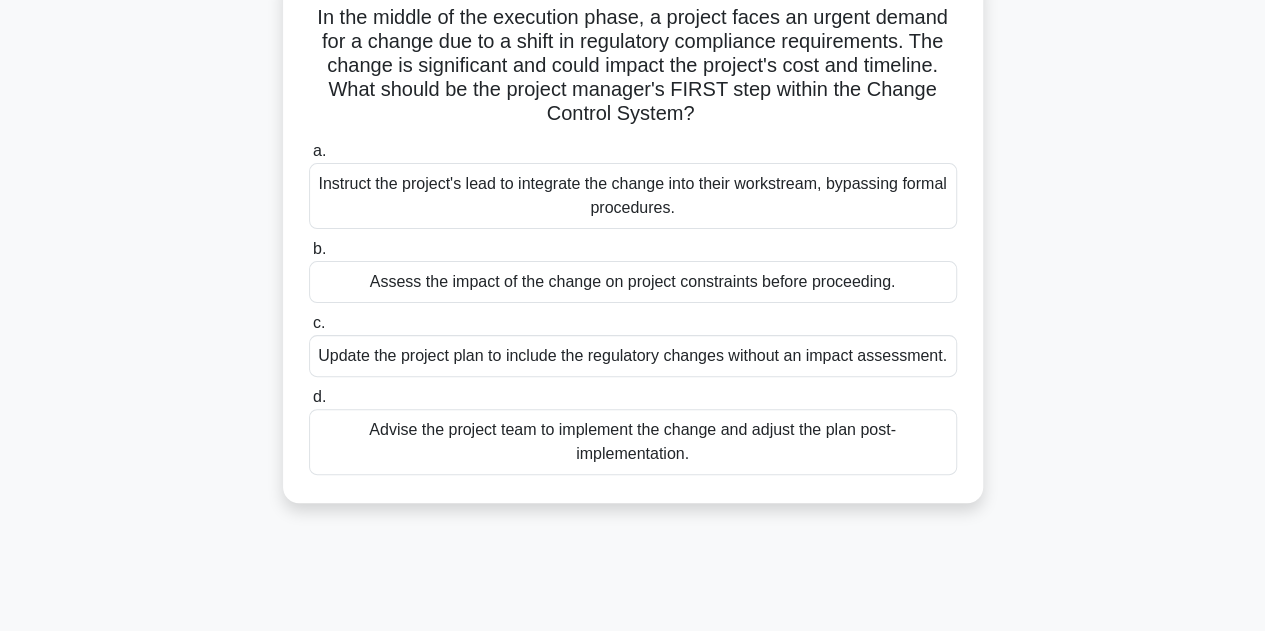 scroll, scrollTop: 140, scrollLeft: 0, axis: vertical 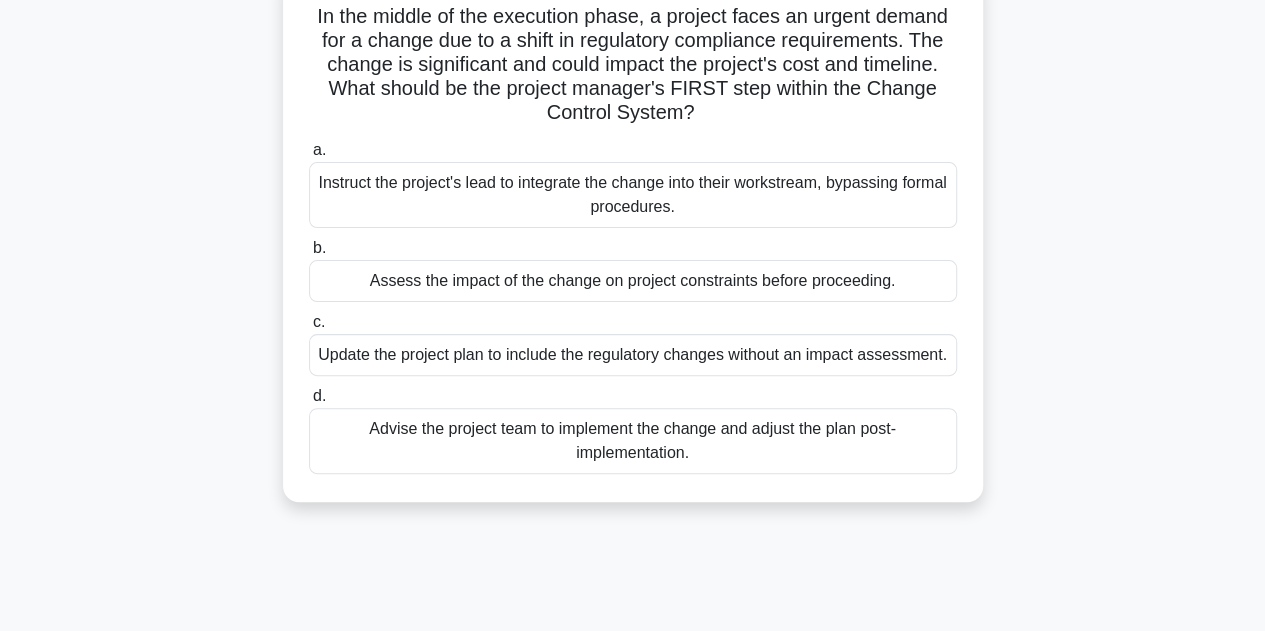 click on "Assess the impact of the change on project constraints before proceeding." at bounding box center (633, 281) 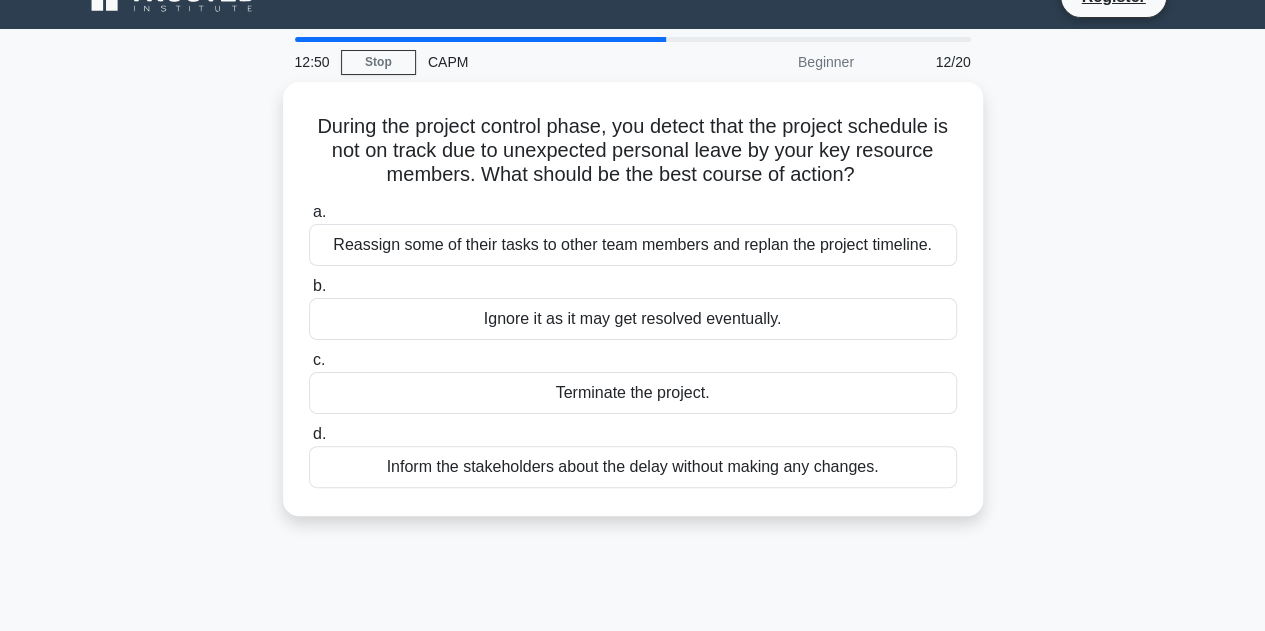 scroll, scrollTop: 0, scrollLeft: 0, axis: both 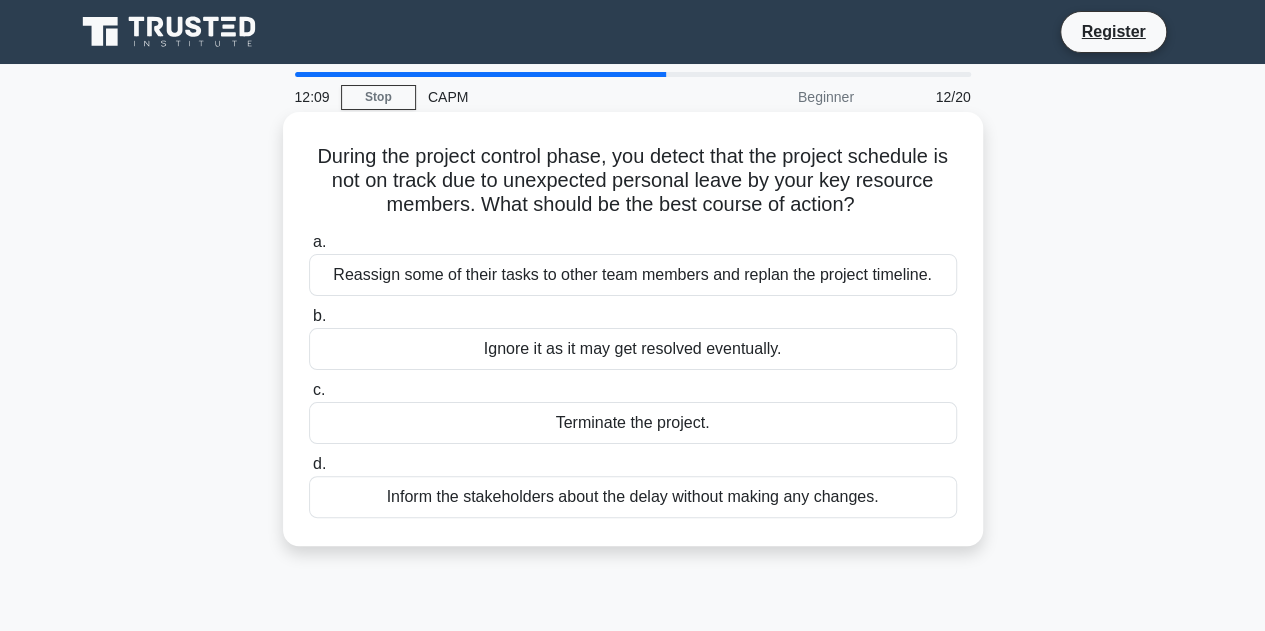click on "Reassign some of their tasks to other team members and replan the project timeline." at bounding box center (633, 275) 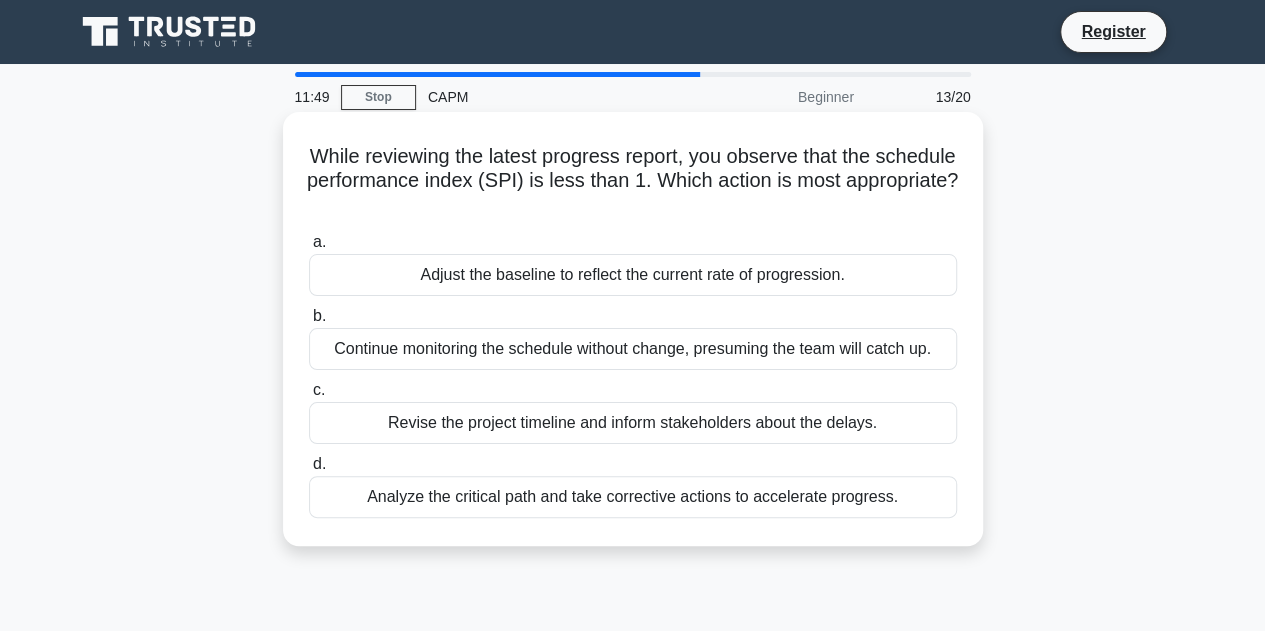 click on "Revise the project timeline and inform stakeholders about the delays." at bounding box center (633, 423) 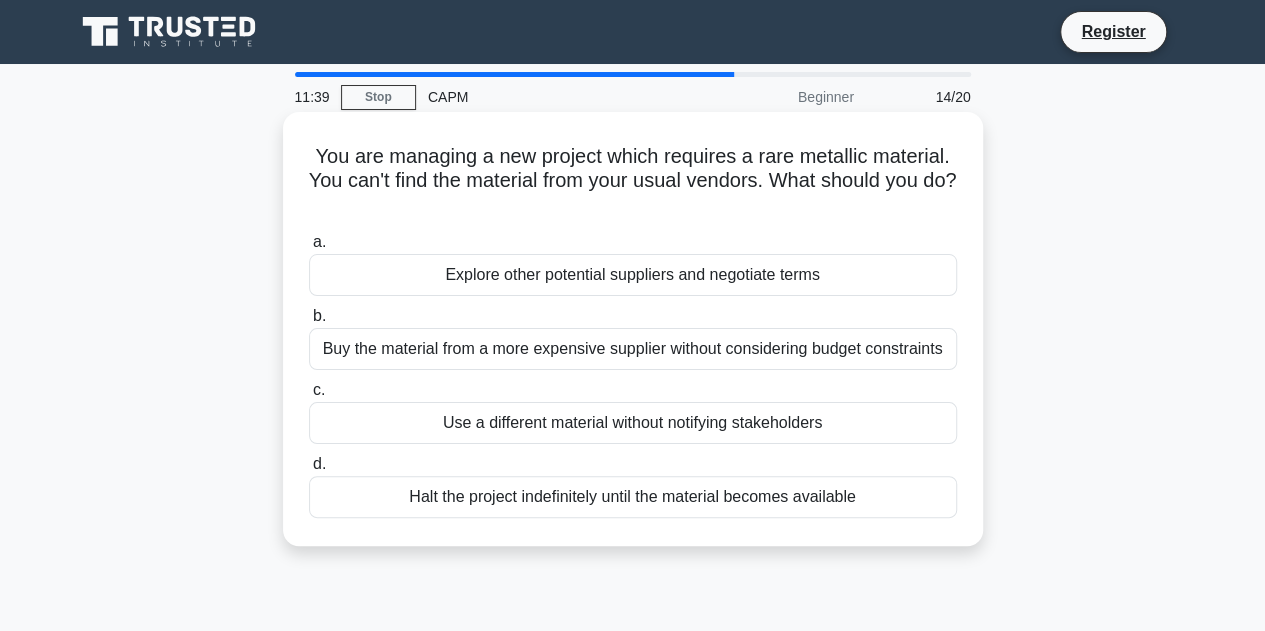 click on "Explore other potential suppliers and negotiate terms" at bounding box center [633, 275] 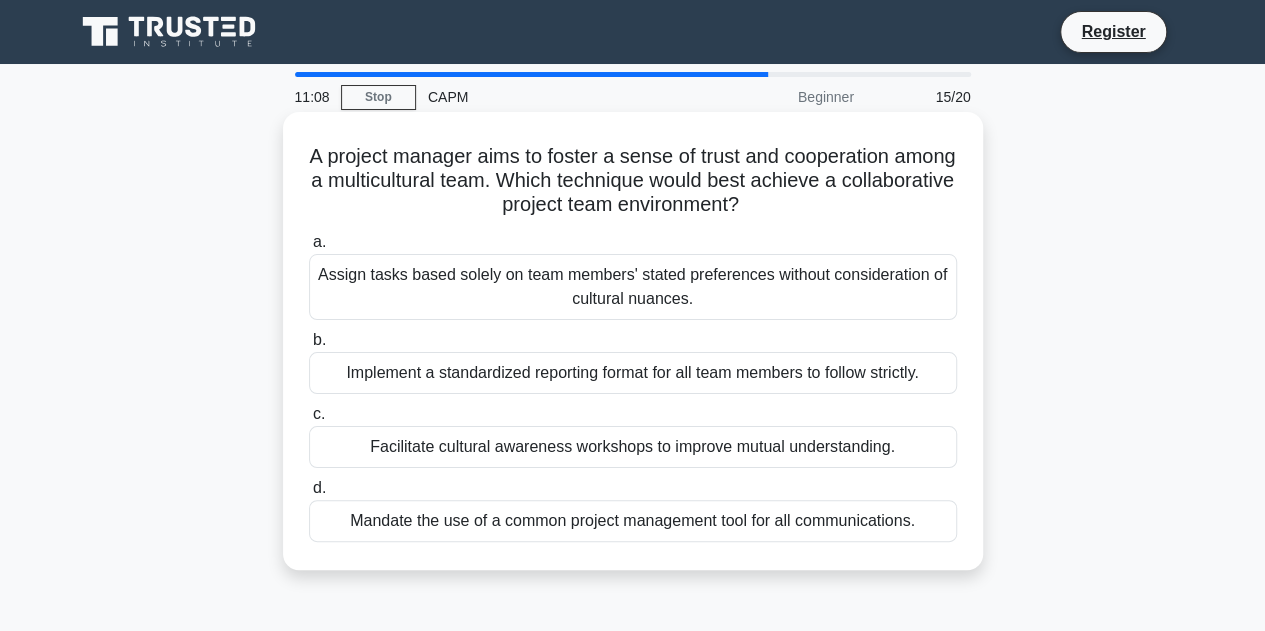 click on "Facilitate cultural awareness workshops to improve mutual understanding." at bounding box center [633, 447] 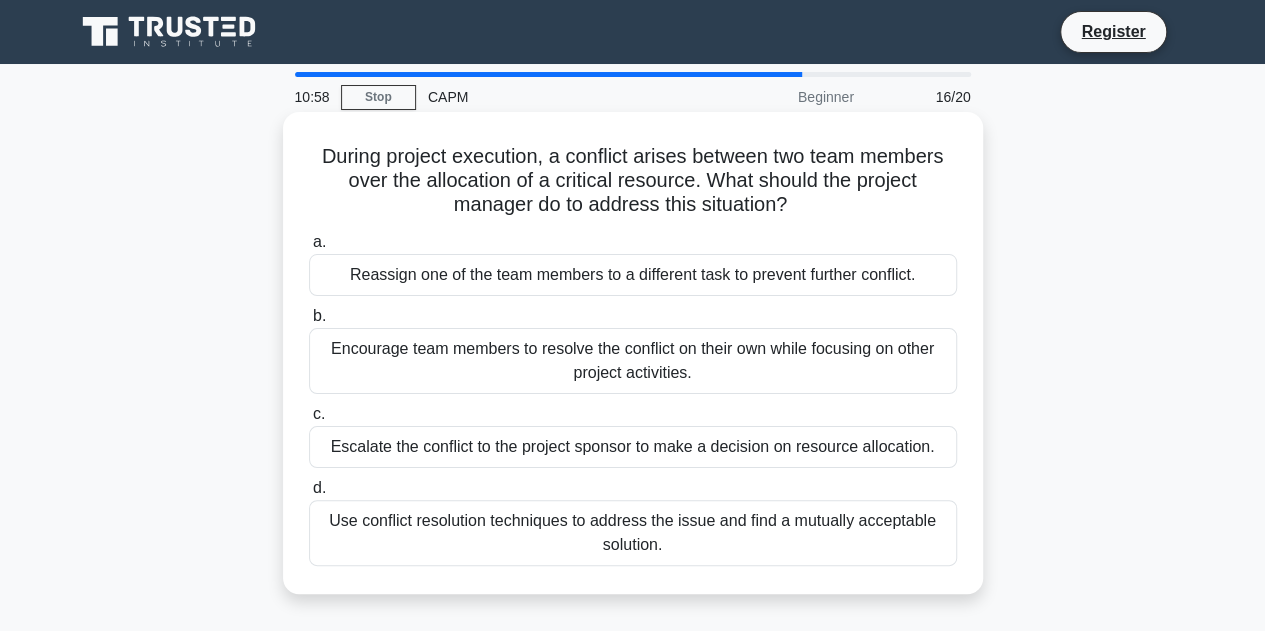 click on "Use conflict resolution techniques to address the issue and find a mutually acceptable solution." at bounding box center (633, 533) 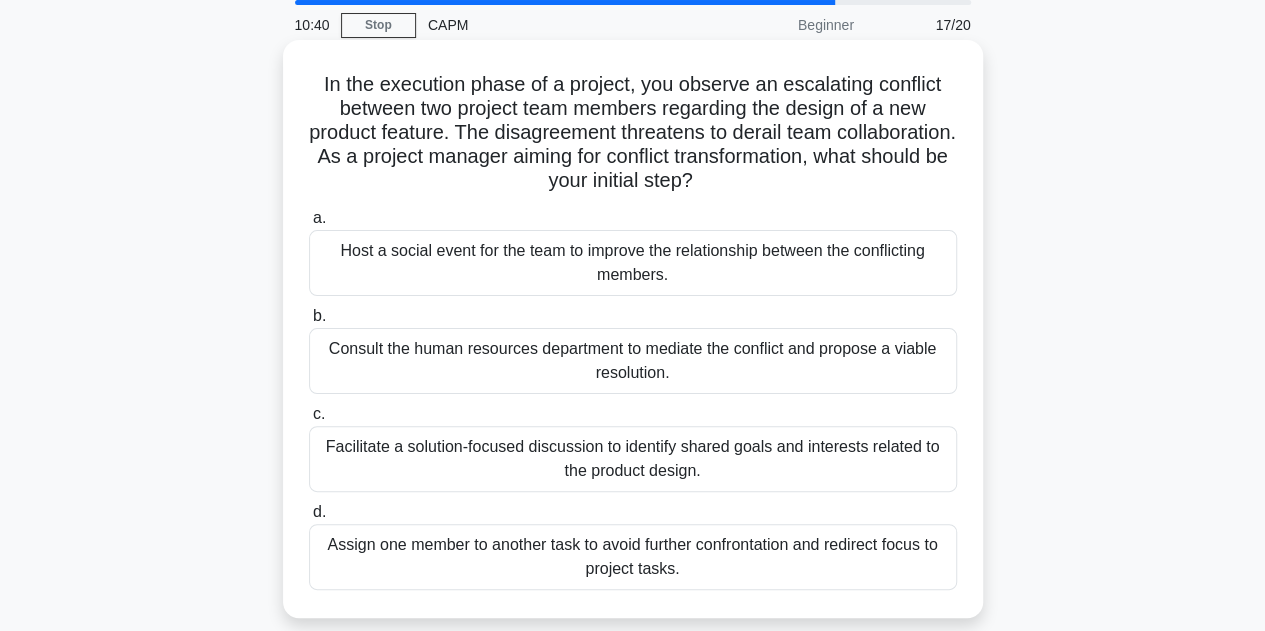 scroll, scrollTop: 73, scrollLeft: 0, axis: vertical 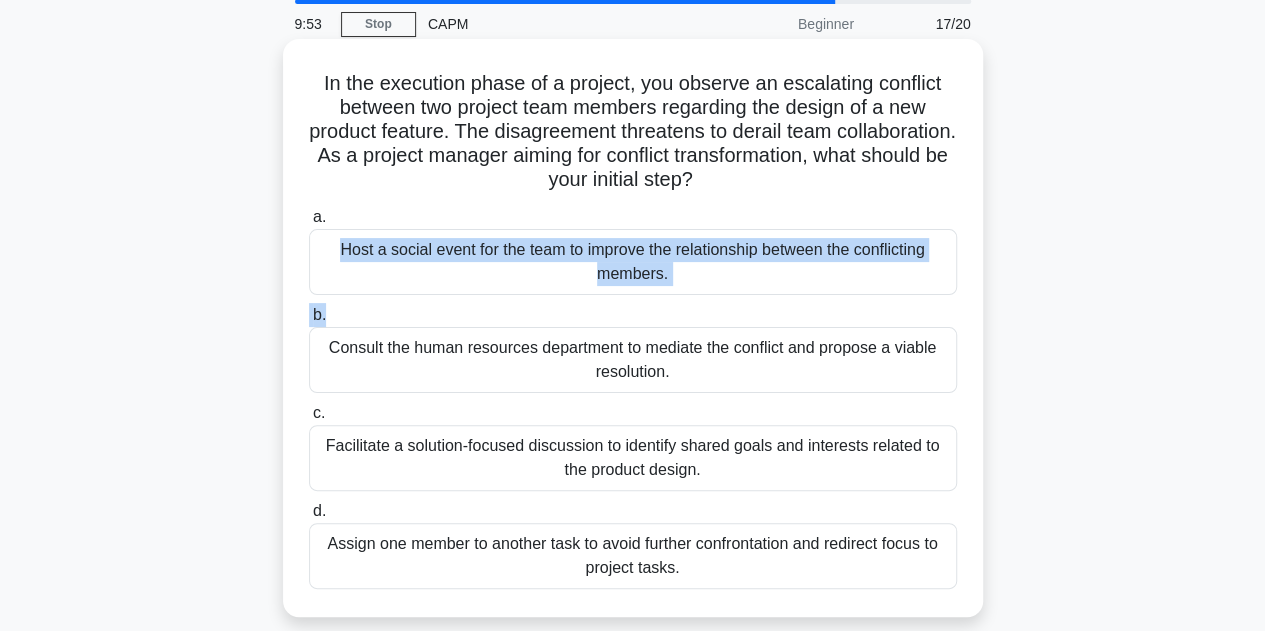 drag, startPoint x: 390, startPoint y: 198, endPoint x: 371, endPoint y: 315, distance: 118.5327 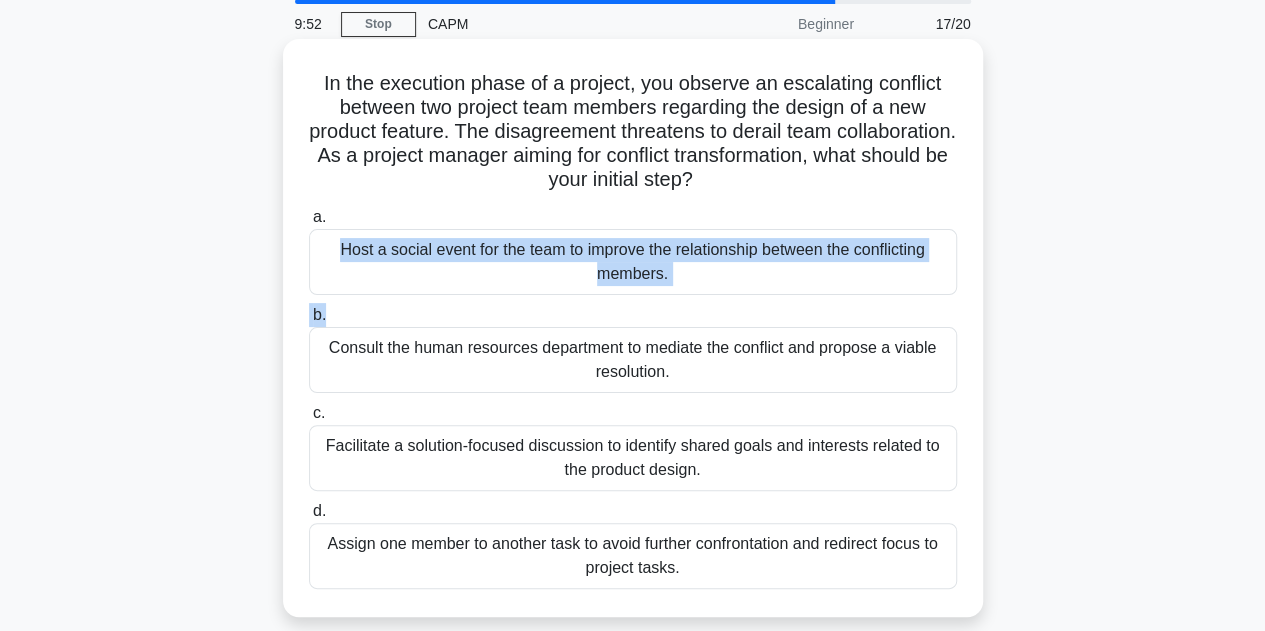 click on "b.
Consult the human resources department to mediate the conflict and propose a viable resolution." at bounding box center (633, 348) 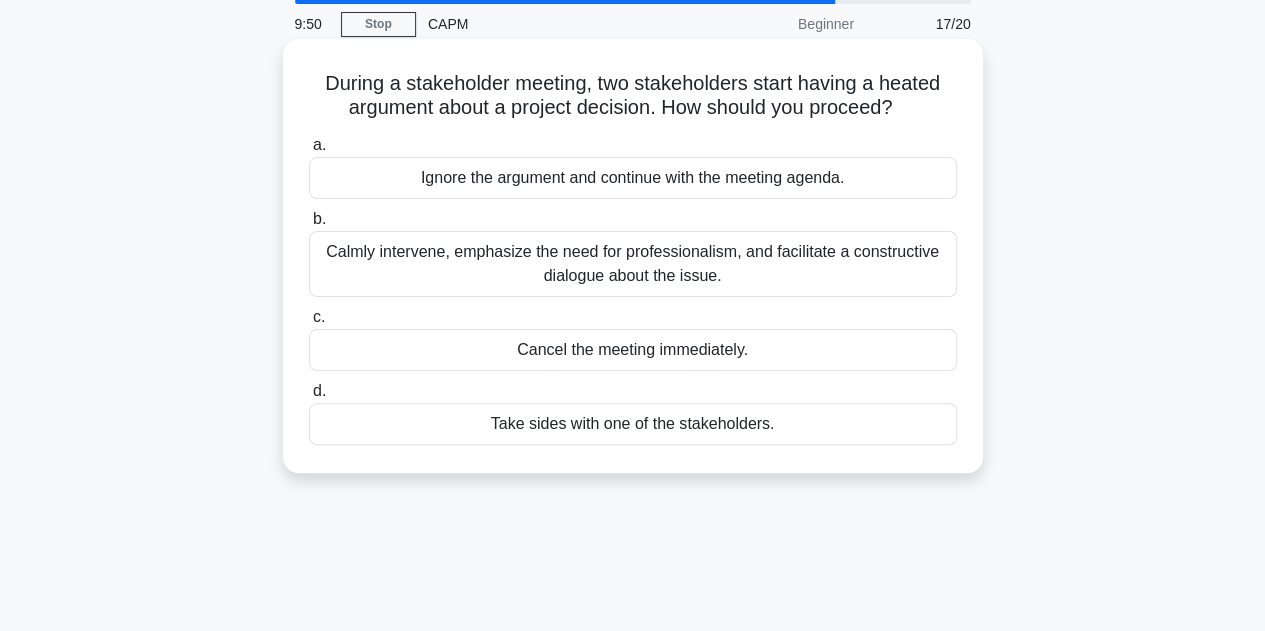 scroll, scrollTop: 0, scrollLeft: 0, axis: both 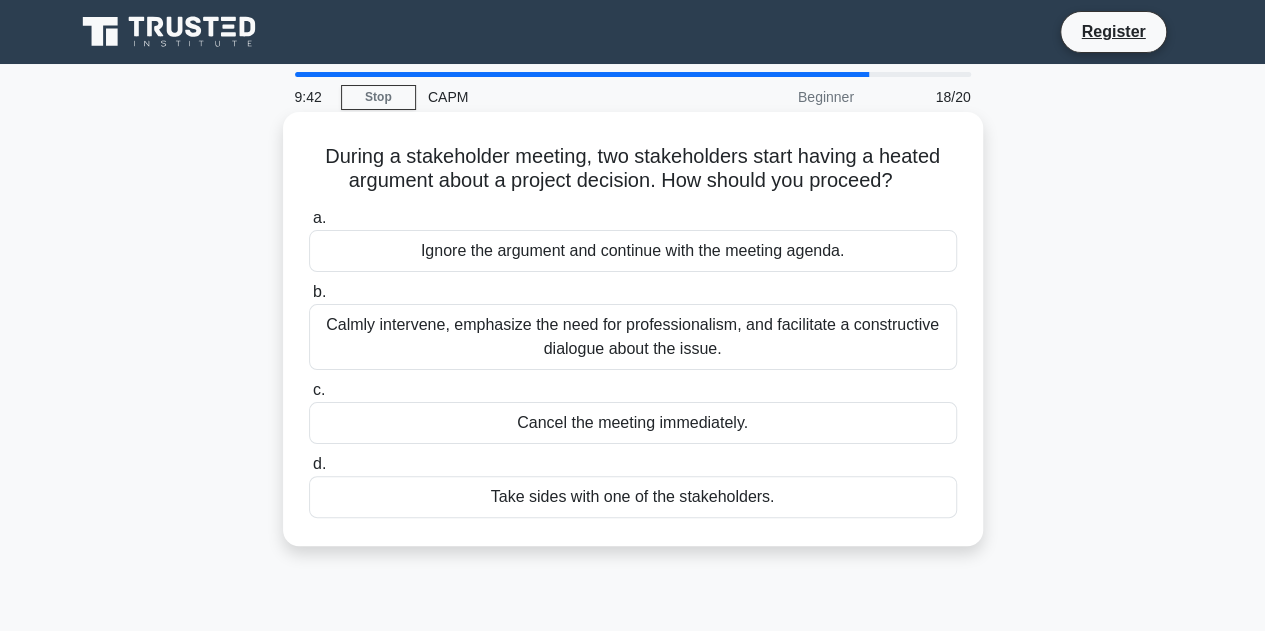 click on "Calmly intervene, emphasize the need for professionalism, and facilitate a constructive dialogue about the issue." at bounding box center (633, 337) 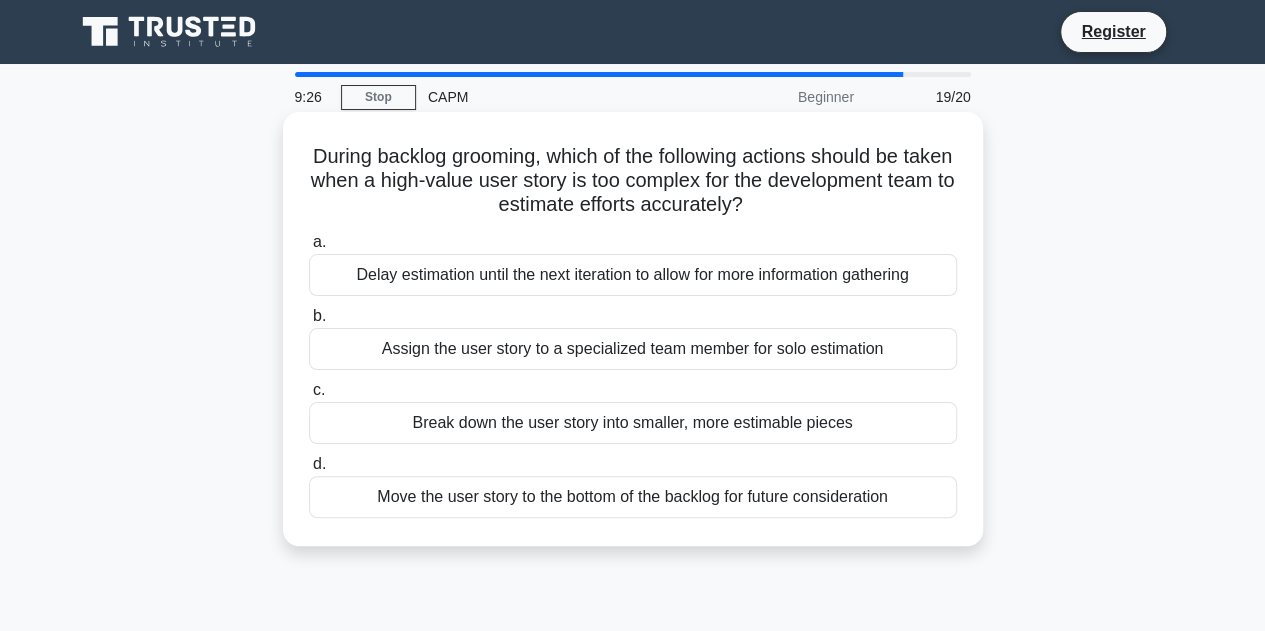 click on "Break down the user story into smaller, more estimable pieces" at bounding box center [633, 423] 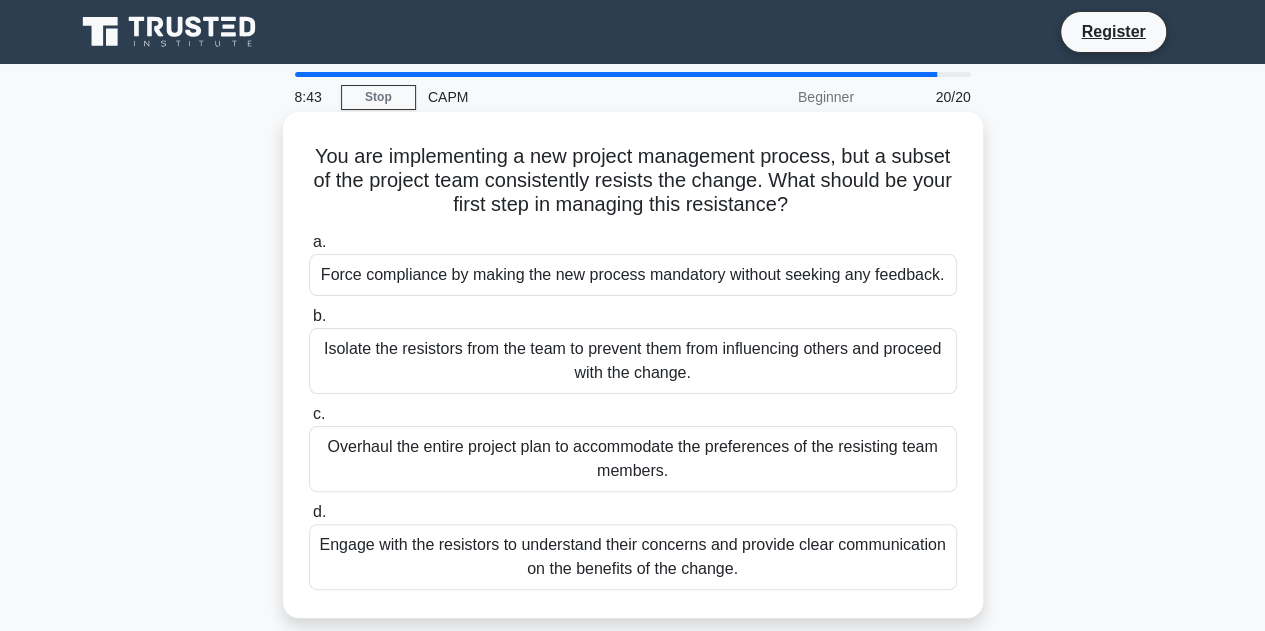 click on "Engage with the resistors to understand their concerns and provide clear communication on the benefits of the change." at bounding box center (633, 557) 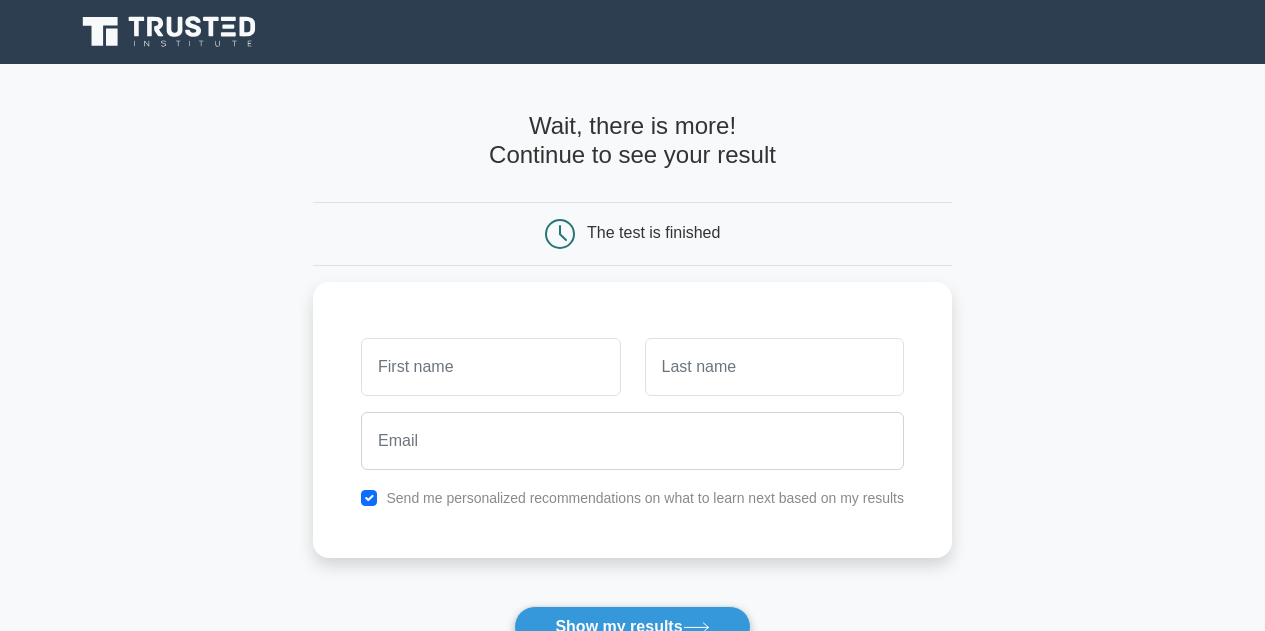 scroll, scrollTop: 200, scrollLeft: 0, axis: vertical 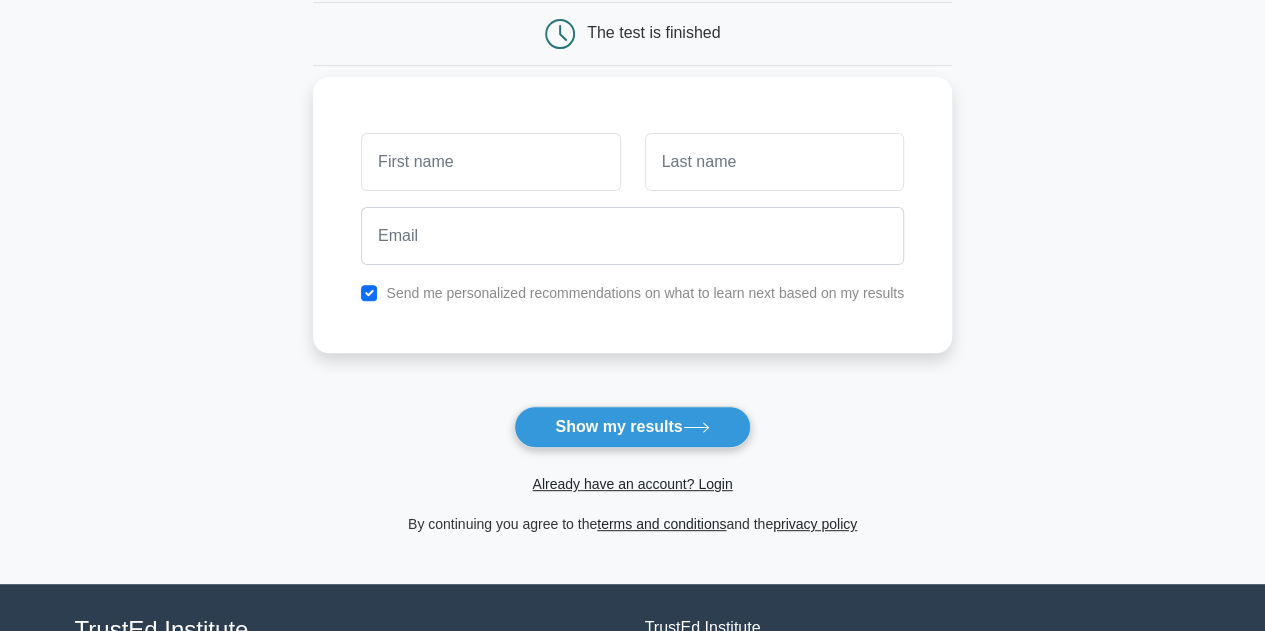 click on "Send me personalized recommendations on what to learn next based on my results" at bounding box center [645, 293] 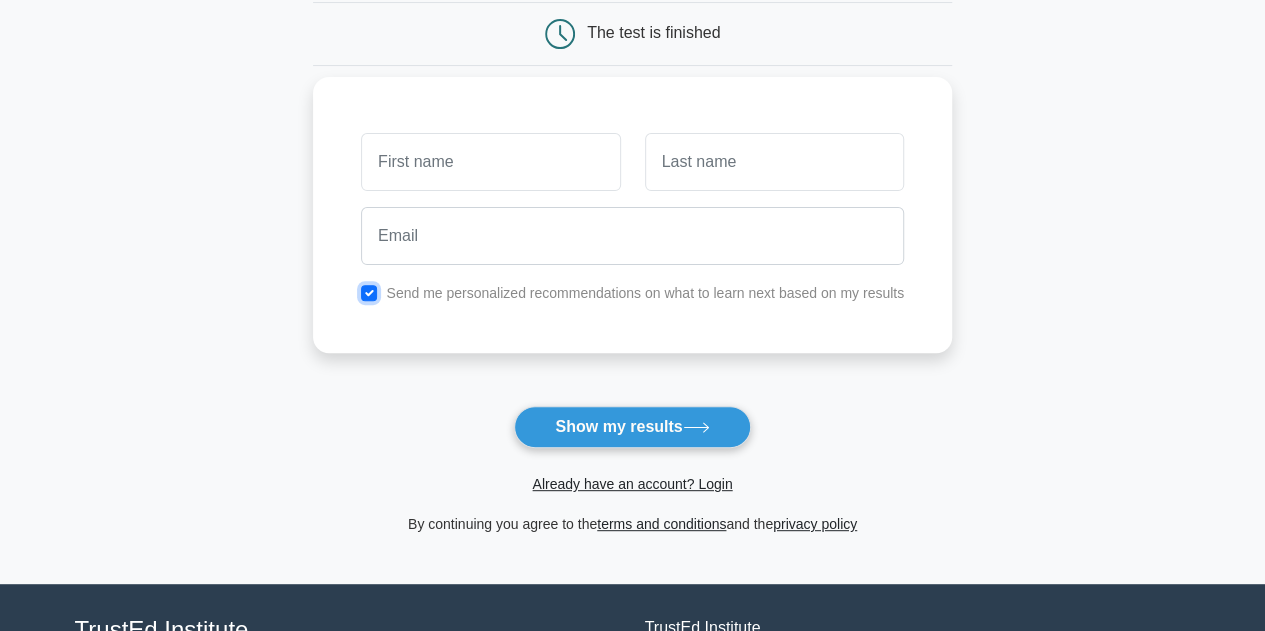 click at bounding box center (369, 293) 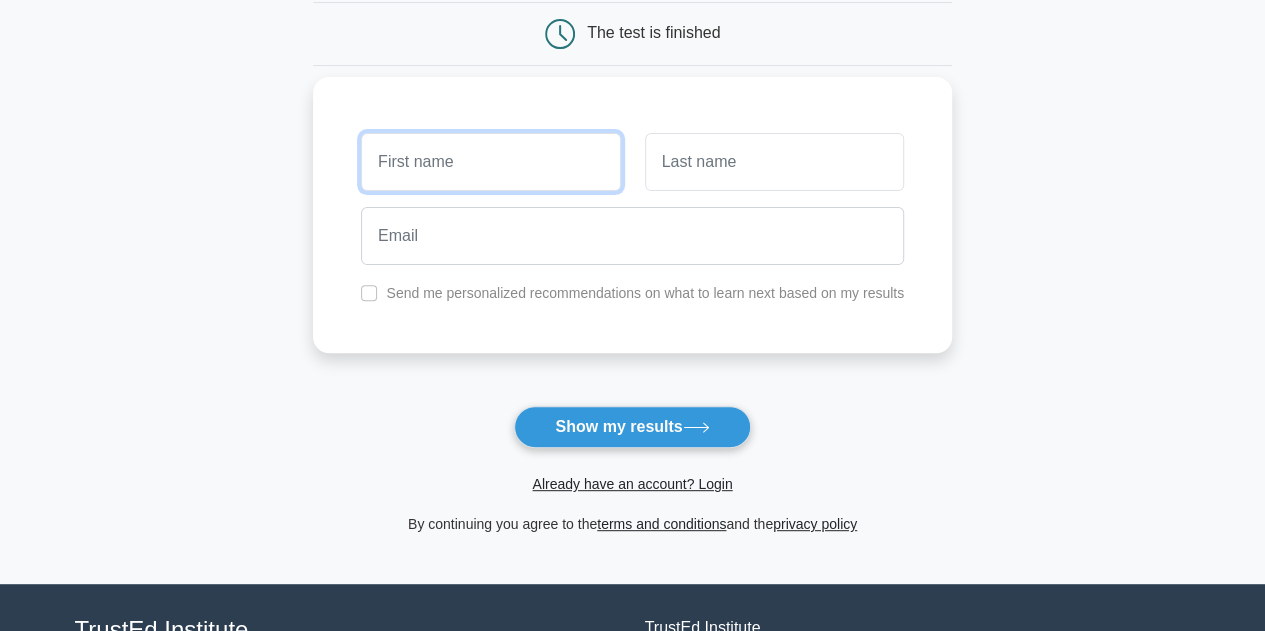 click at bounding box center [490, 162] 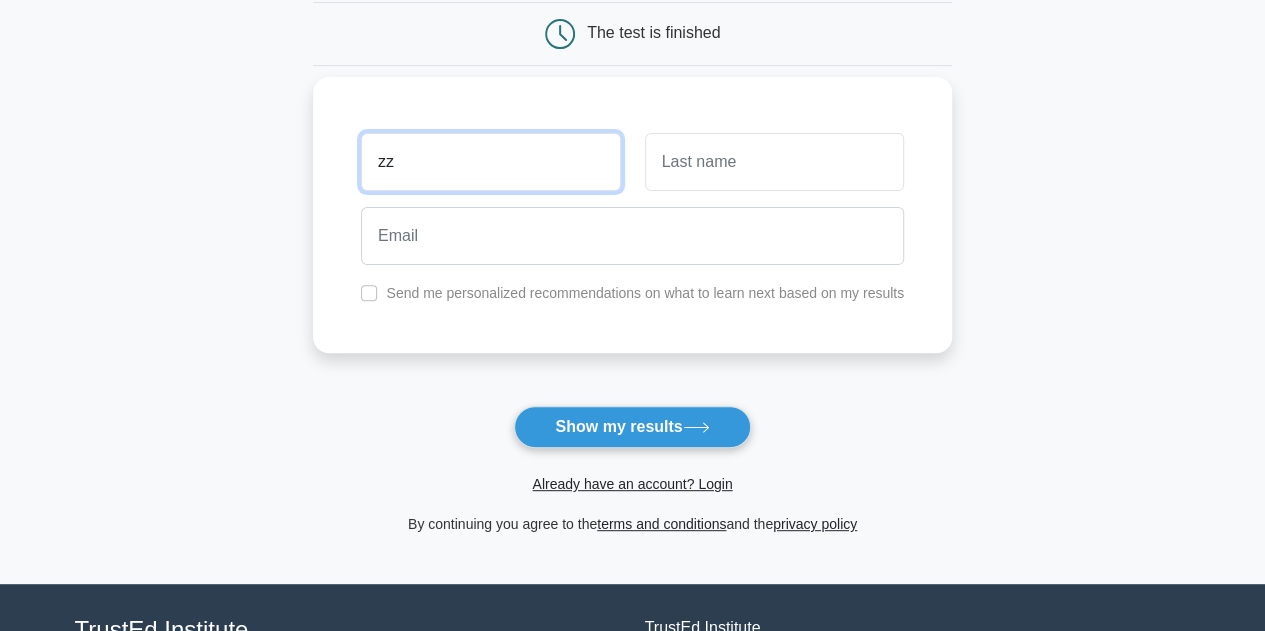 type on "zz" 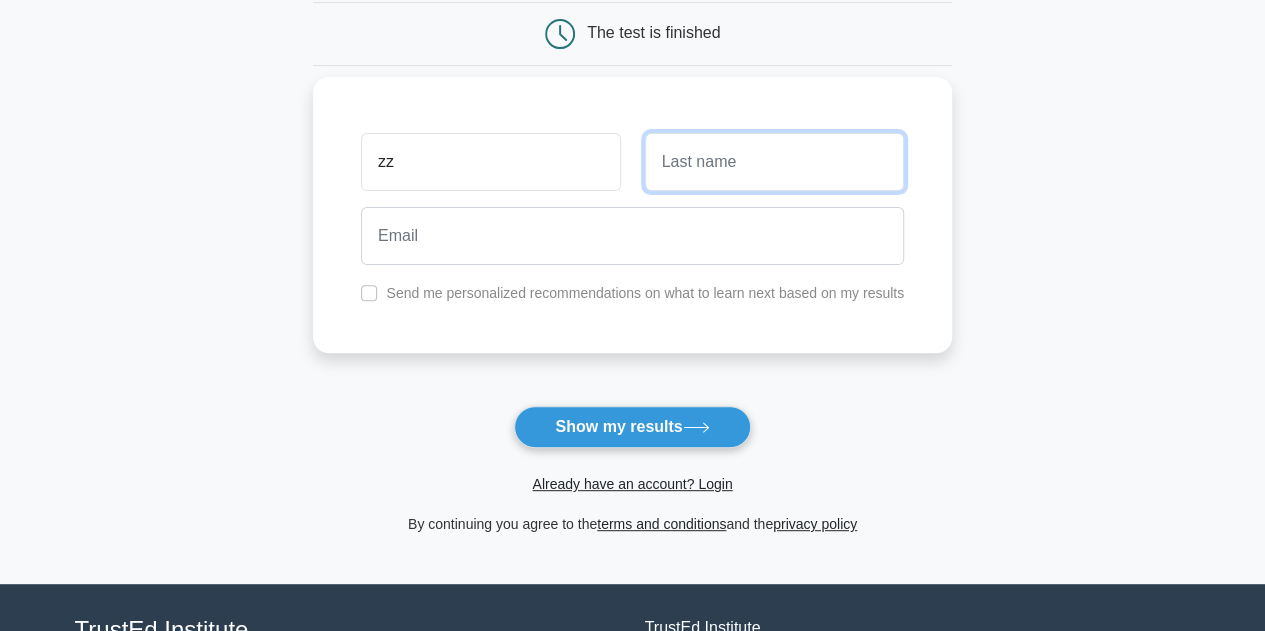click at bounding box center [774, 162] 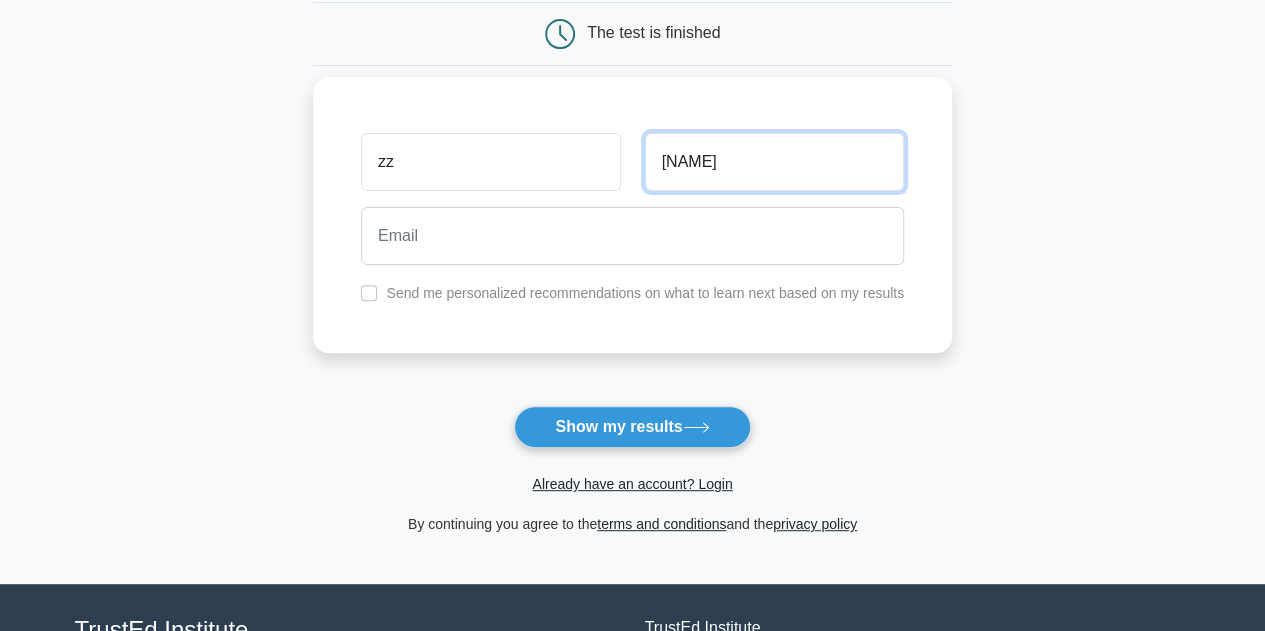 type on "[NAME]" 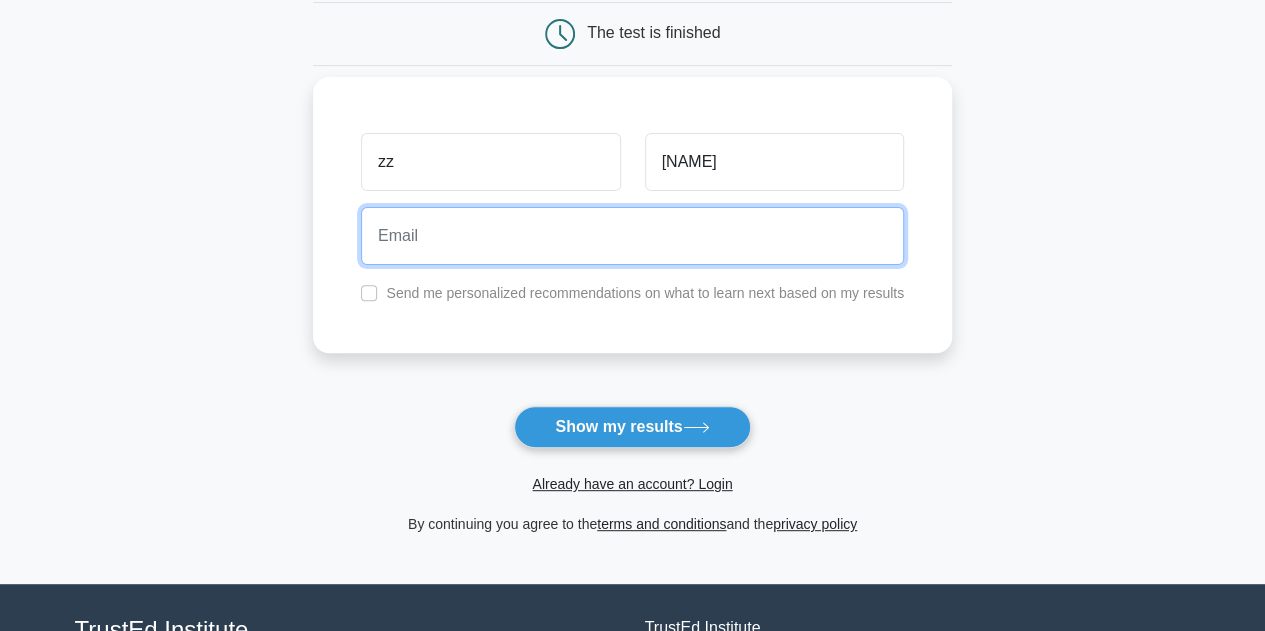 click at bounding box center (632, 236) 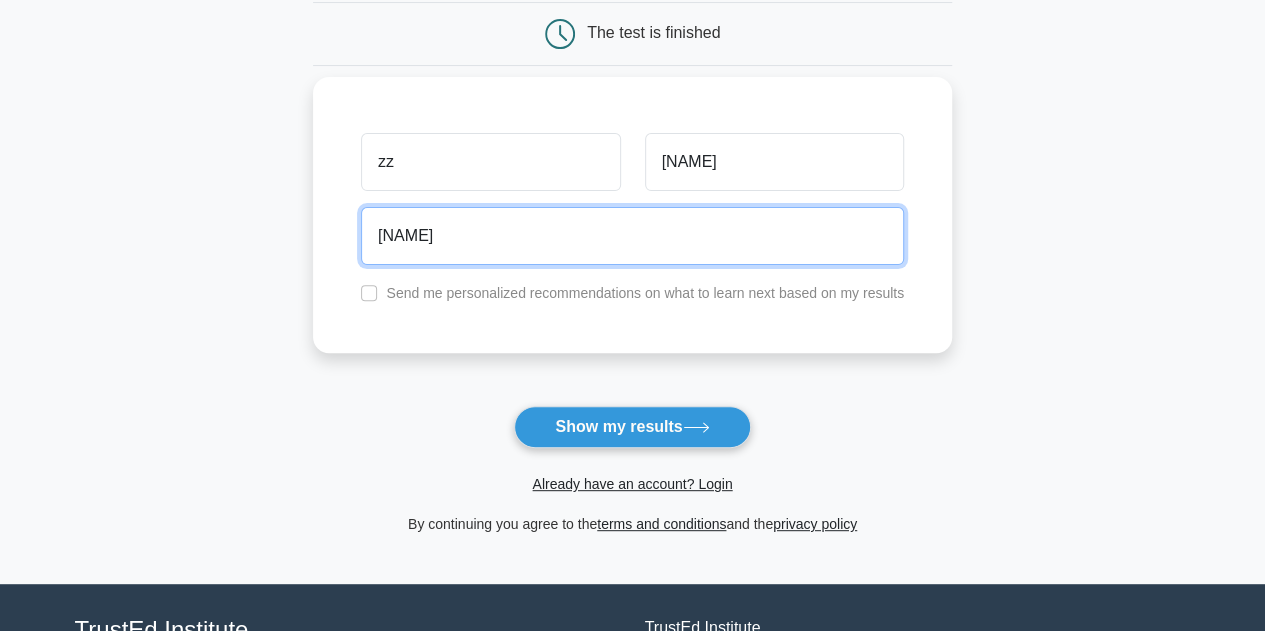 type on "[USERNAME]@[EXAMPLE.COM]" 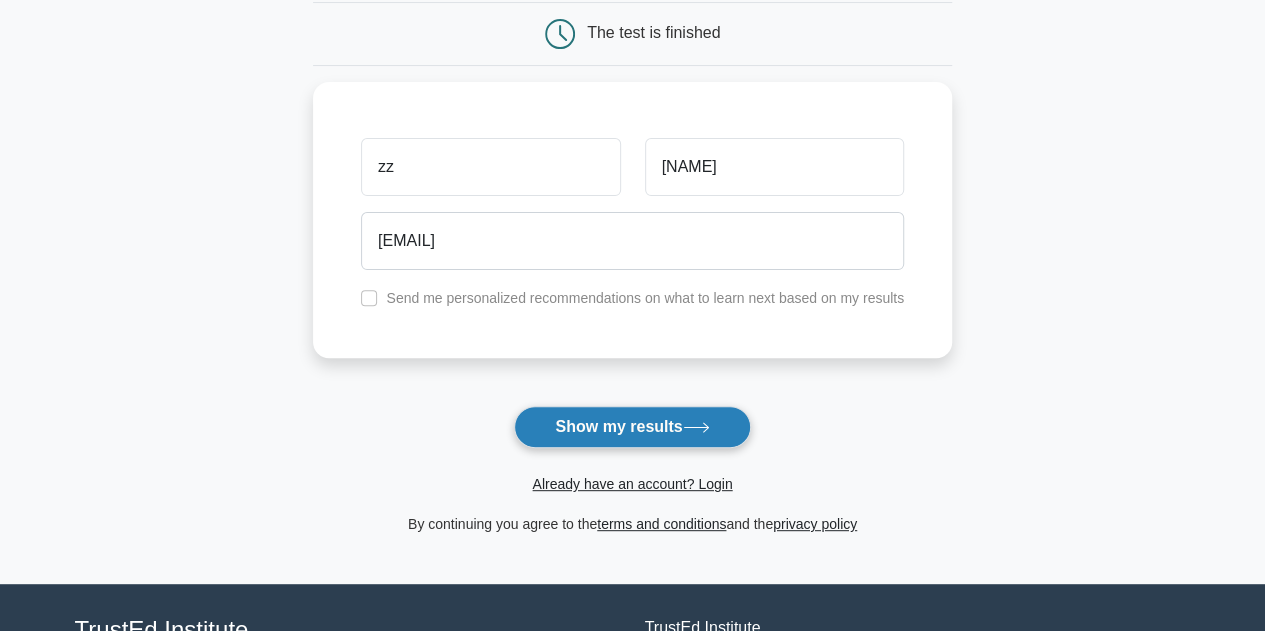 click on "Show my results" at bounding box center (632, 427) 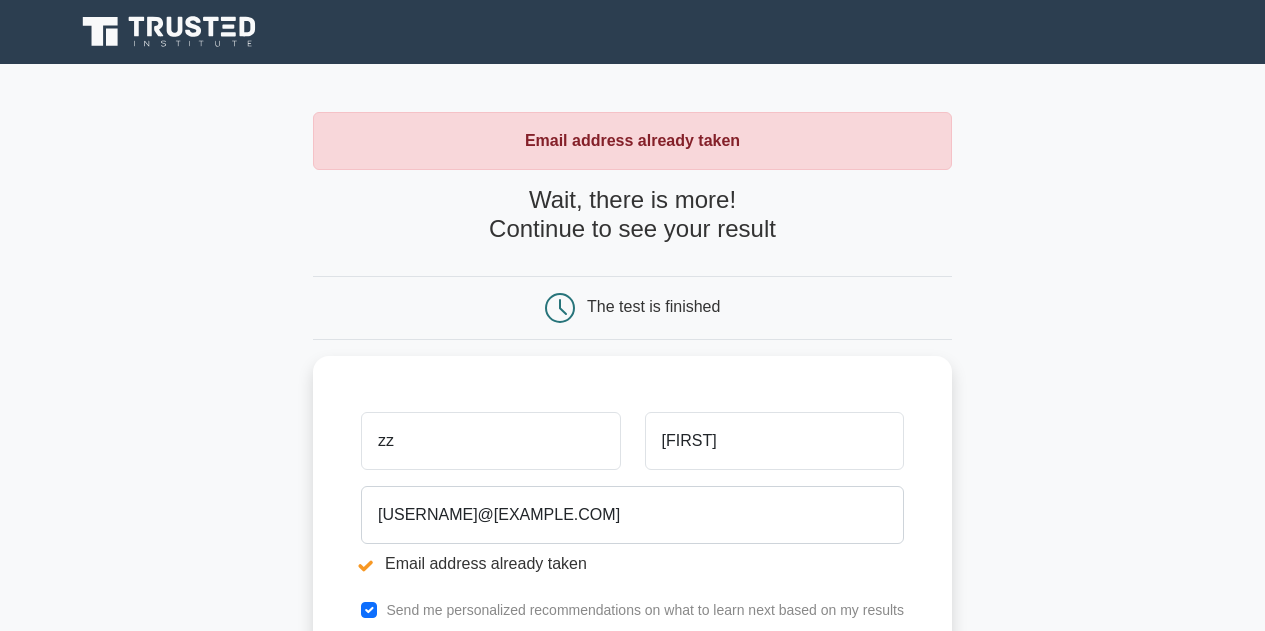 scroll, scrollTop: 0, scrollLeft: 0, axis: both 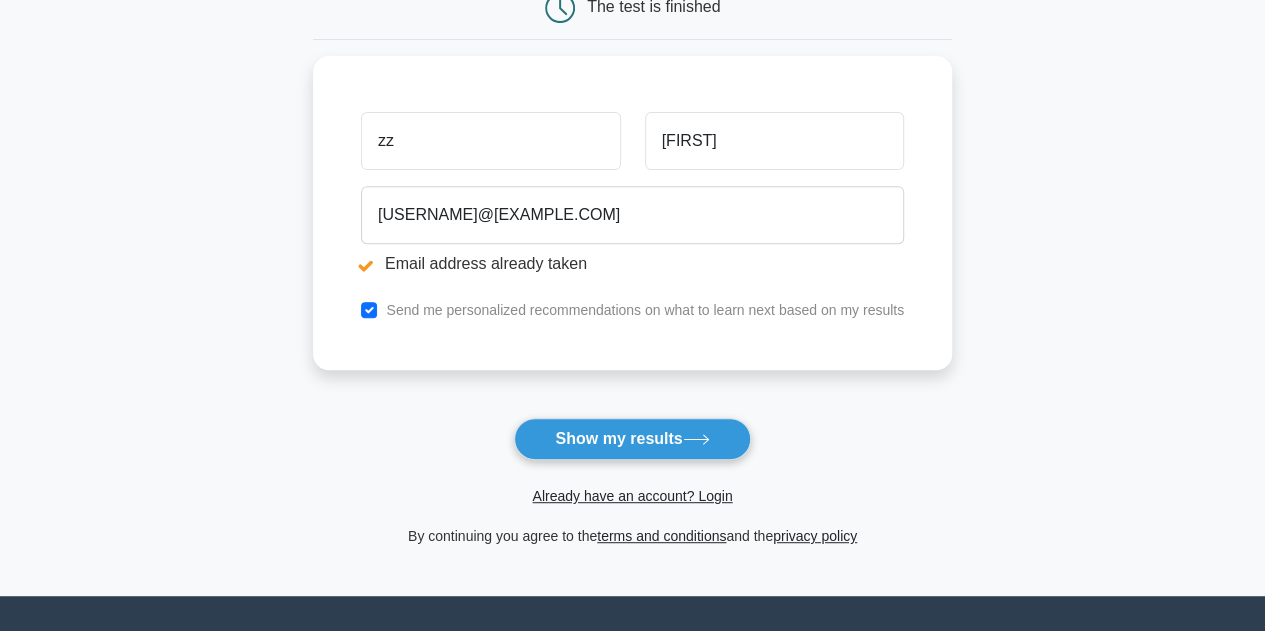 click on "Already have an account? Login" at bounding box center (632, 496) 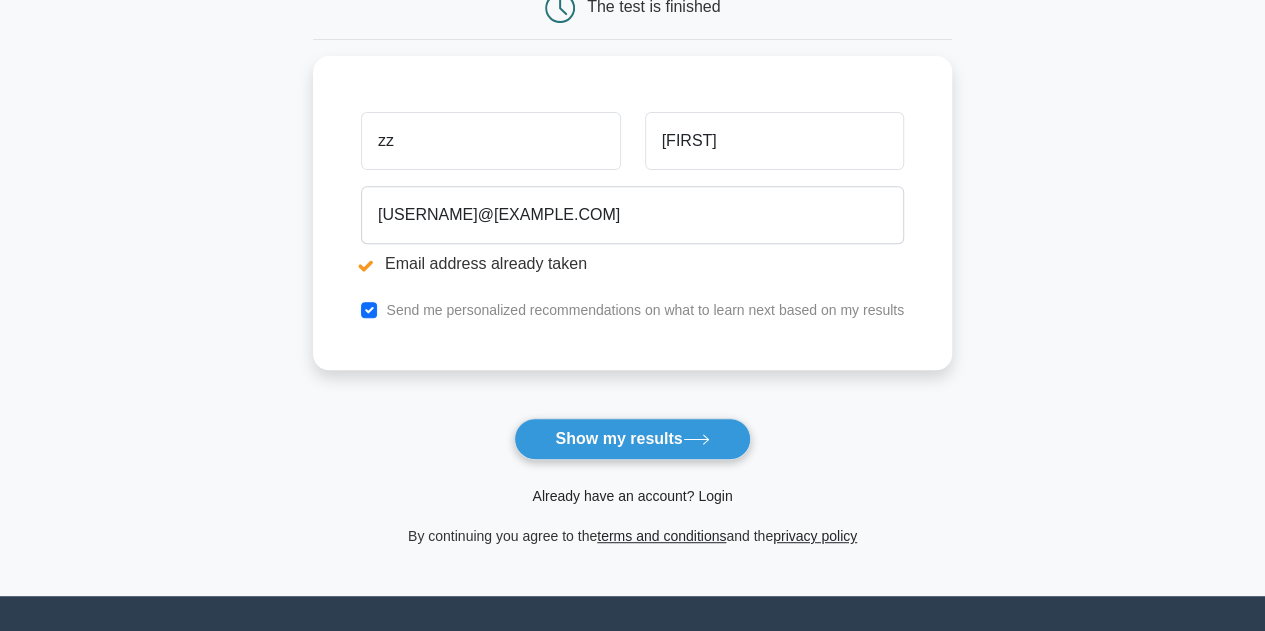 click on "Already have an account? Login" at bounding box center (632, 496) 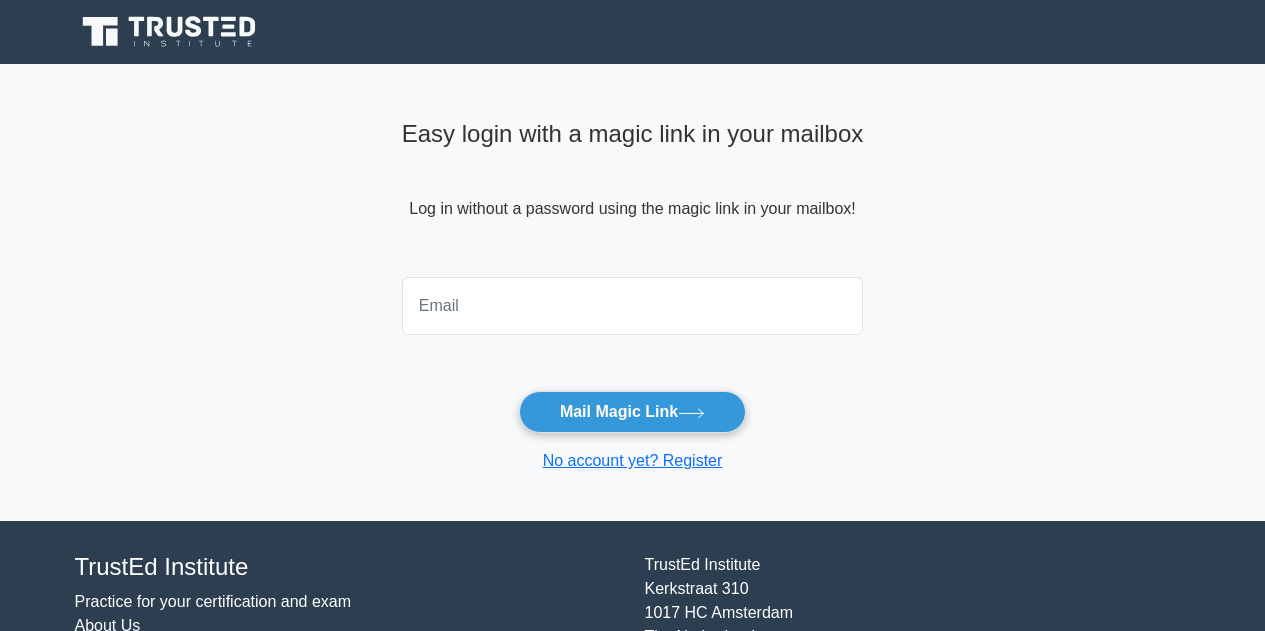 scroll, scrollTop: 0, scrollLeft: 0, axis: both 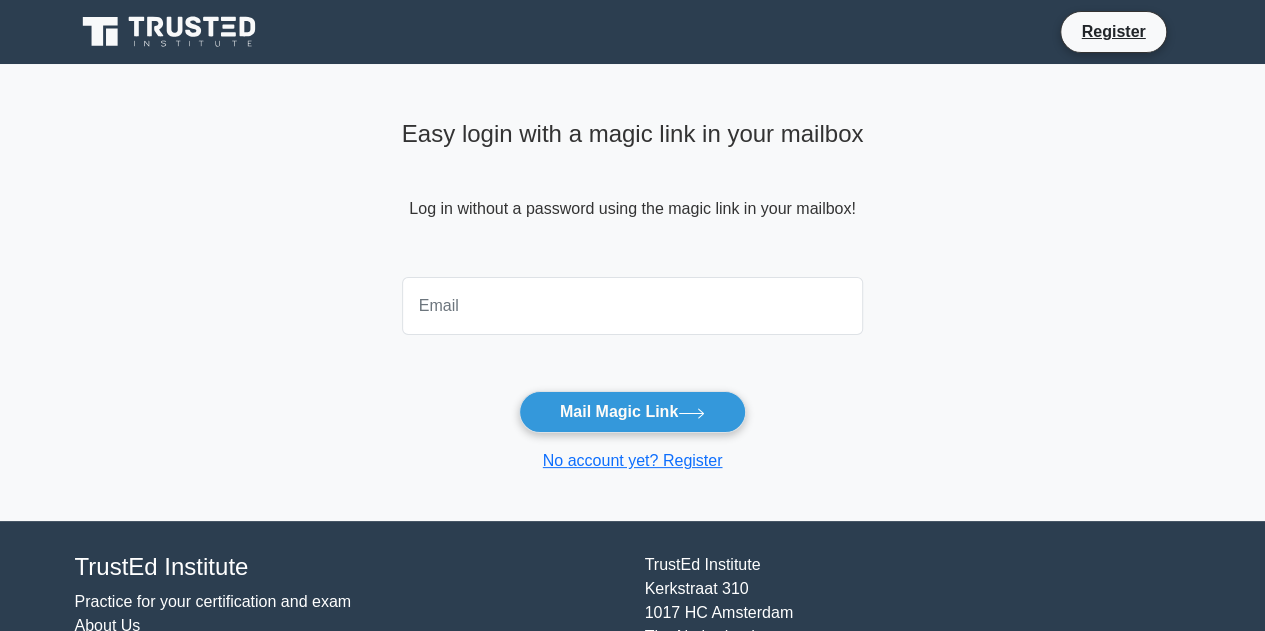 click at bounding box center [633, 306] 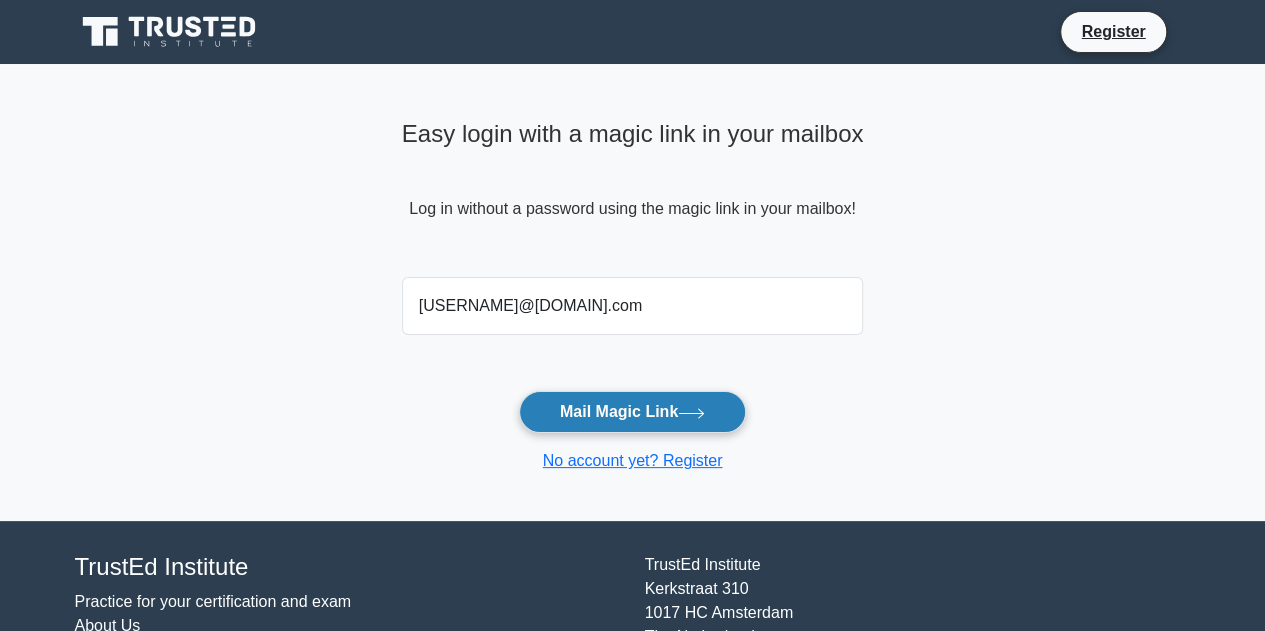 click on "Mail Magic Link" at bounding box center [632, 412] 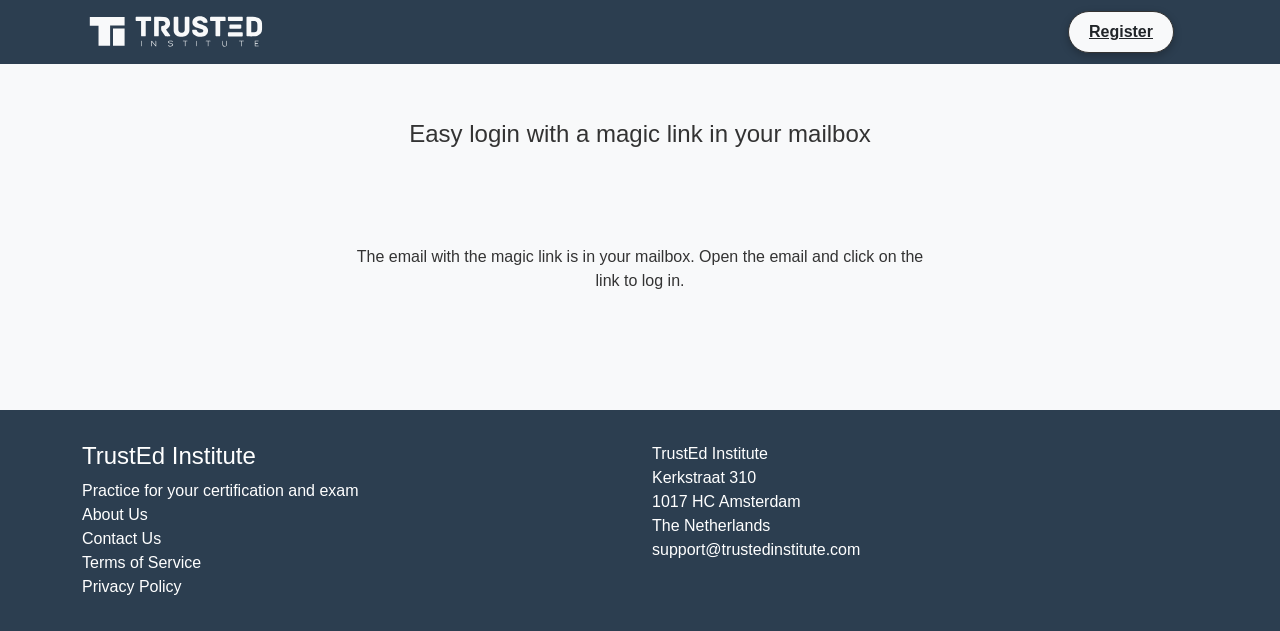 scroll, scrollTop: 0, scrollLeft: 0, axis: both 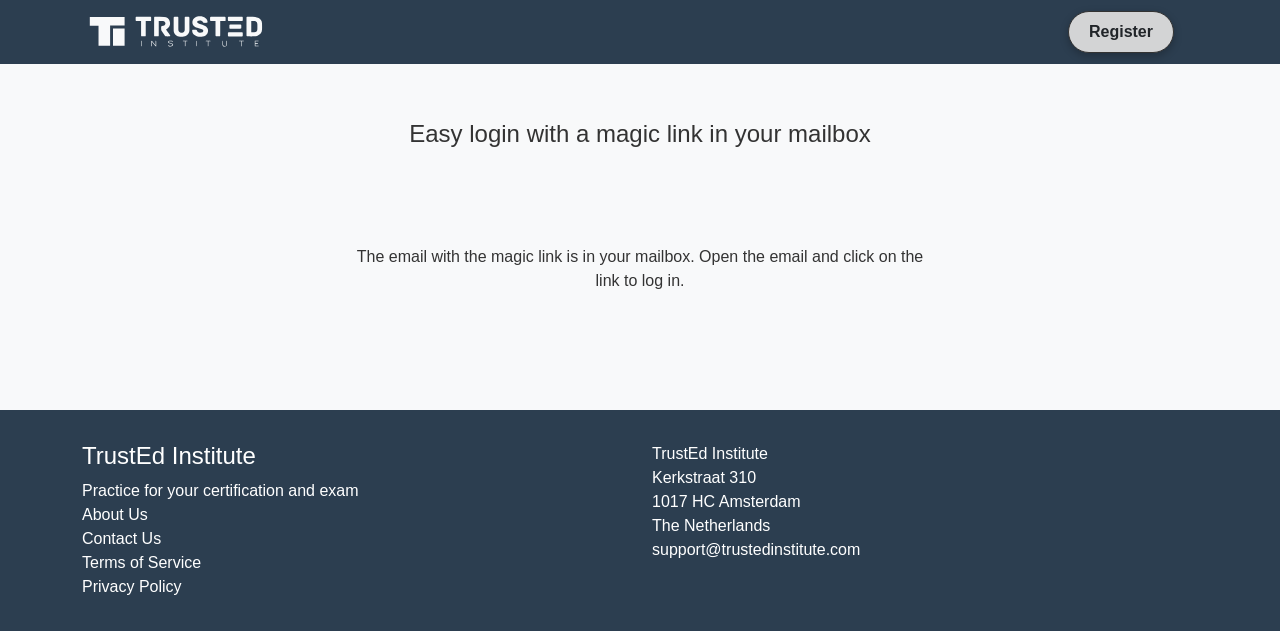 click on "Register" at bounding box center [1121, 31] 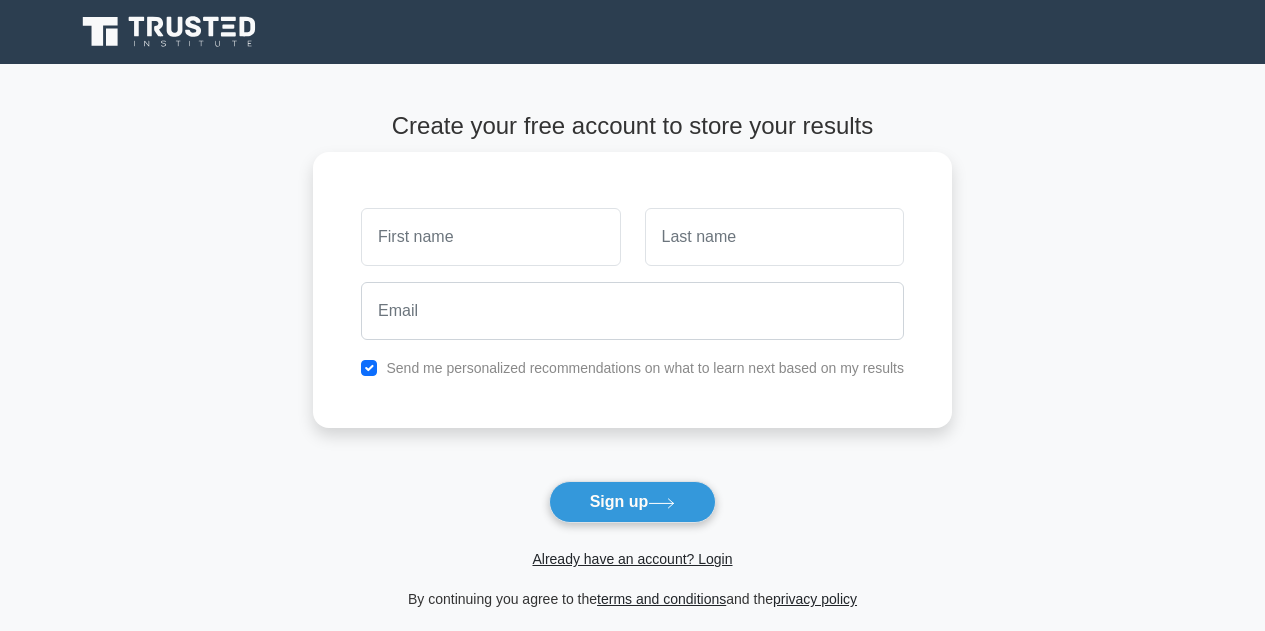 scroll, scrollTop: 0, scrollLeft: 0, axis: both 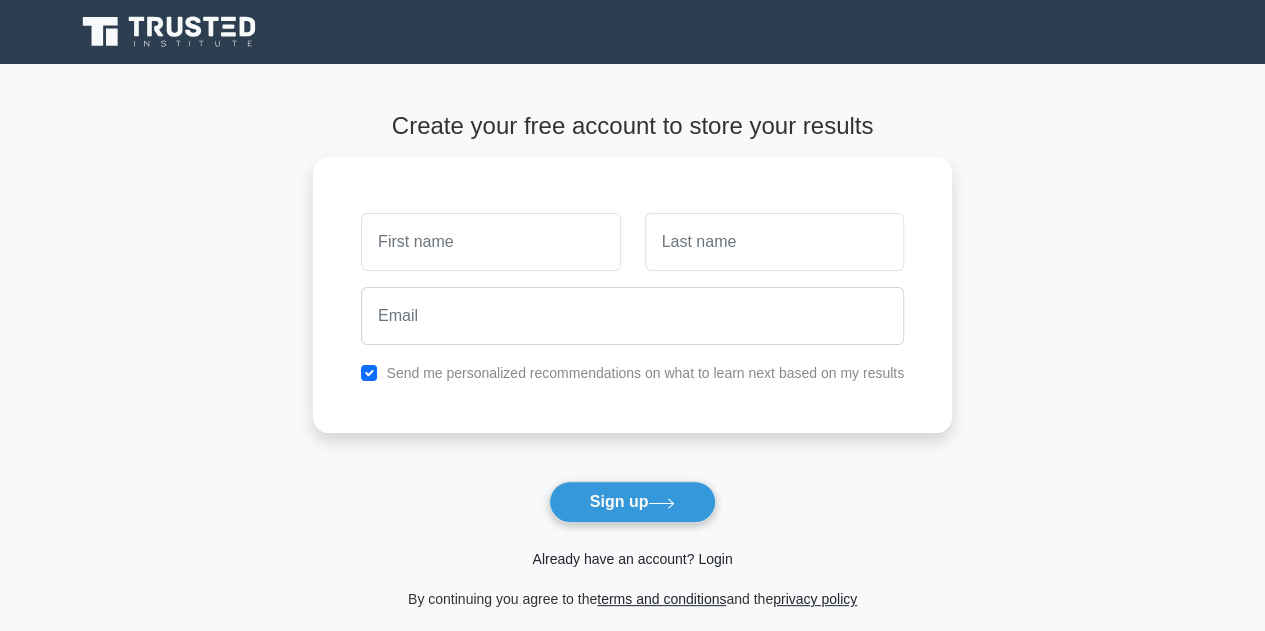 click on "Already have an account? Login" at bounding box center (632, 559) 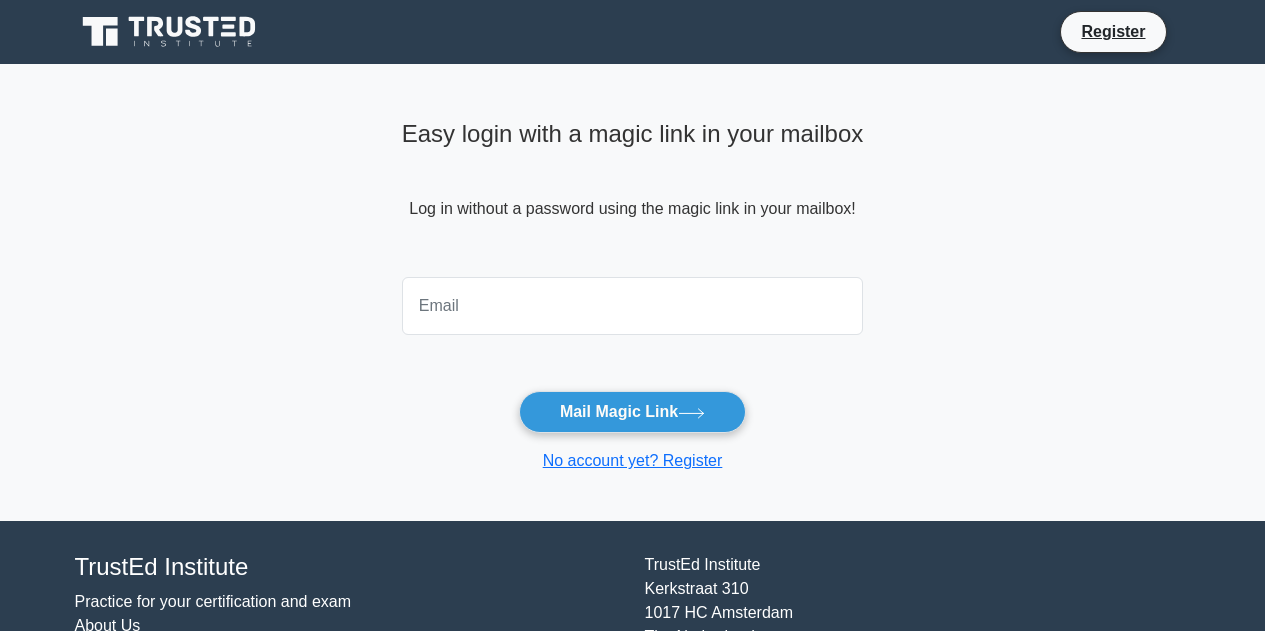 scroll, scrollTop: 0, scrollLeft: 0, axis: both 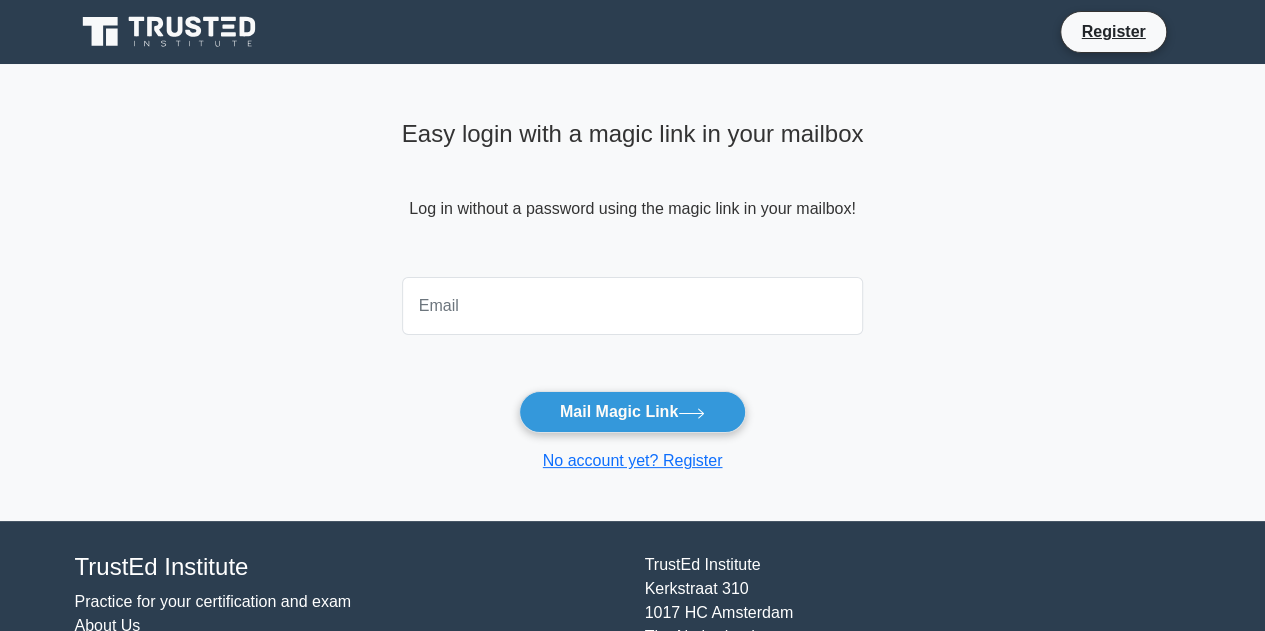 click at bounding box center (633, 306) 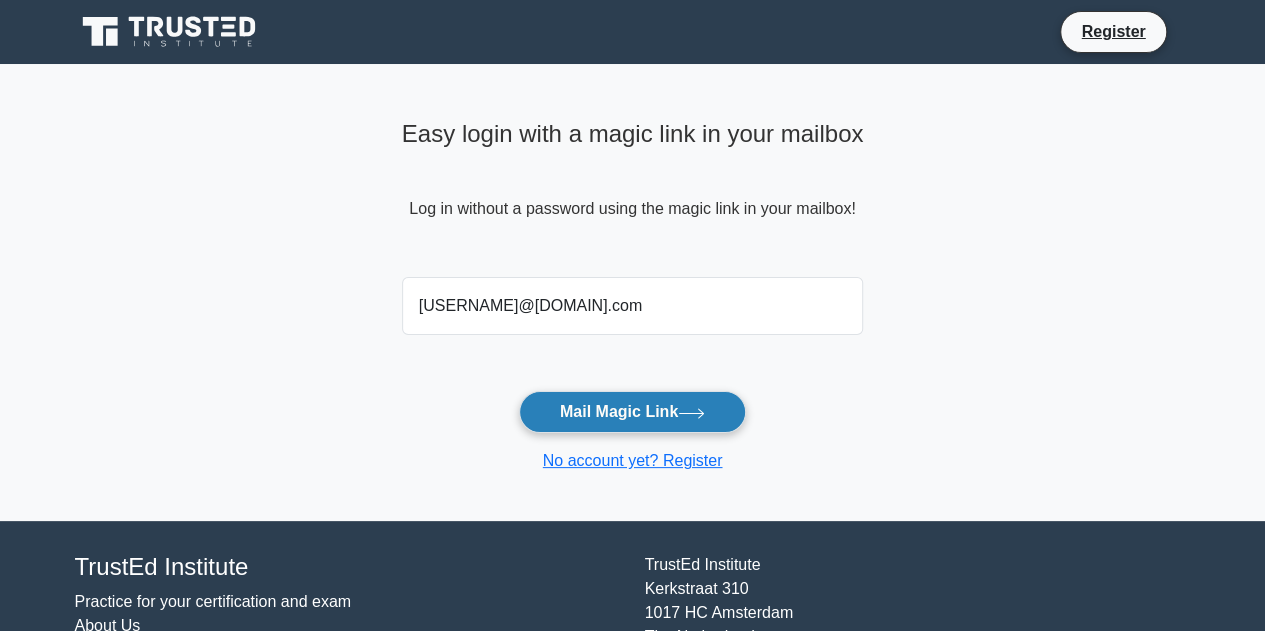 click on "Mail Magic Link" at bounding box center [632, 412] 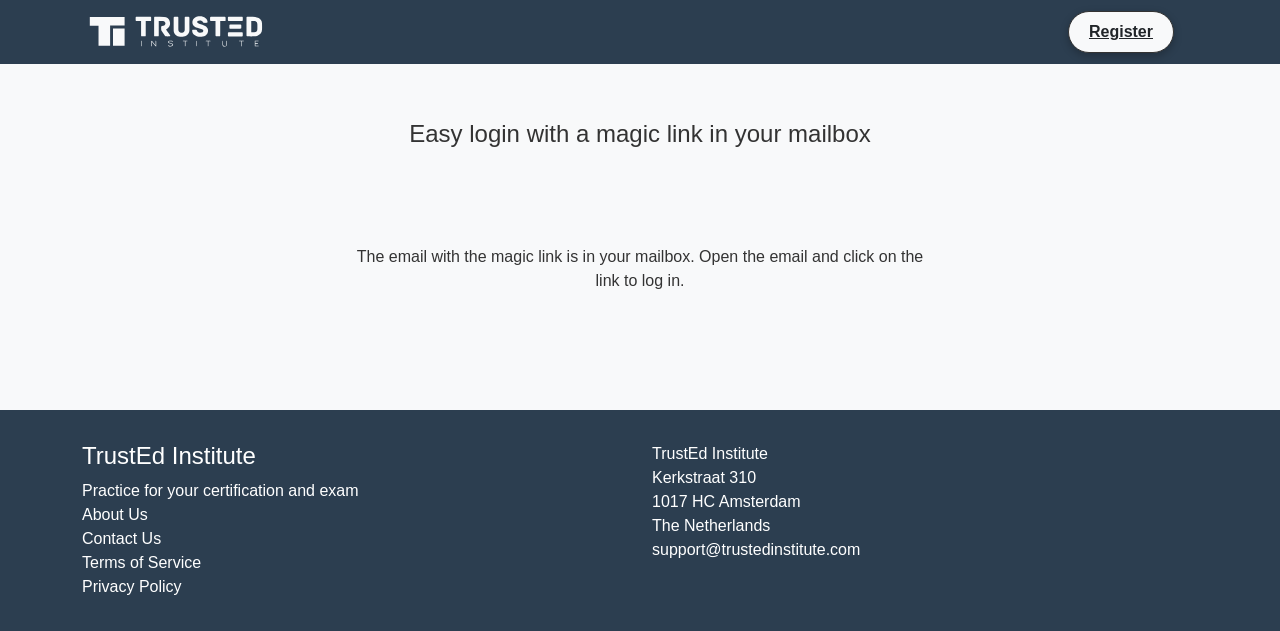 scroll, scrollTop: 0, scrollLeft: 0, axis: both 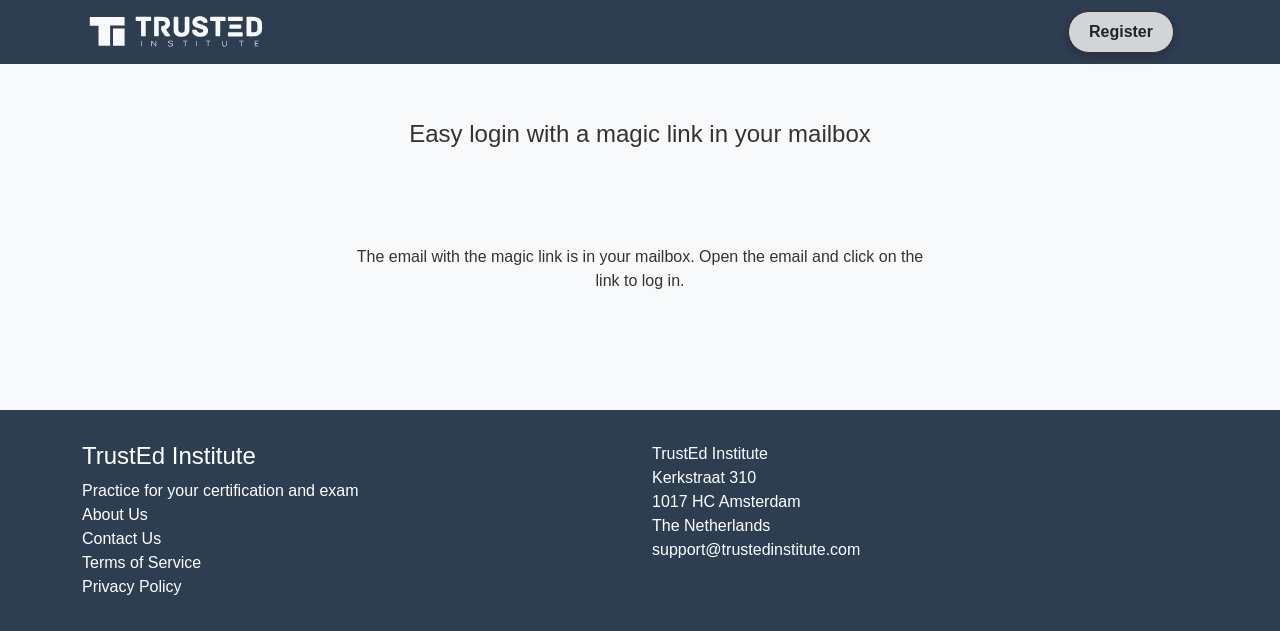 click on "Register" at bounding box center (1121, 31) 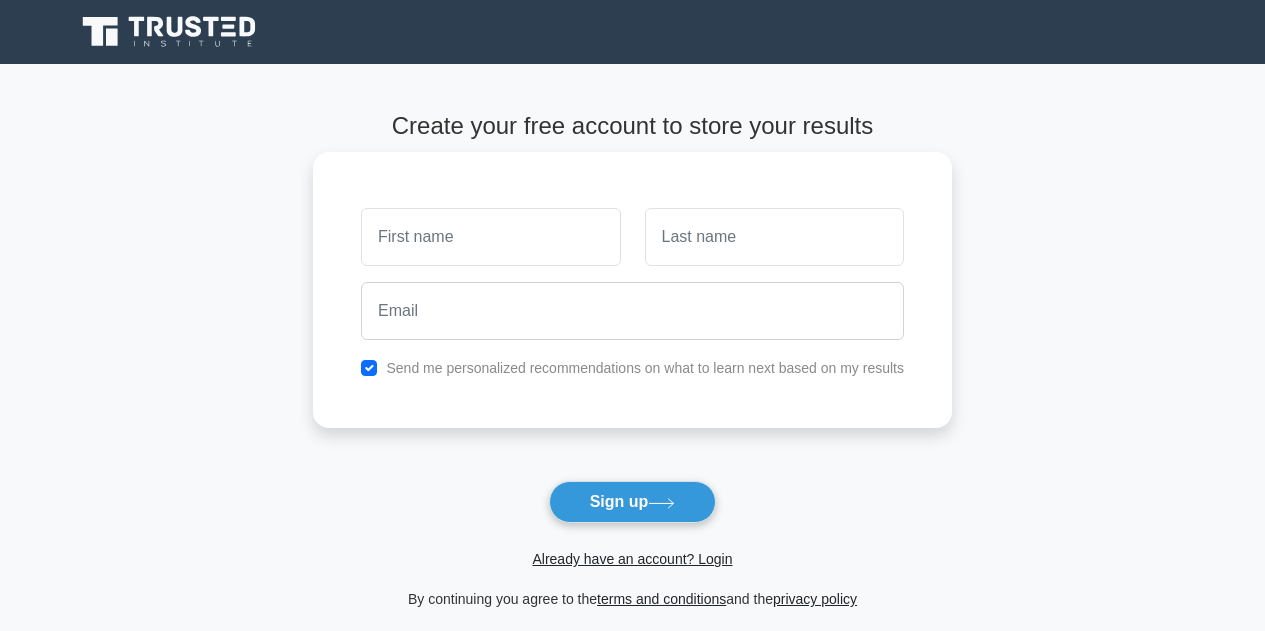 scroll, scrollTop: 0, scrollLeft: 0, axis: both 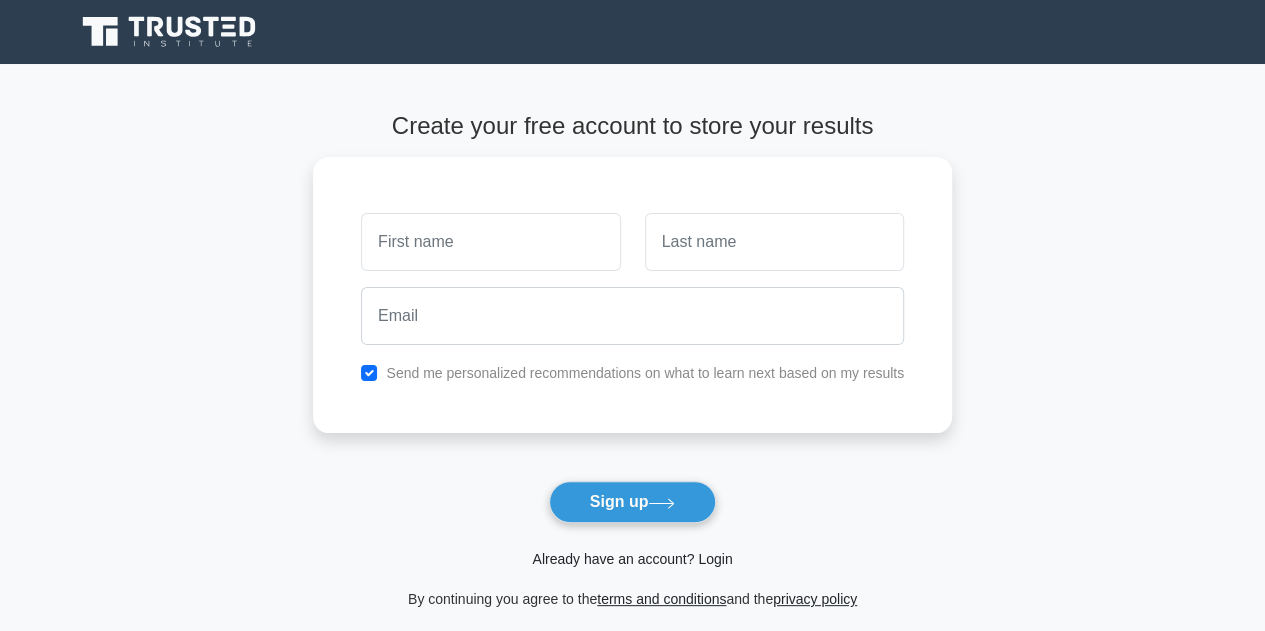click on "Already have an account? Login" at bounding box center (632, 559) 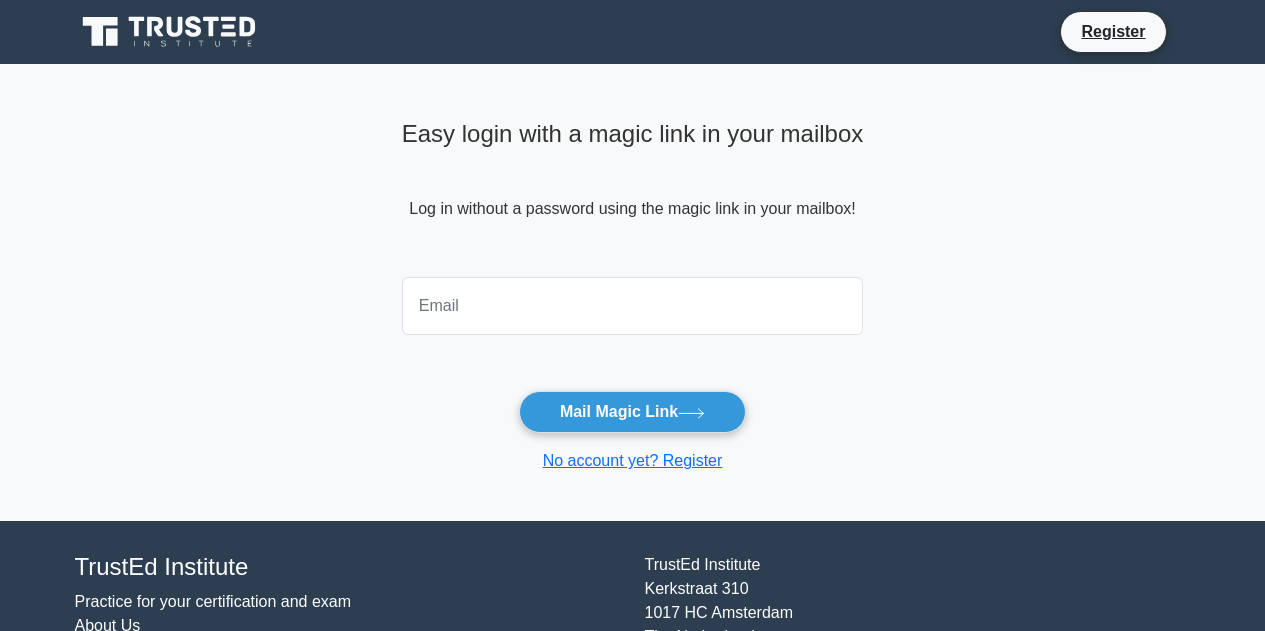 scroll, scrollTop: 0, scrollLeft: 0, axis: both 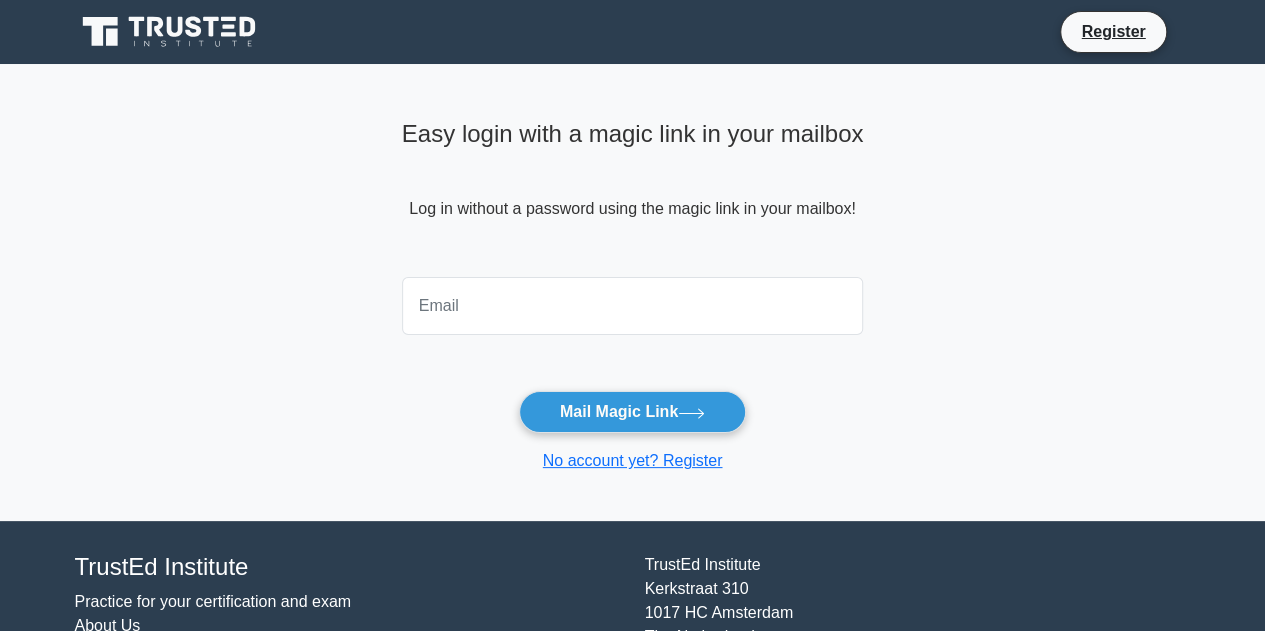 click at bounding box center [633, 306] 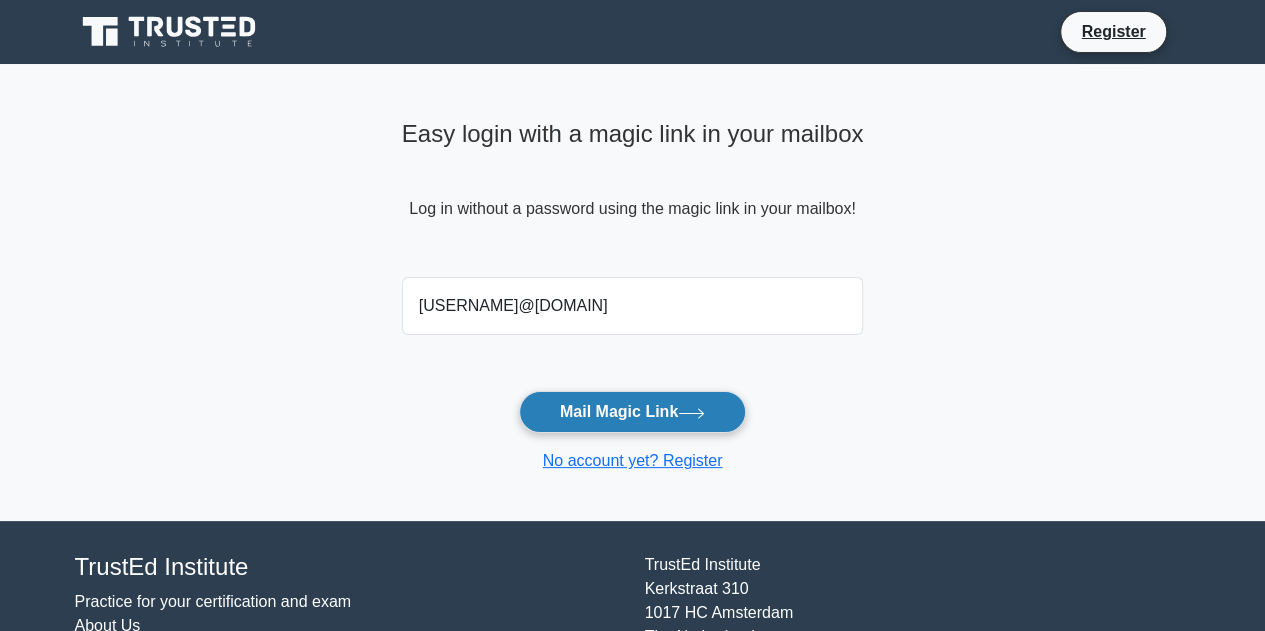 click on "Mail Magic Link" at bounding box center (632, 412) 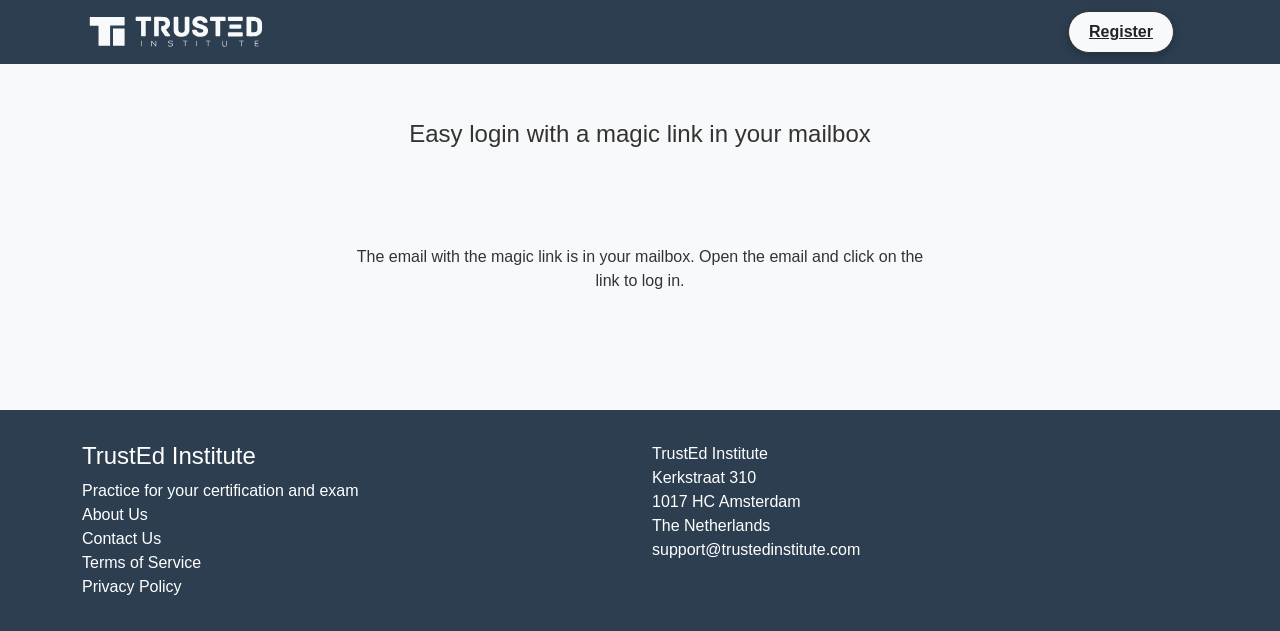 scroll, scrollTop: 0, scrollLeft: 0, axis: both 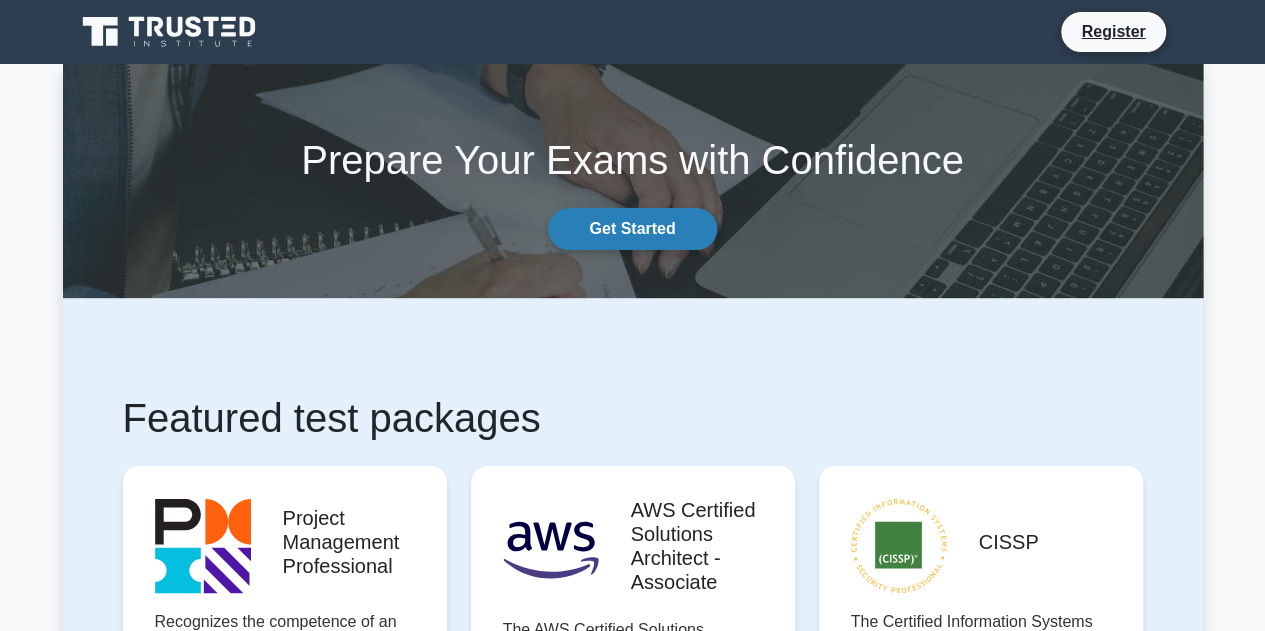 click on "Get Started" at bounding box center (632, 229) 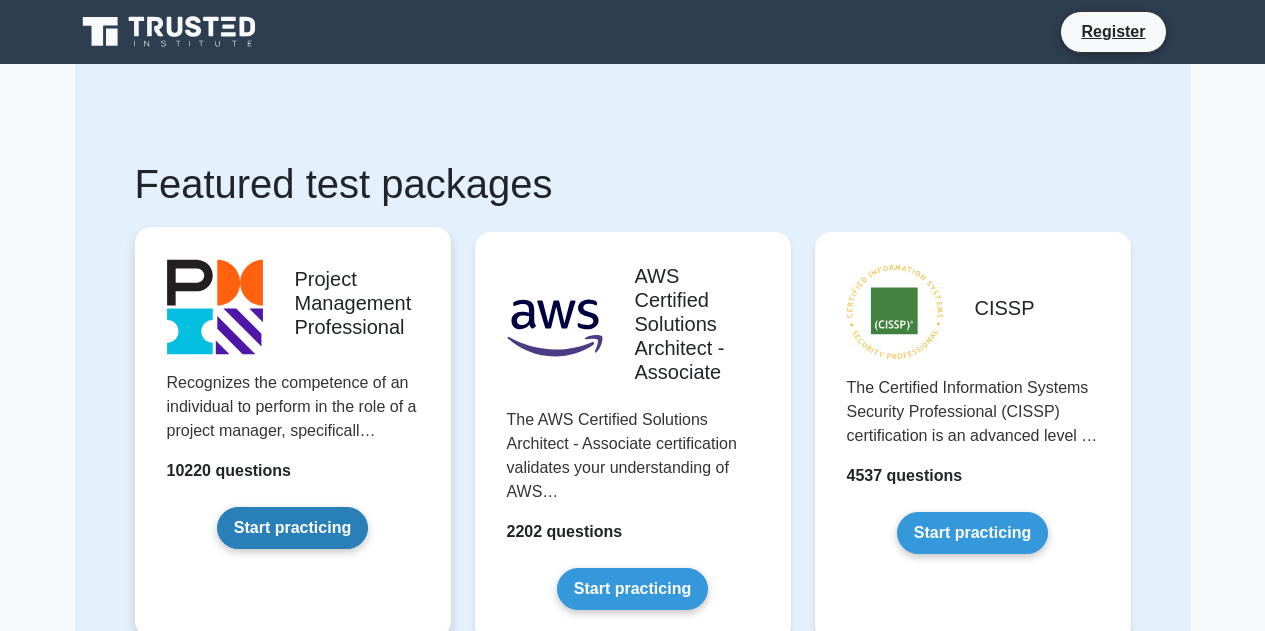 scroll, scrollTop: 0, scrollLeft: 0, axis: both 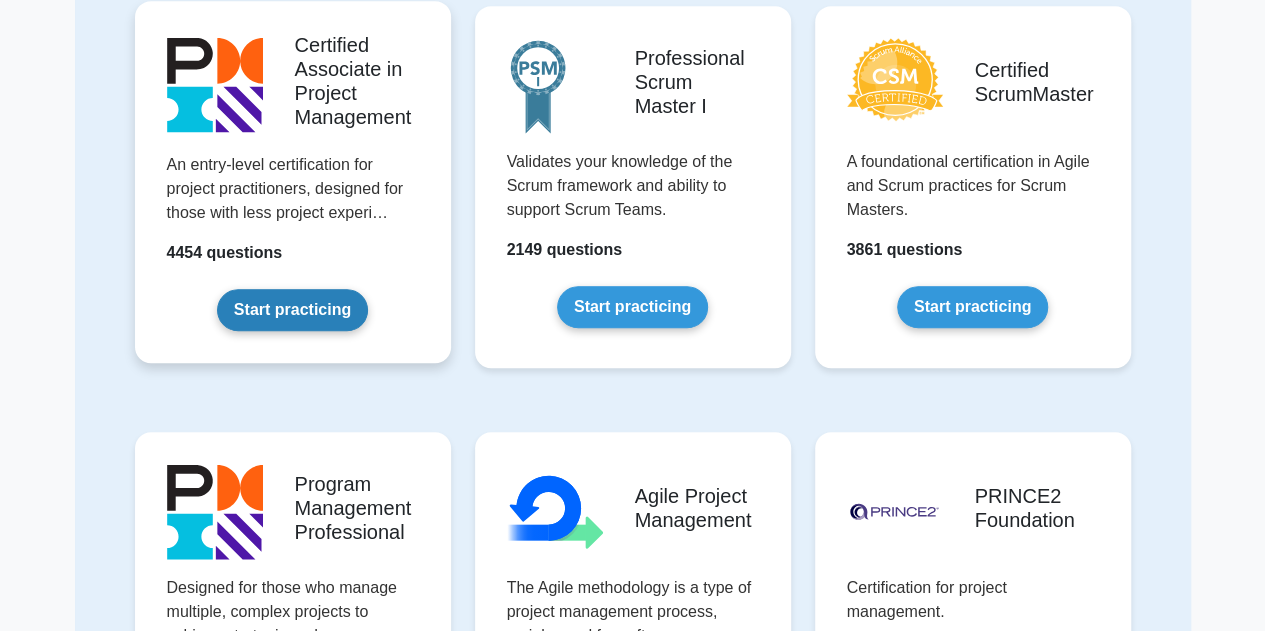 click on "Start practicing" at bounding box center [292, 310] 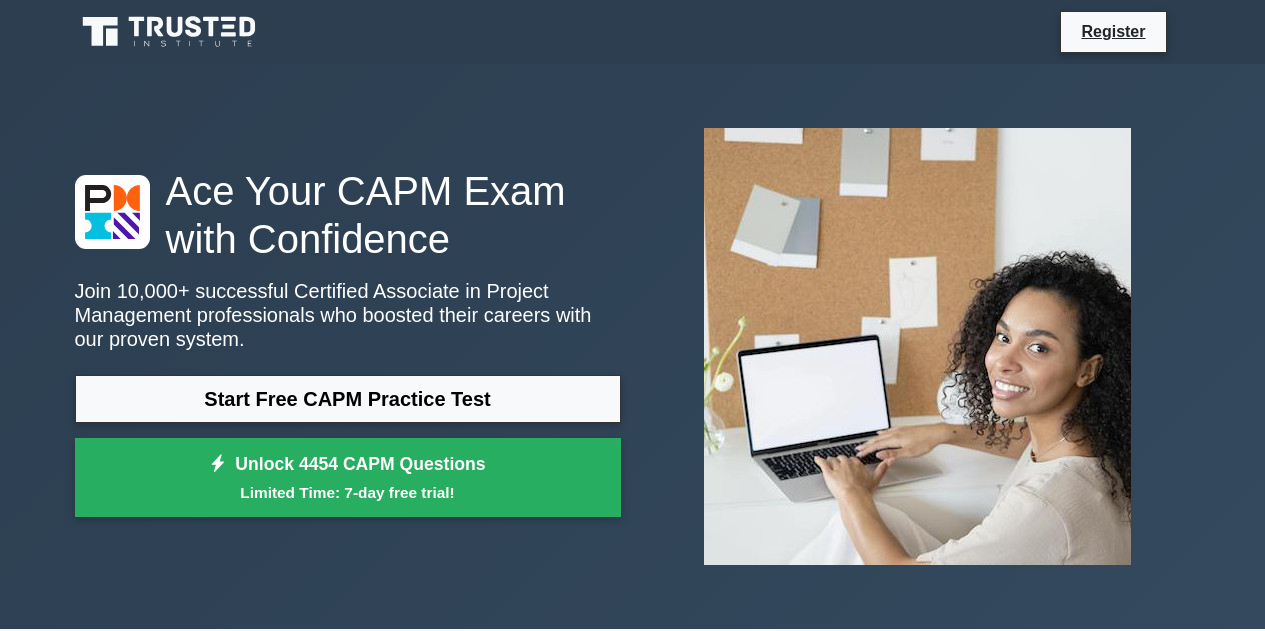 scroll, scrollTop: 0, scrollLeft: 0, axis: both 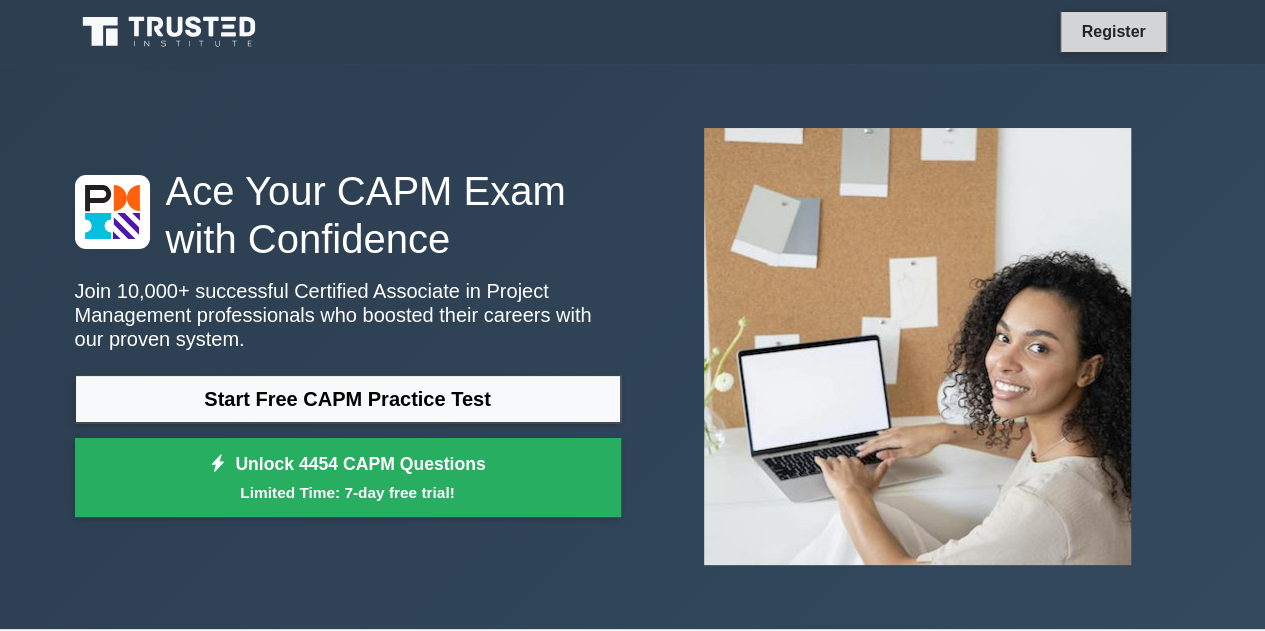 click on "Register" at bounding box center (1113, 31) 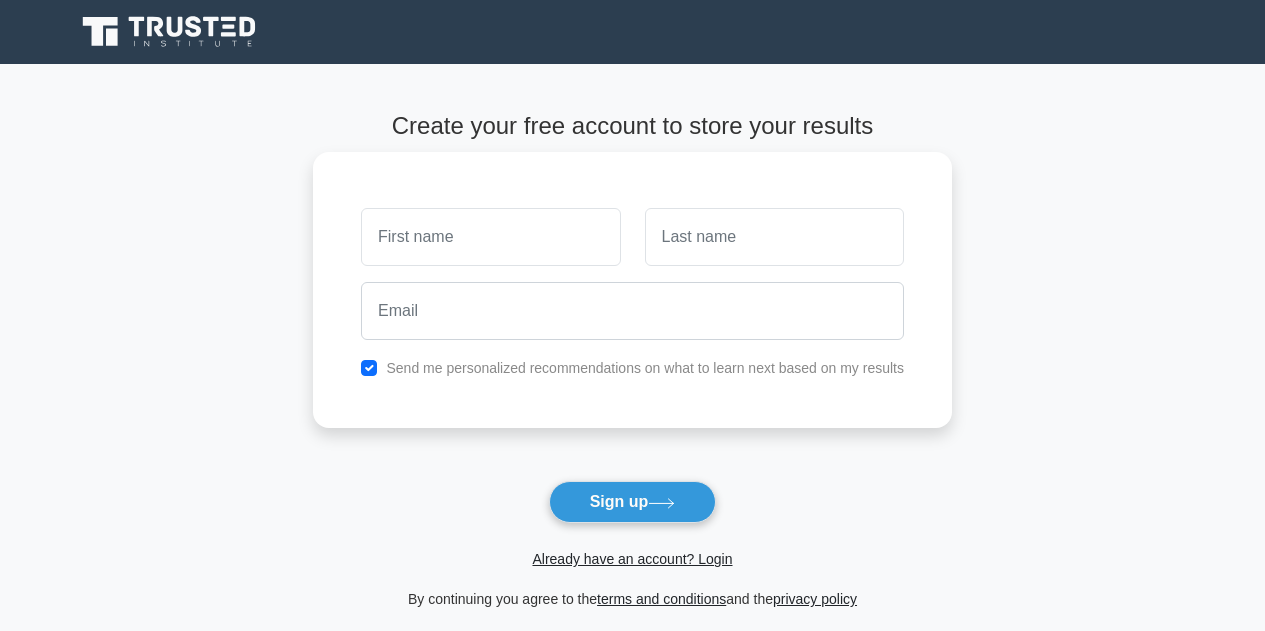 scroll, scrollTop: 0, scrollLeft: 0, axis: both 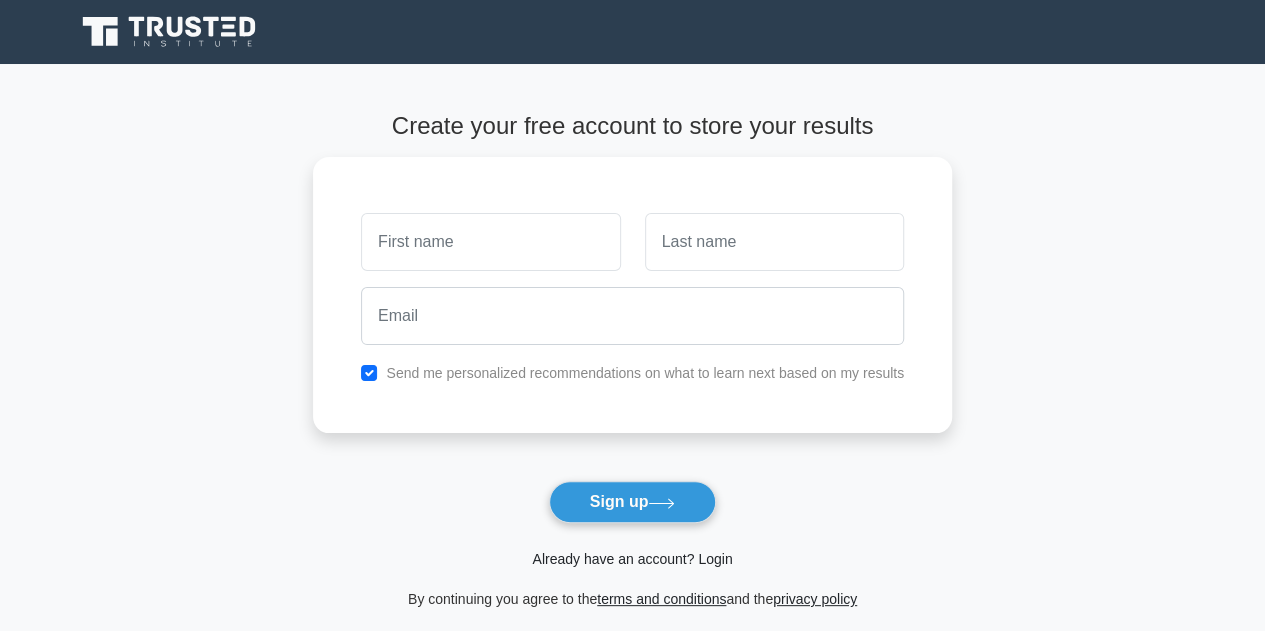 click on "Already have an account? Login" at bounding box center (632, 559) 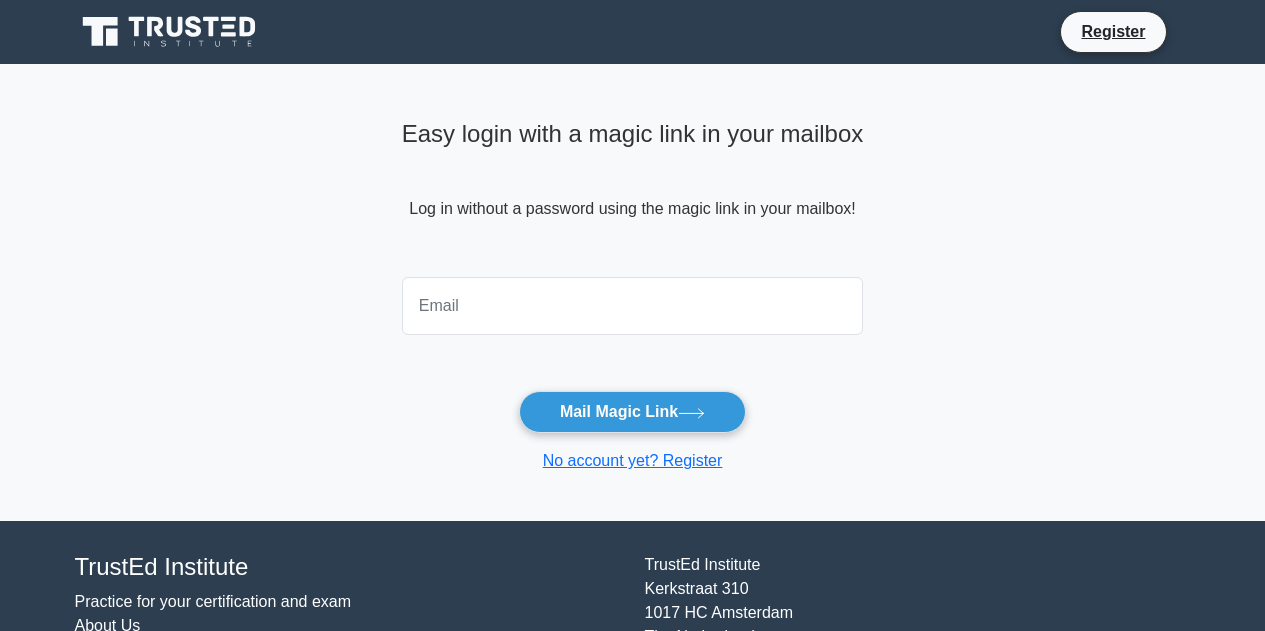 scroll, scrollTop: 0, scrollLeft: 0, axis: both 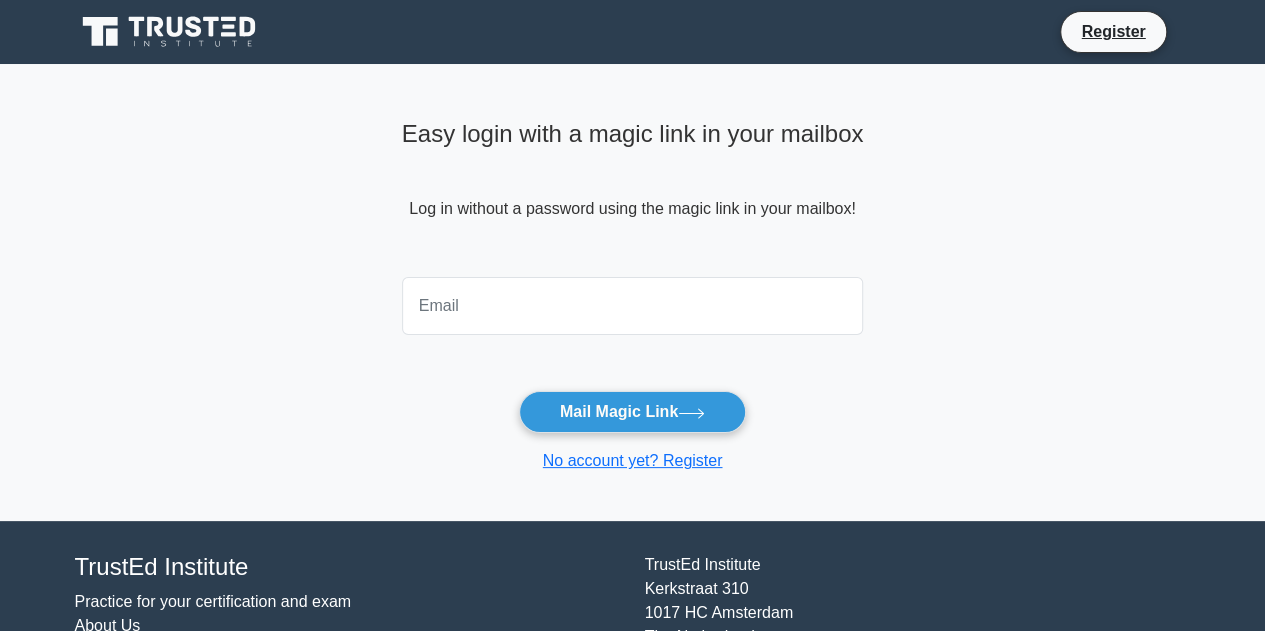 click at bounding box center (633, 306) 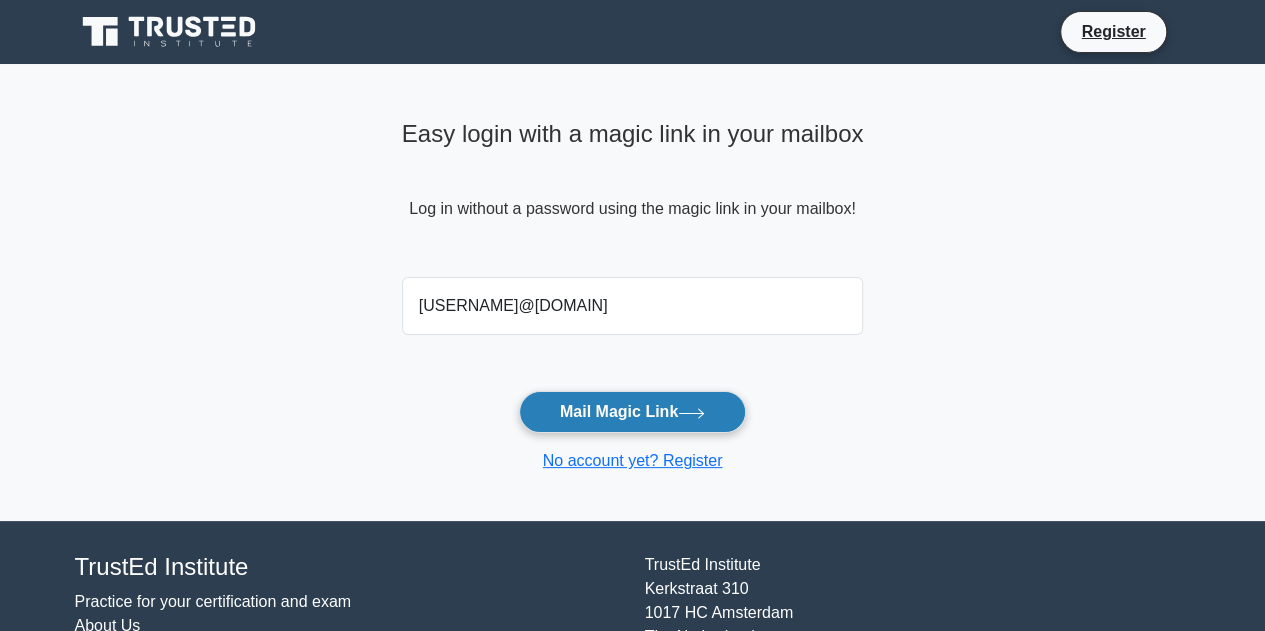 click on "Mail Magic Link" at bounding box center [632, 412] 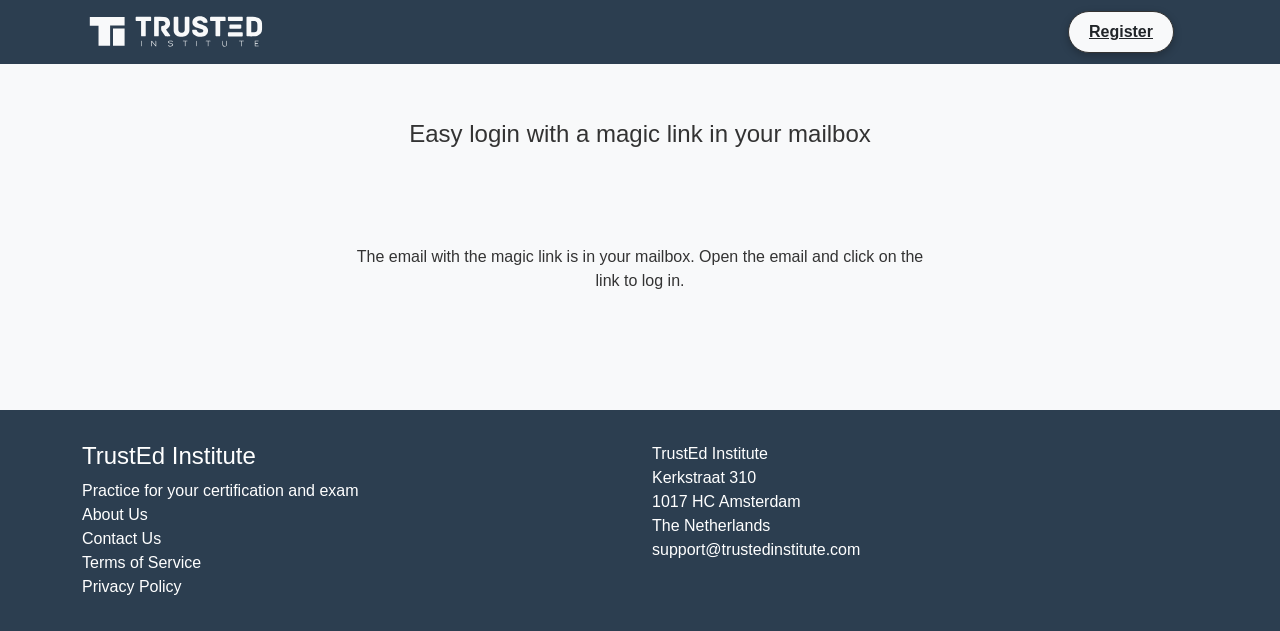scroll, scrollTop: 0, scrollLeft: 0, axis: both 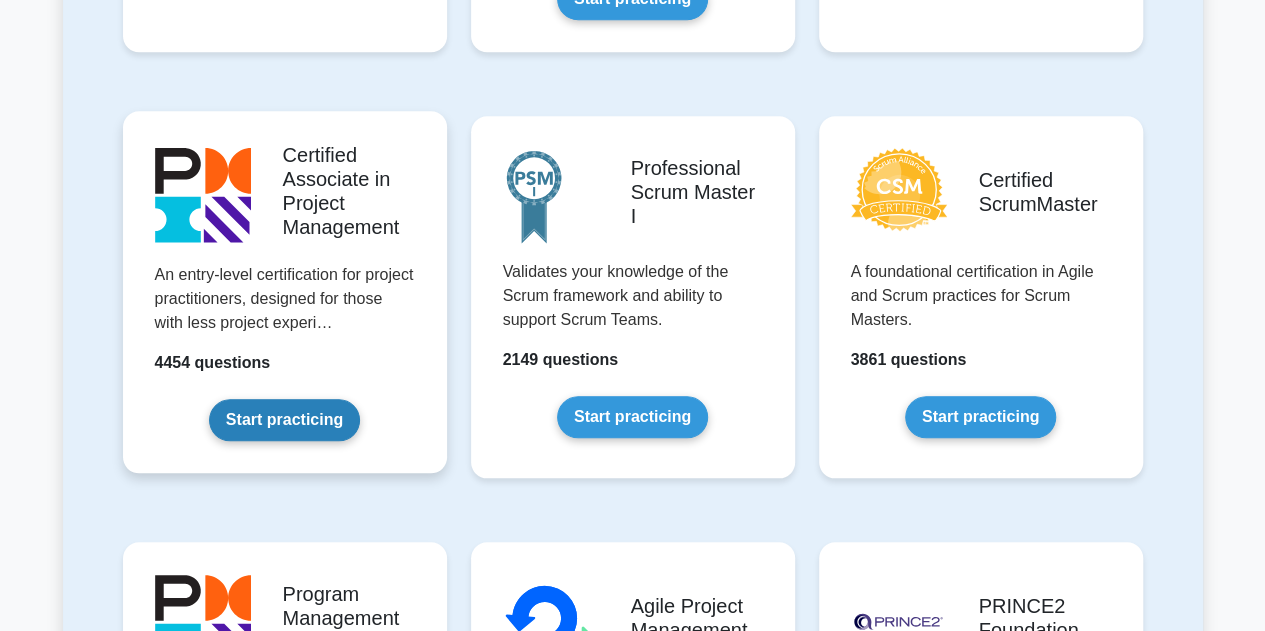 click on "Start practicing" at bounding box center (284, 420) 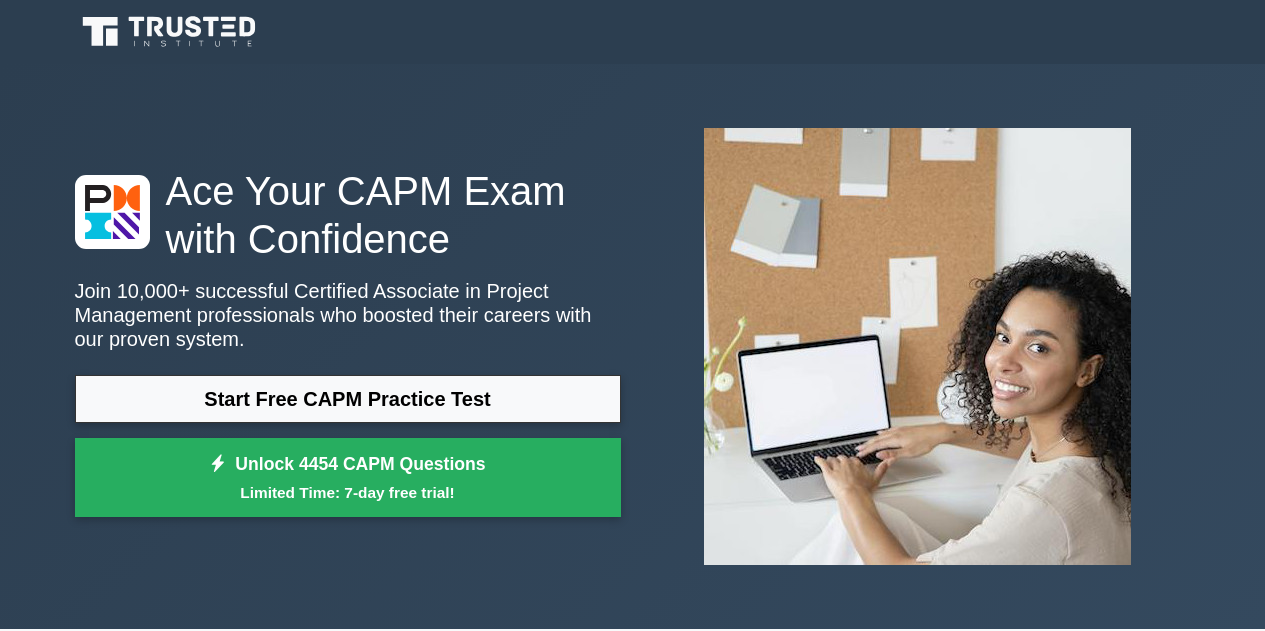 scroll, scrollTop: 0, scrollLeft: 0, axis: both 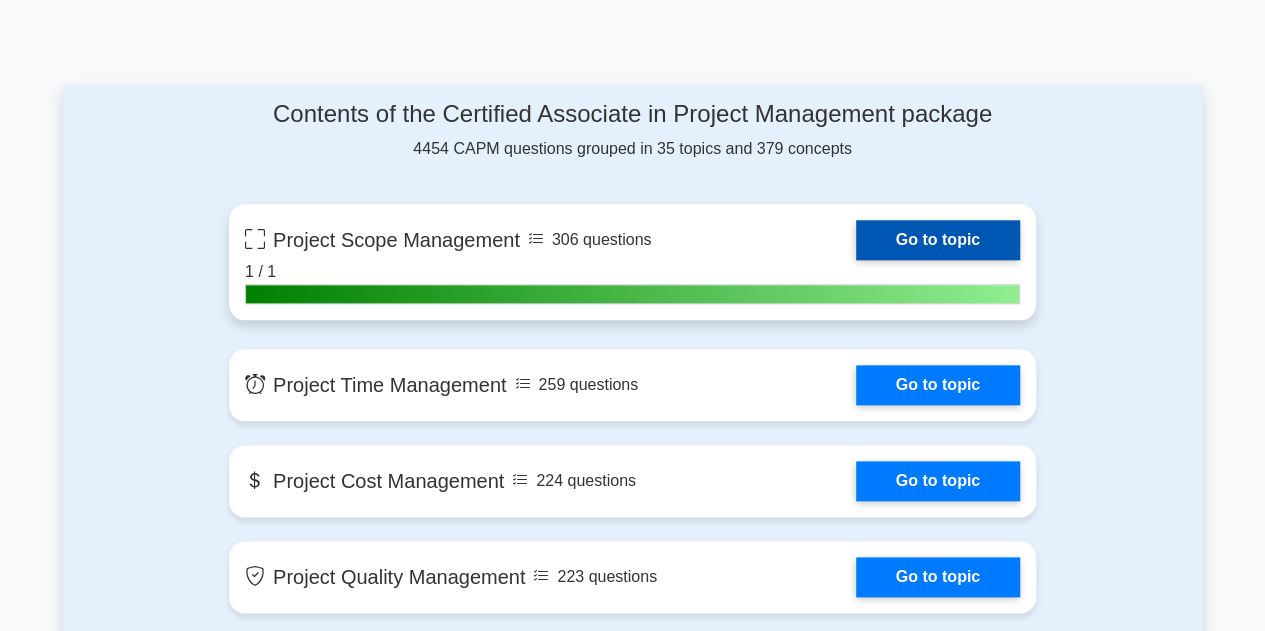 click on "Go to topic" at bounding box center [938, 240] 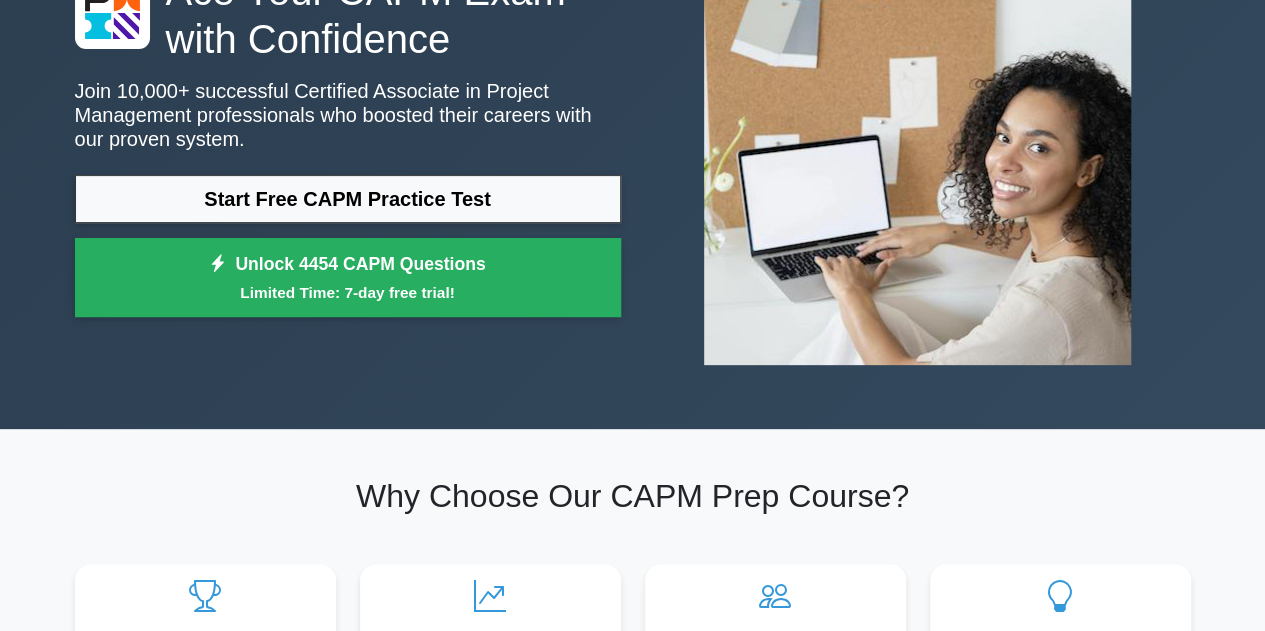 scroll, scrollTop: 0, scrollLeft: 0, axis: both 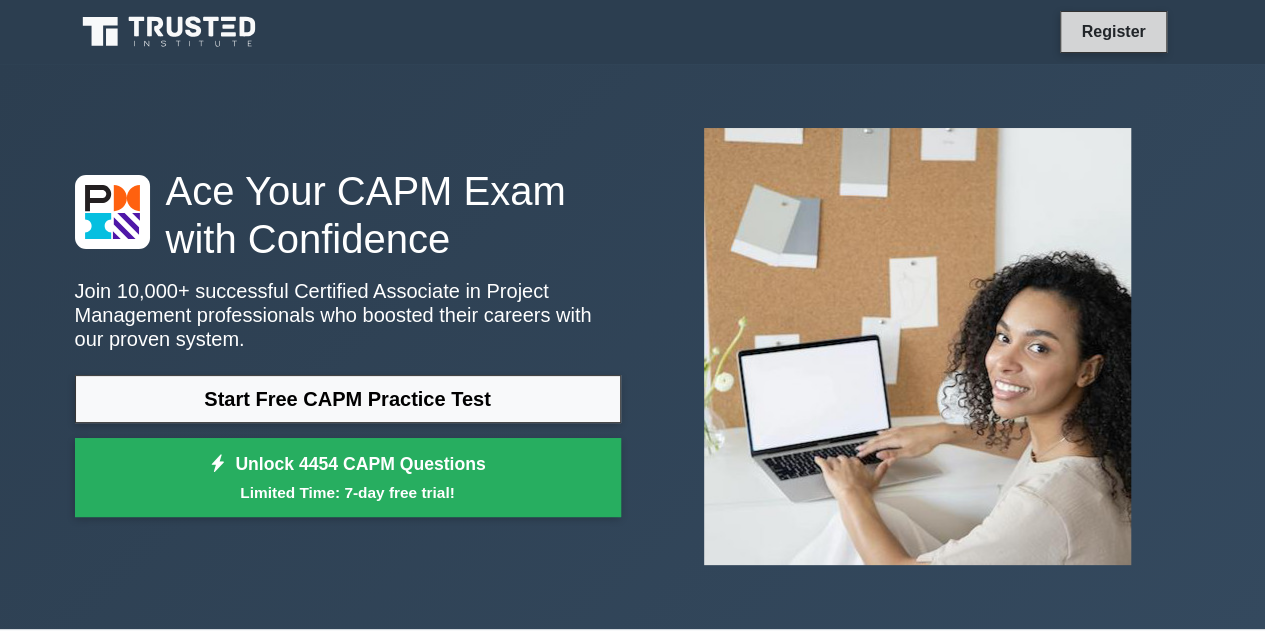 click on "Register" at bounding box center (1113, 31) 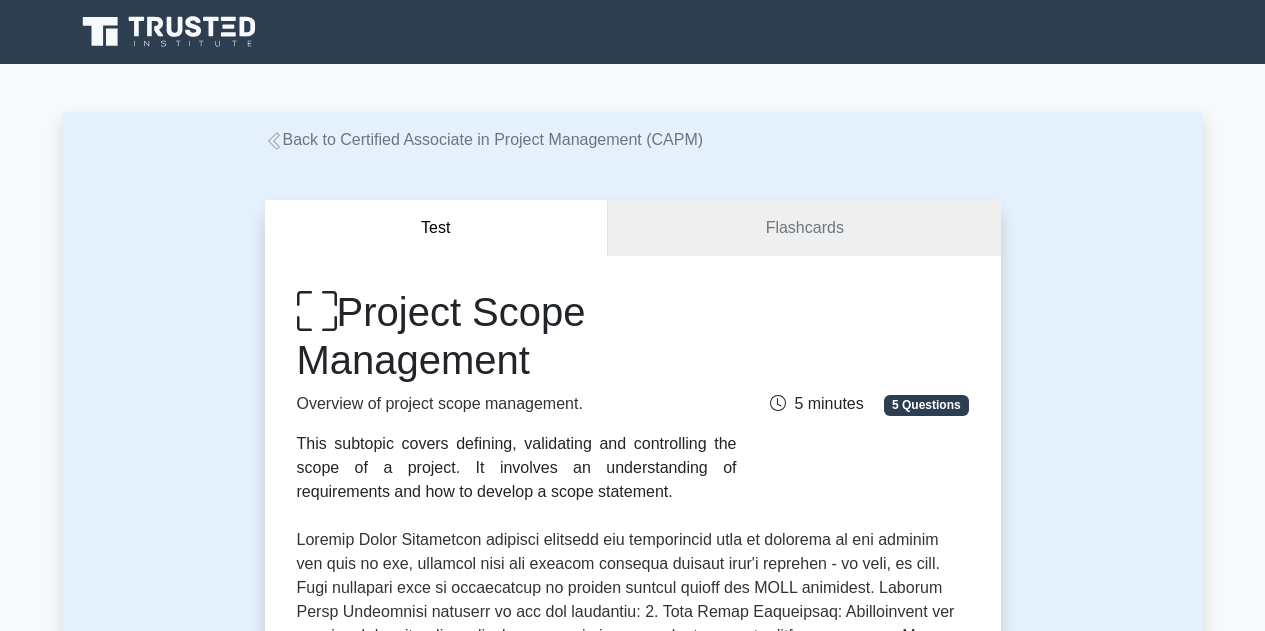 scroll, scrollTop: 0, scrollLeft: 0, axis: both 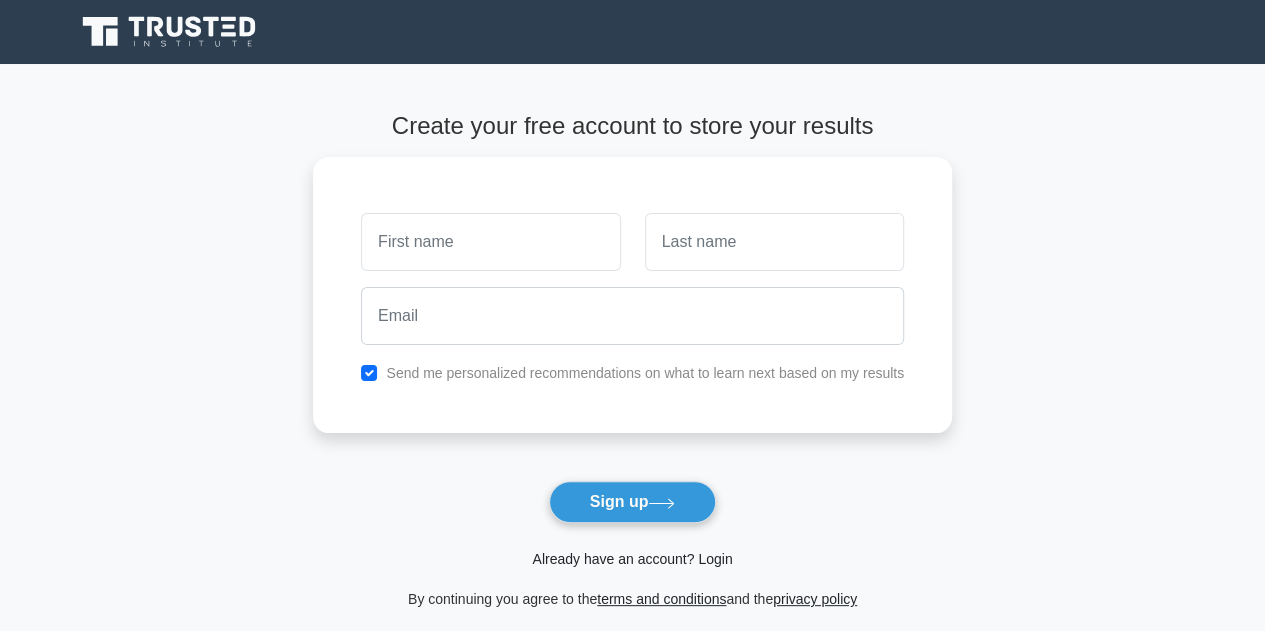 click on "Already have an account? Login" at bounding box center [632, 559] 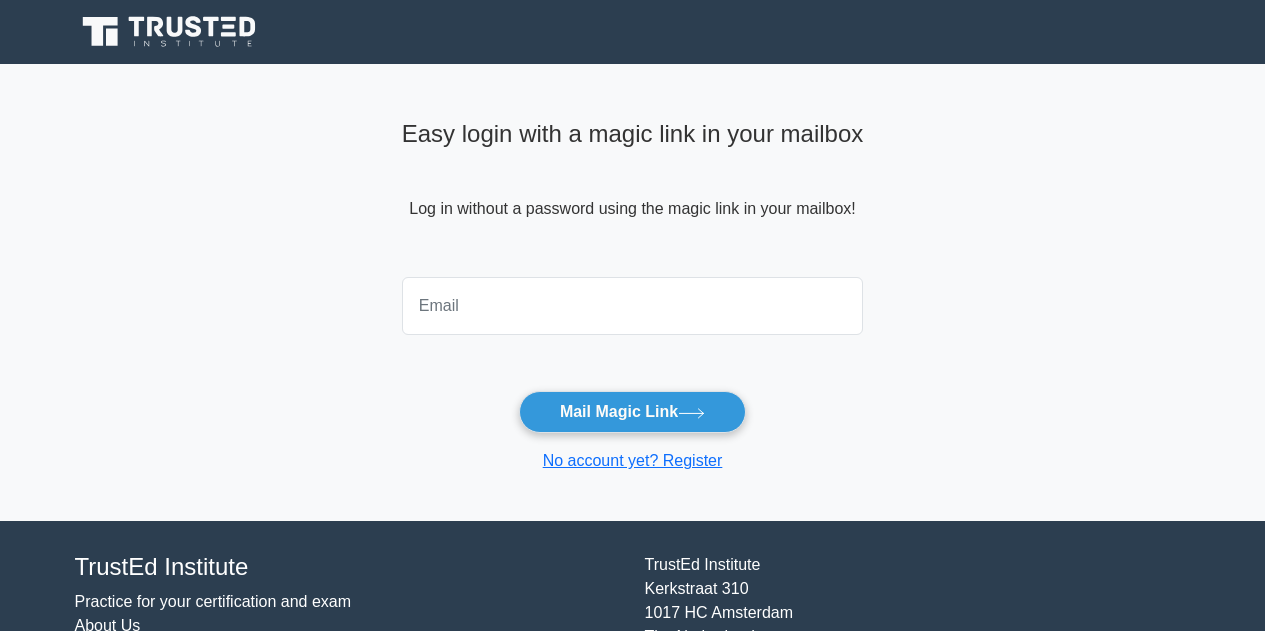 scroll, scrollTop: 0, scrollLeft: 0, axis: both 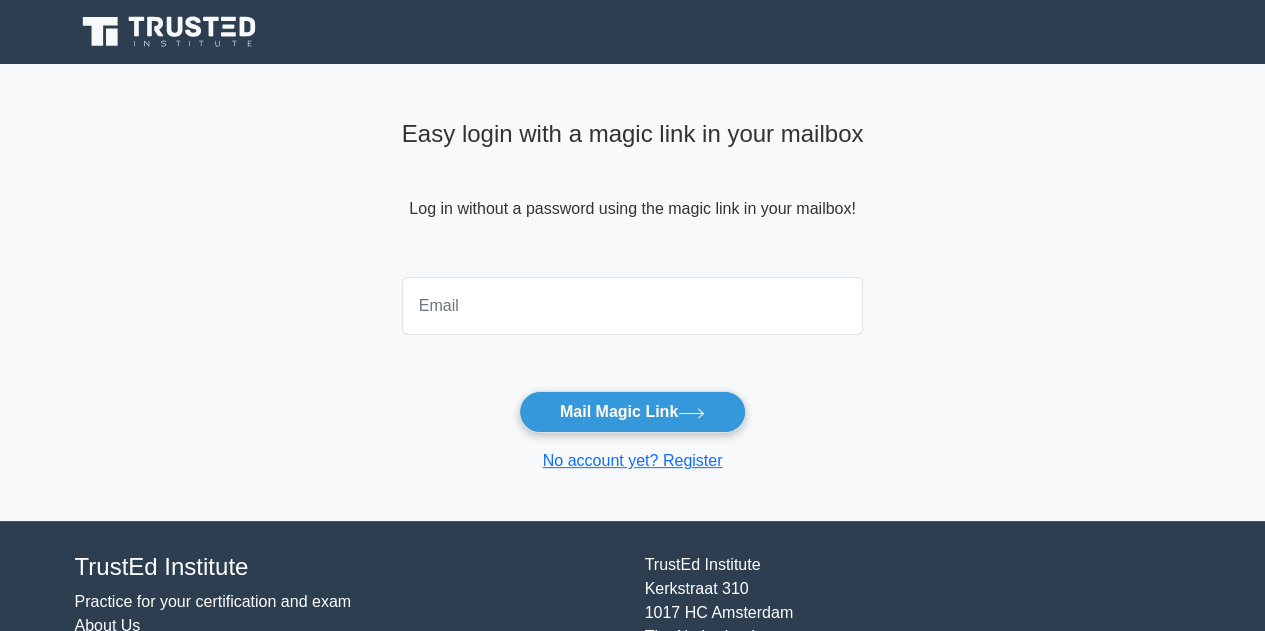 click at bounding box center (633, 306) 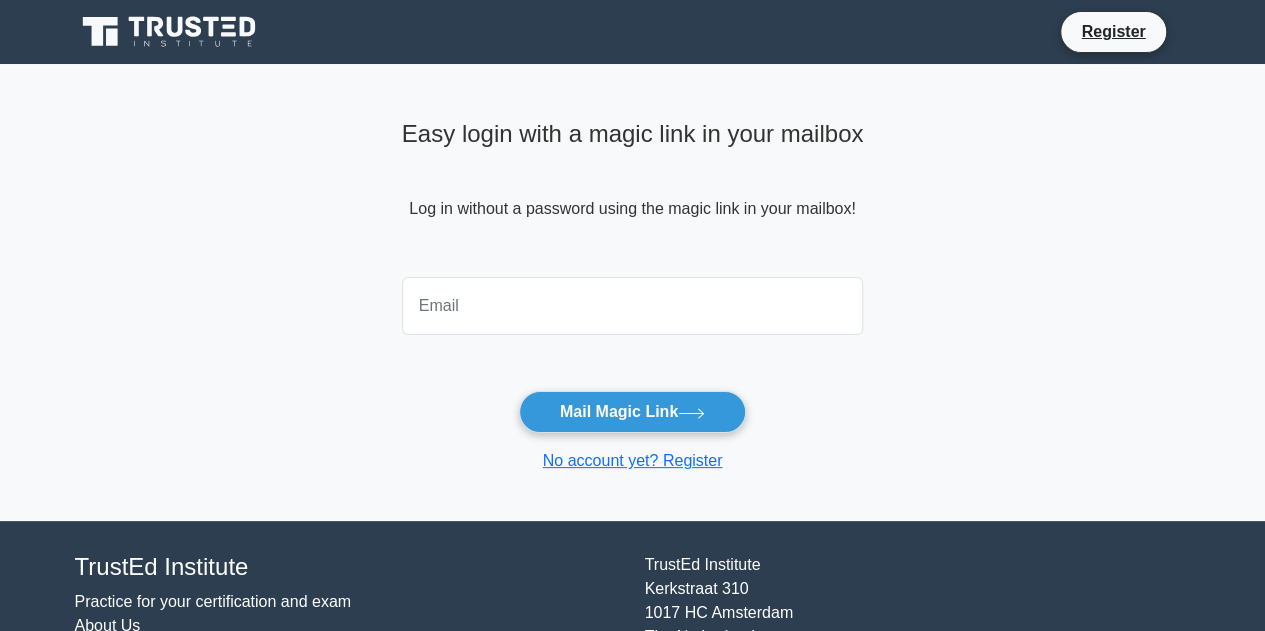 type on "[USERNAME]@[DOMAIN]" 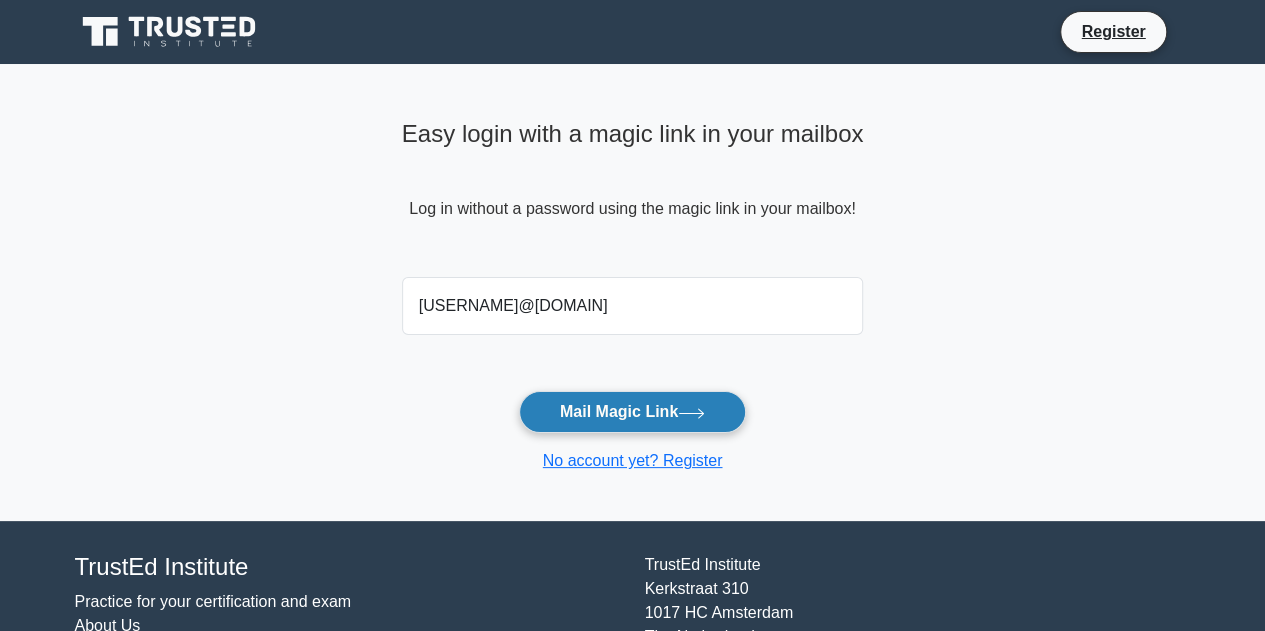 click on "Mail Magic Link" at bounding box center (632, 412) 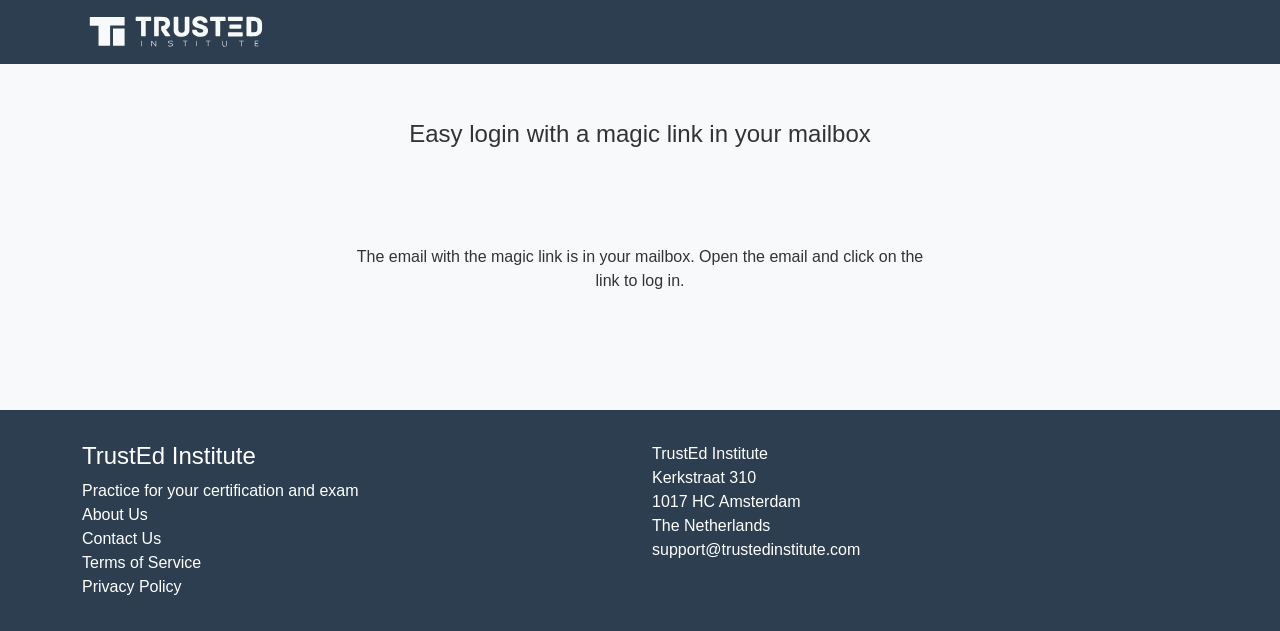 scroll, scrollTop: 0, scrollLeft: 0, axis: both 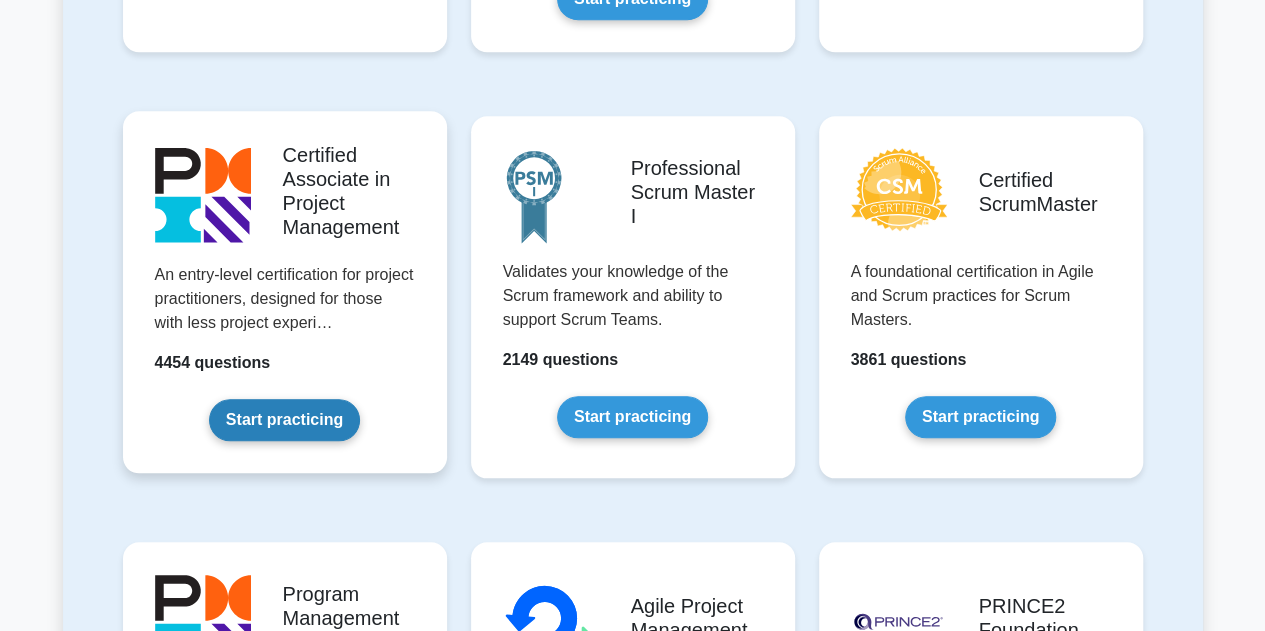 click on "Start practicing" at bounding box center [284, 420] 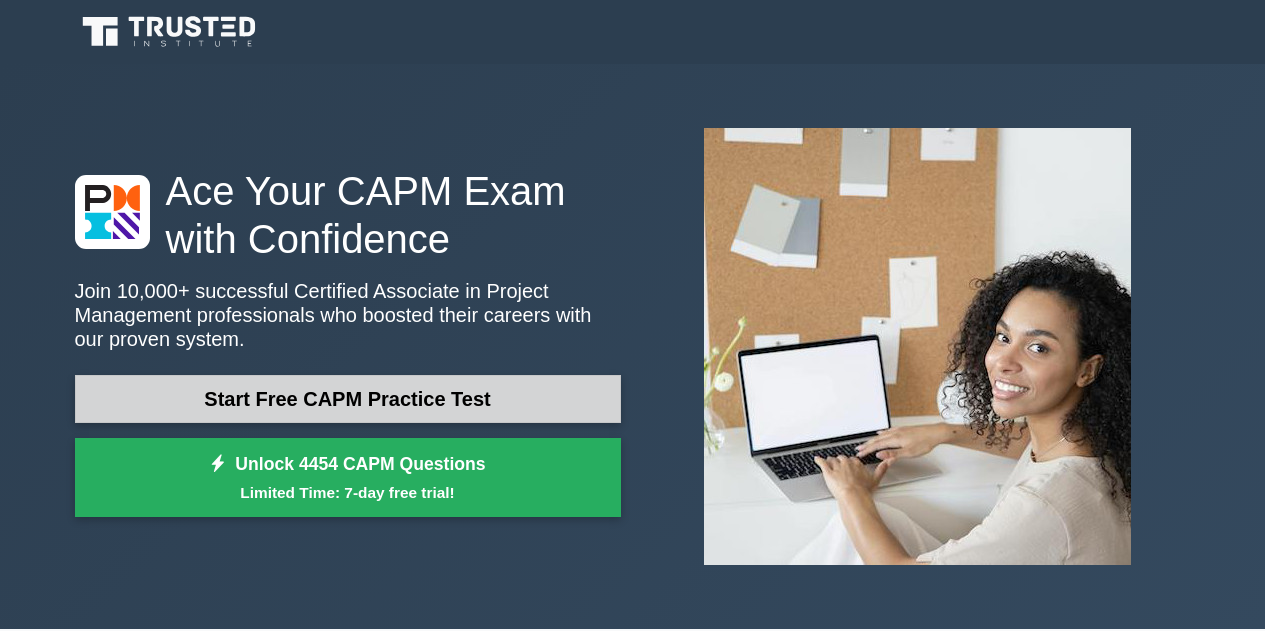 scroll, scrollTop: 0, scrollLeft: 0, axis: both 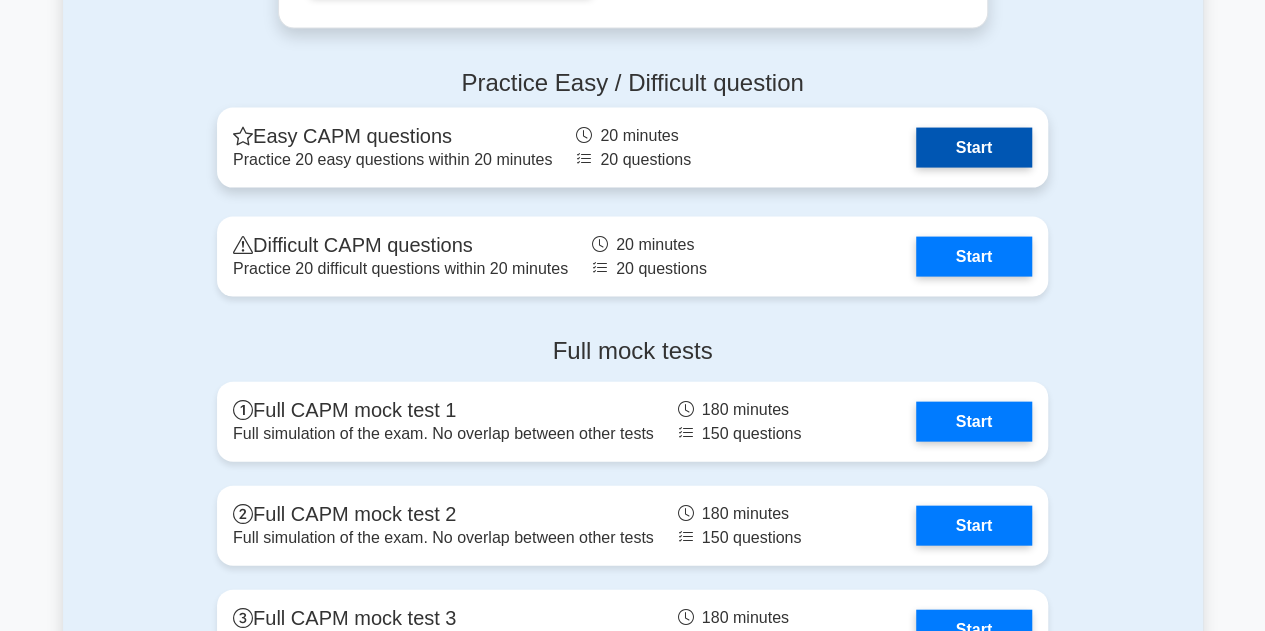 click on "Start" at bounding box center (974, 148) 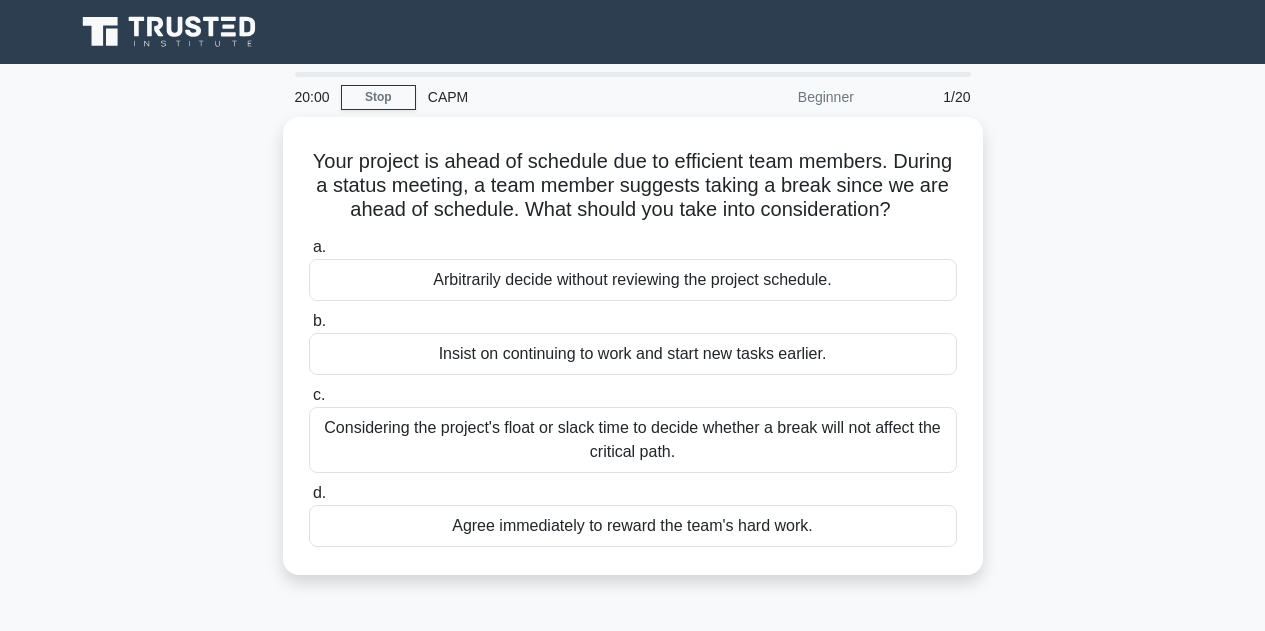 scroll, scrollTop: 0, scrollLeft: 0, axis: both 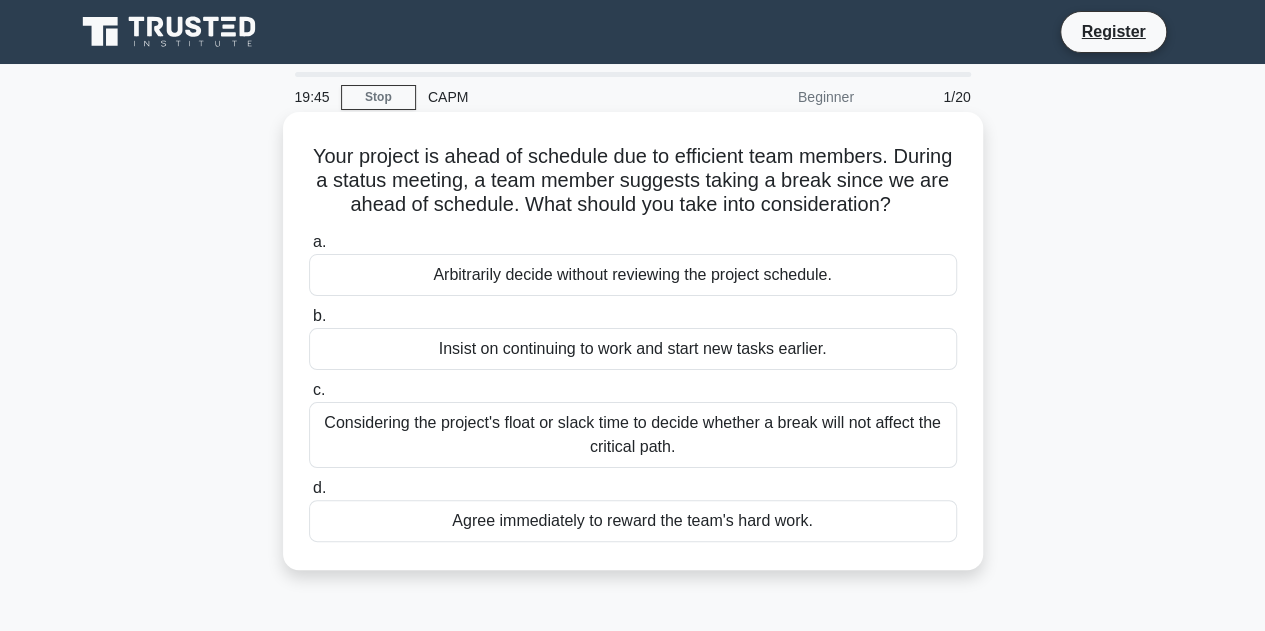 click on "Considering the project's float or slack time to decide whether a break will not affect the critical path." at bounding box center (633, 435) 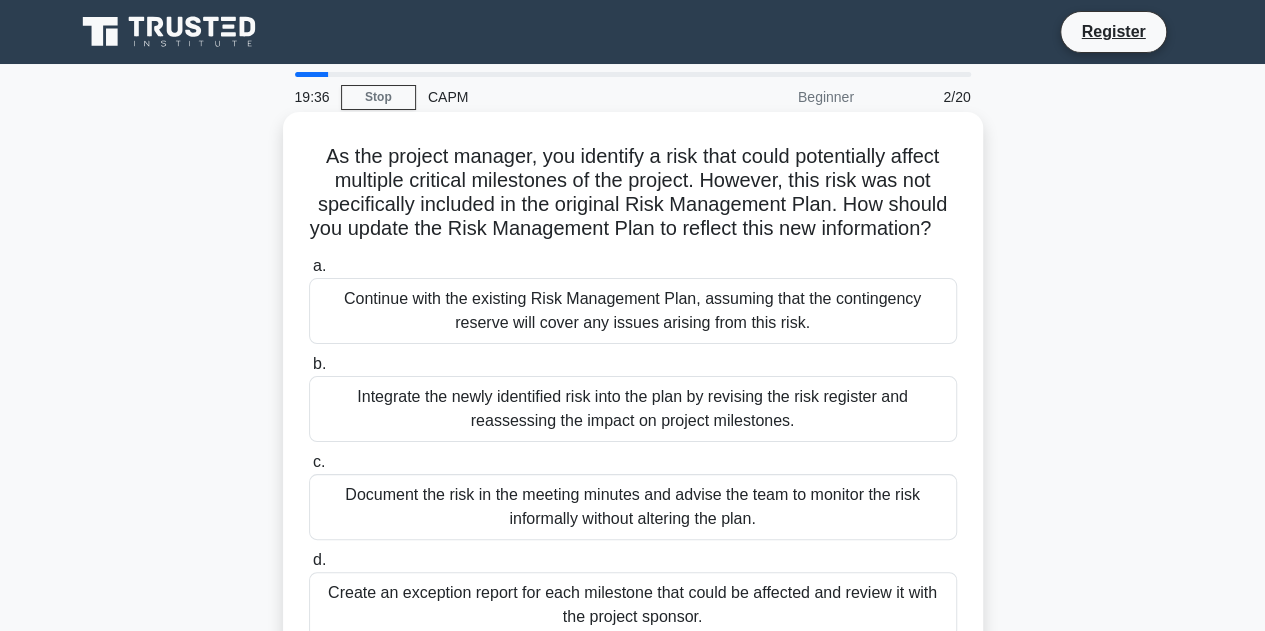 scroll, scrollTop: 100, scrollLeft: 0, axis: vertical 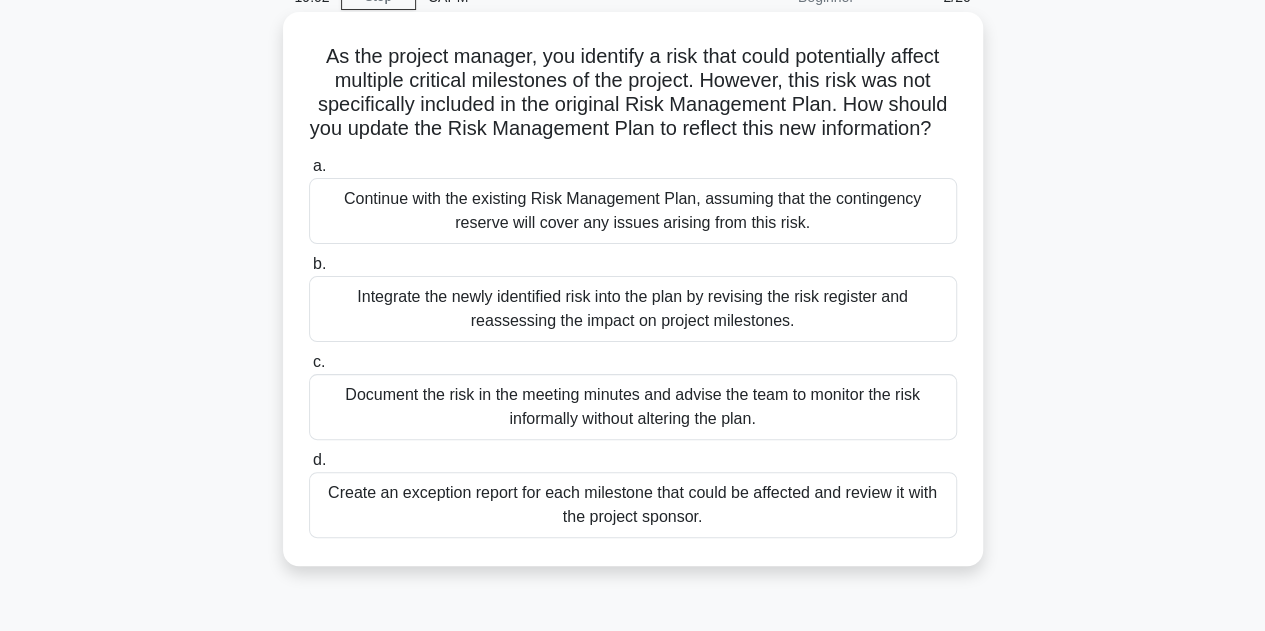 click on "Integrate the newly identified risk into the plan by revising the risk register and reassessing the impact on project milestones." at bounding box center (633, 309) 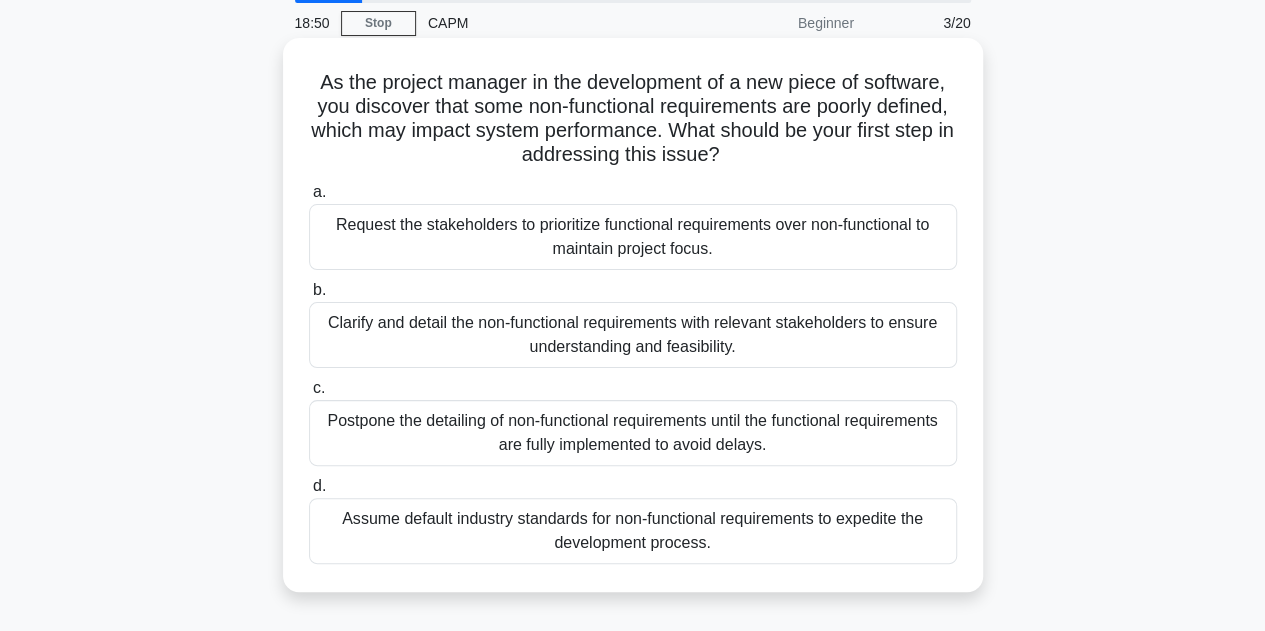 scroll, scrollTop: 76, scrollLeft: 0, axis: vertical 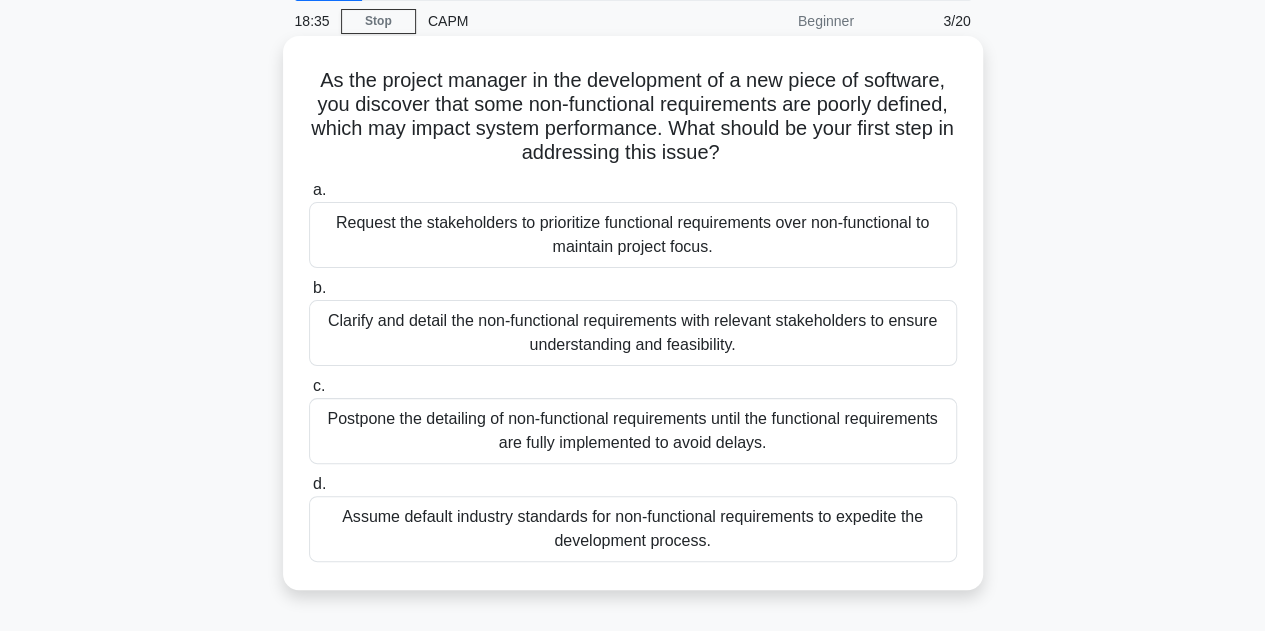 click on "Request the stakeholders to prioritize functional requirements over non-functional to maintain project focus." at bounding box center (633, 235) 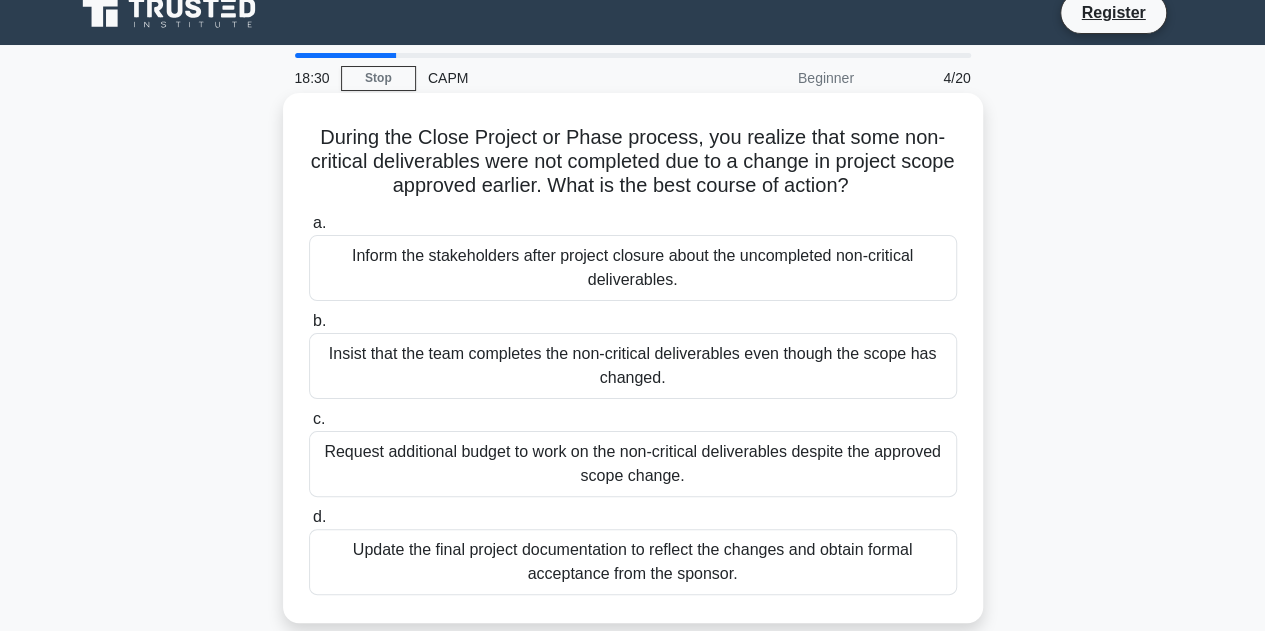 scroll, scrollTop: 20, scrollLeft: 0, axis: vertical 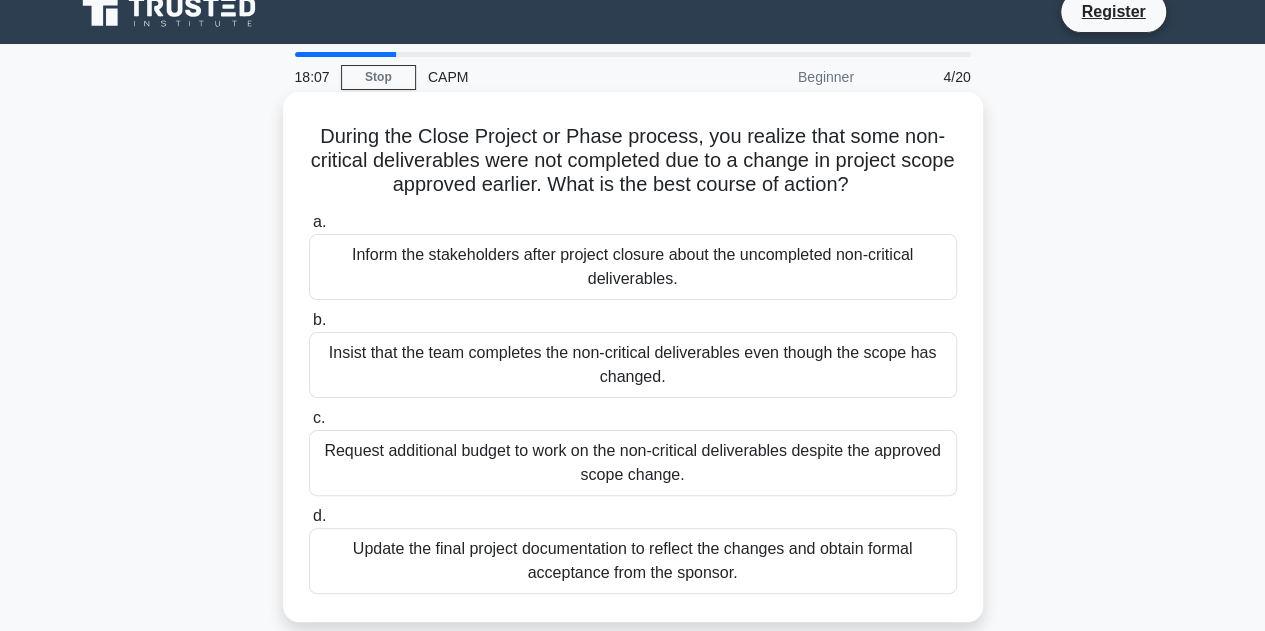 click on "Update the final project documentation to reflect the changes and obtain formal acceptance from the sponsor." at bounding box center [633, 561] 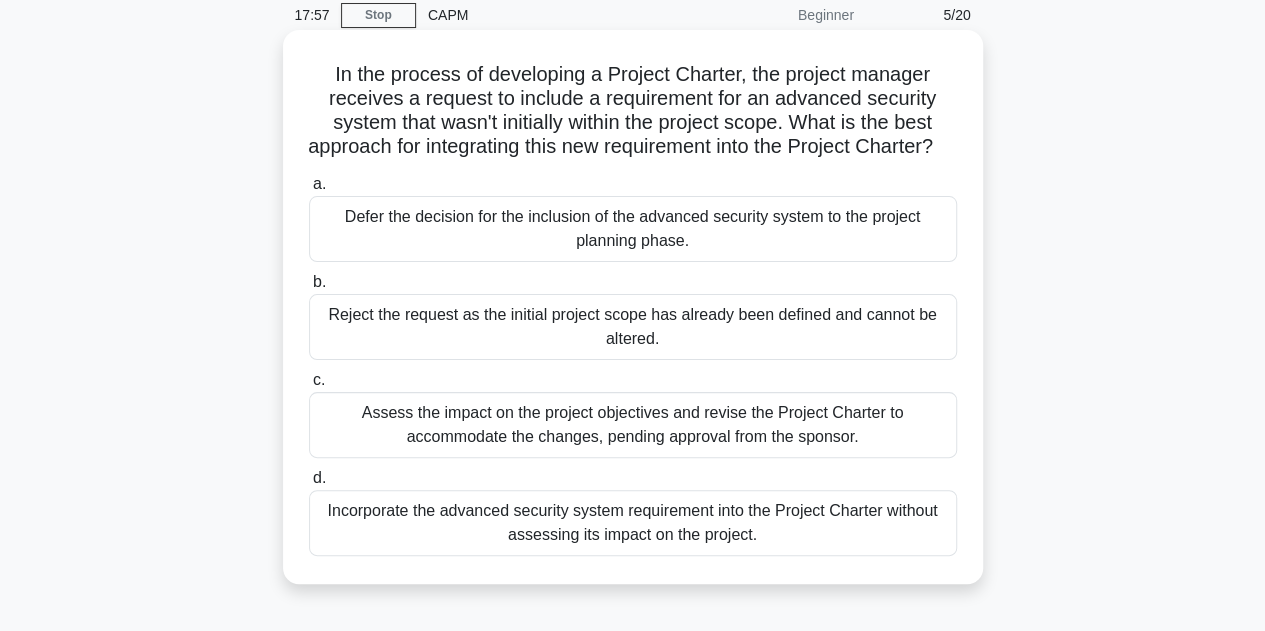 scroll, scrollTop: 83, scrollLeft: 0, axis: vertical 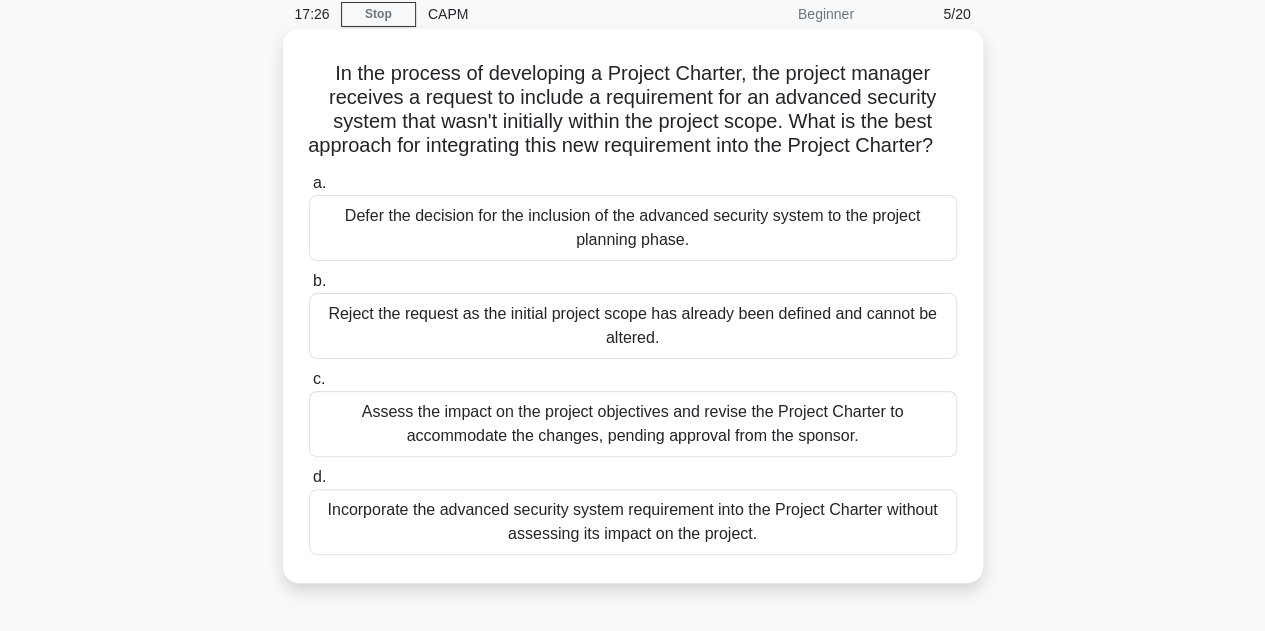 click on "Assess the impact on the project objectives and revise the Project Charter to accommodate the changes, pending approval from the sponsor." at bounding box center [633, 424] 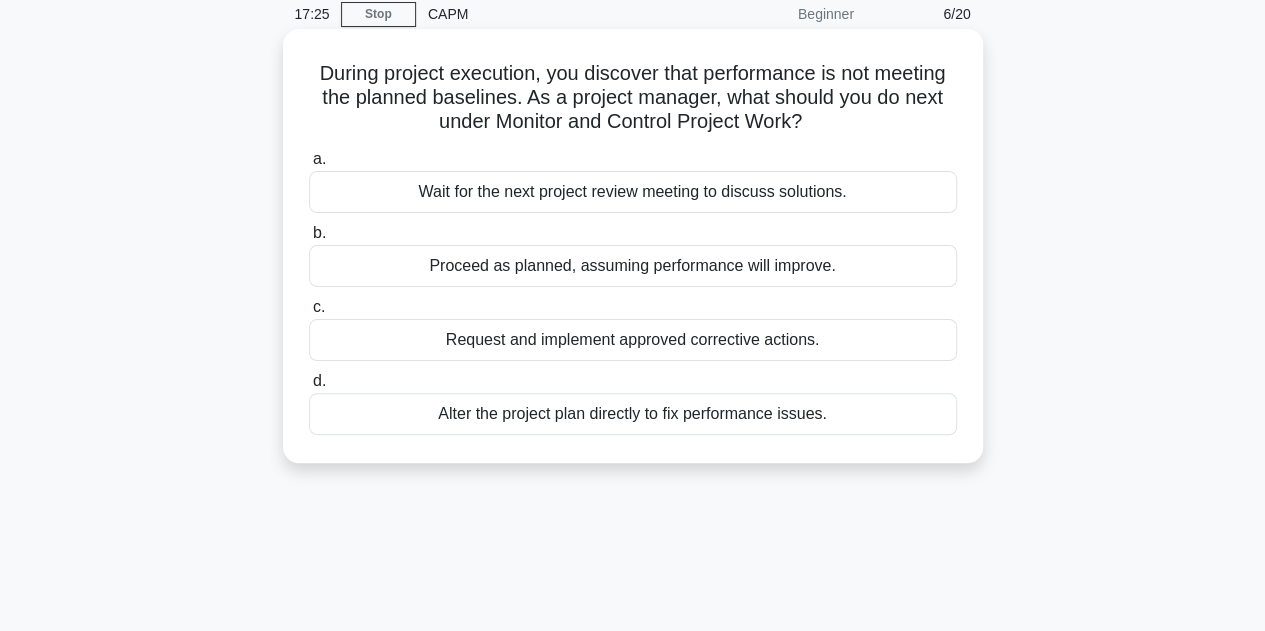 scroll, scrollTop: 0, scrollLeft: 0, axis: both 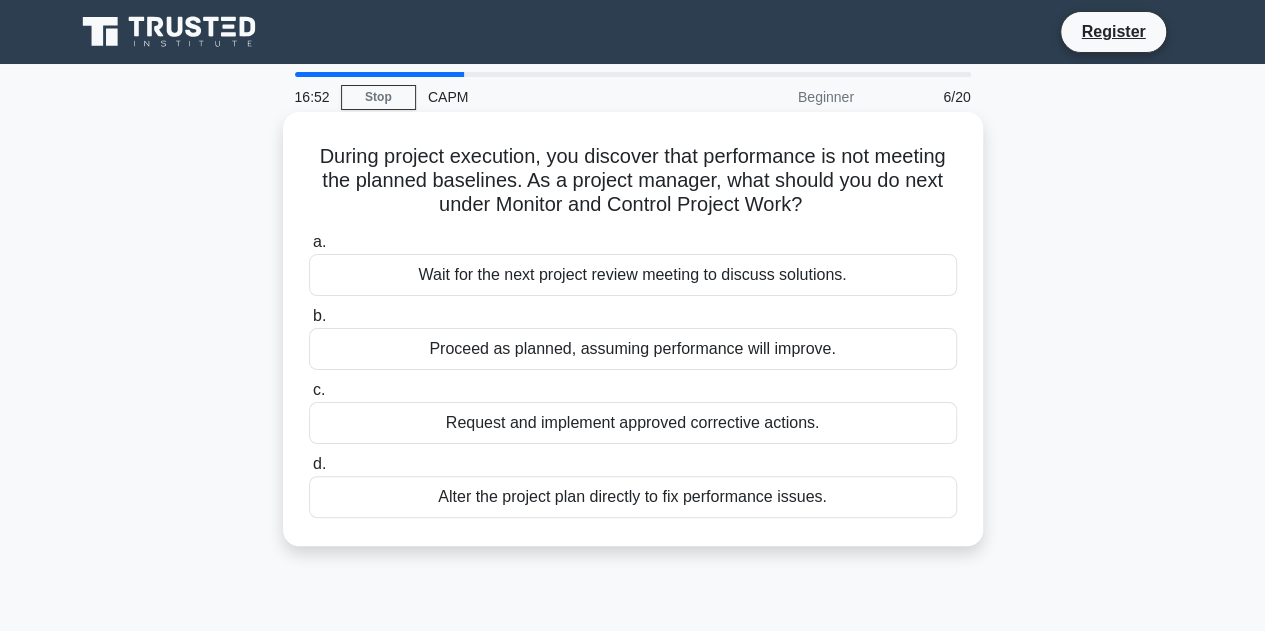 click on "Request and implement approved corrective actions." at bounding box center [633, 423] 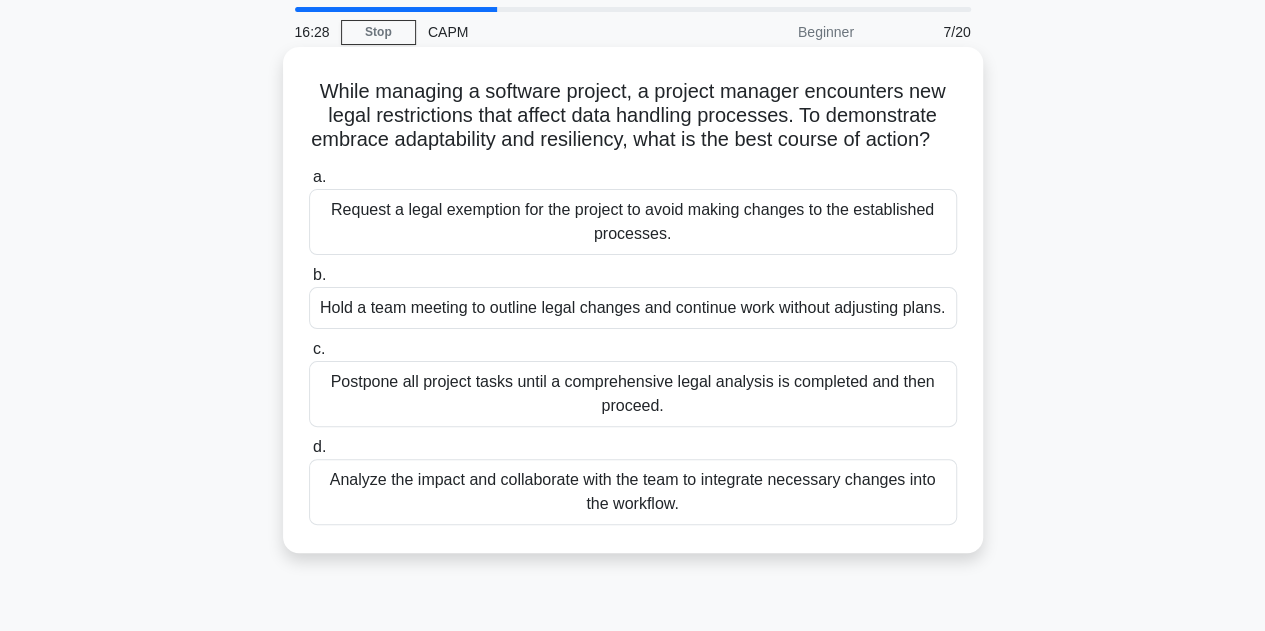 scroll, scrollTop: 66, scrollLeft: 0, axis: vertical 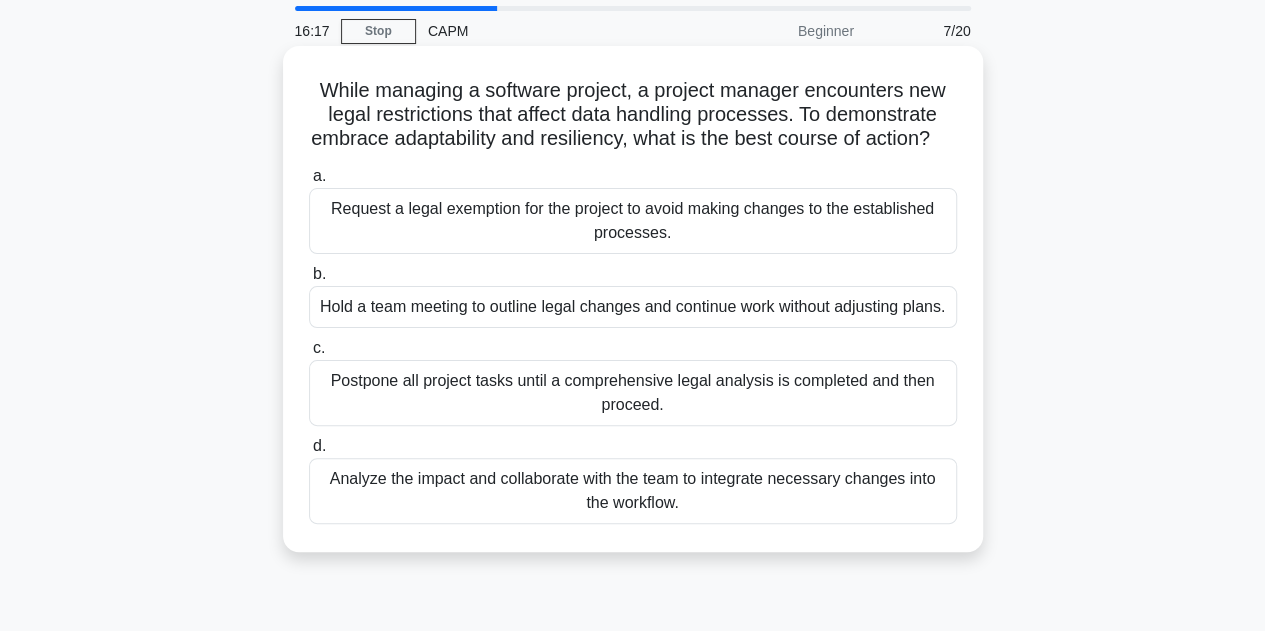 click on "Analyze the impact and collaborate with the team to integrate necessary changes into the workflow." at bounding box center [633, 491] 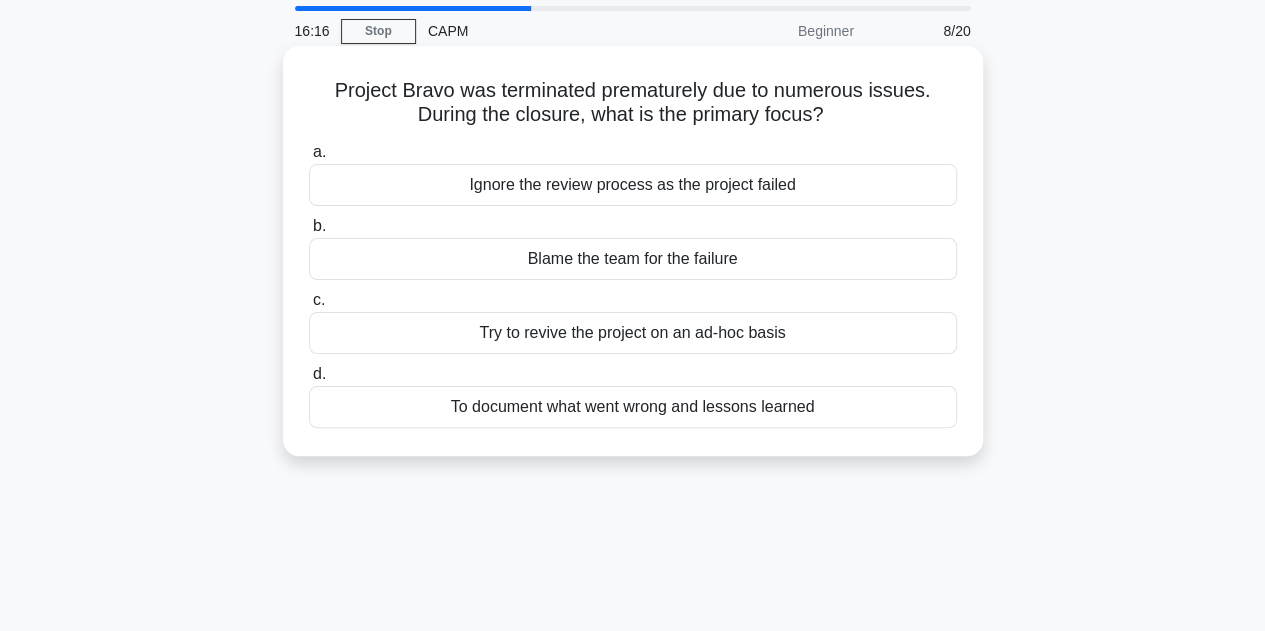 scroll, scrollTop: 0, scrollLeft: 0, axis: both 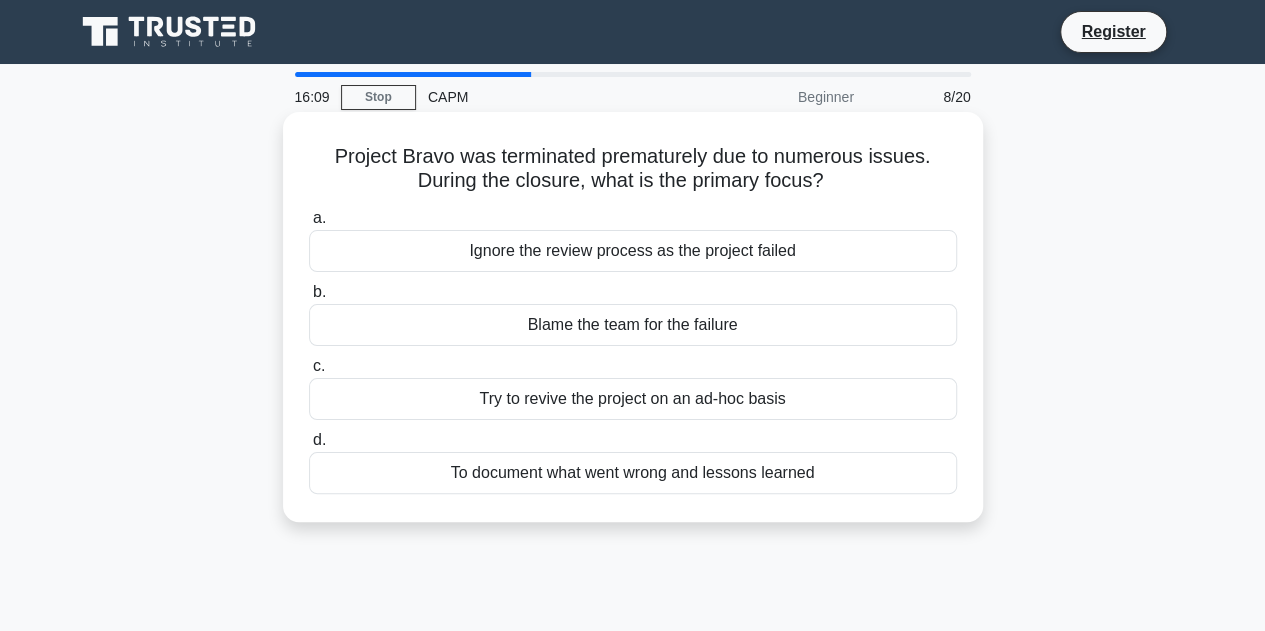 click on "To document what went wrong and lessons learned" at bounding box center [633, 473] 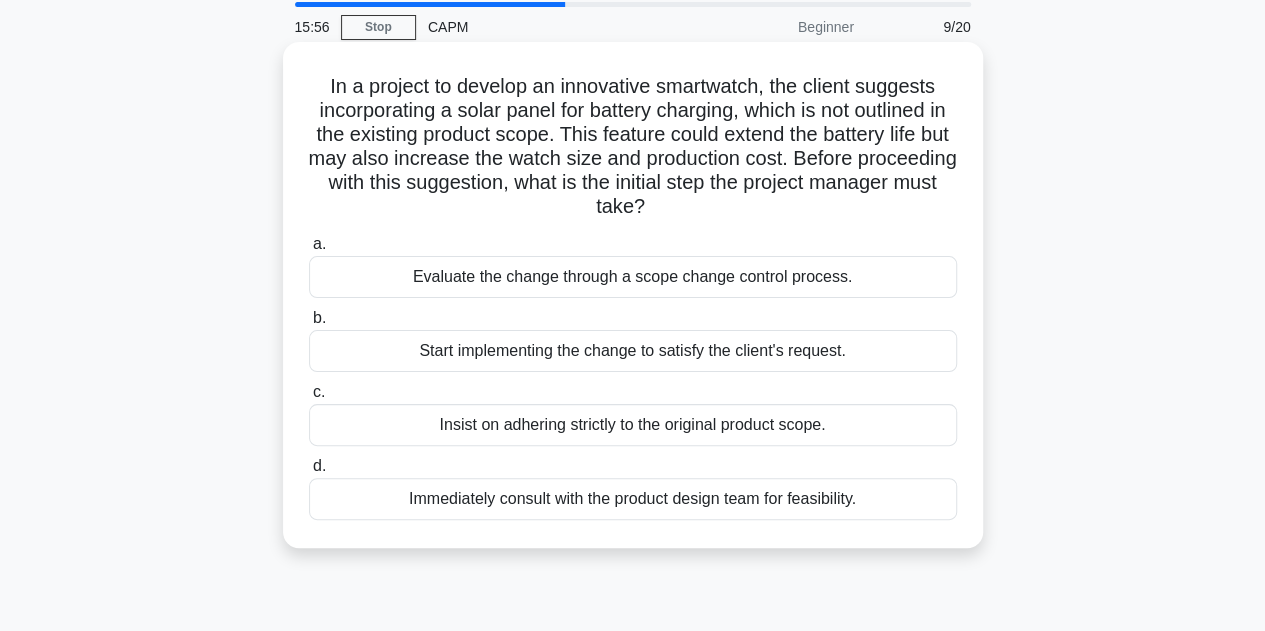 scroll, scrollTop: 75, scrollLeft: 0, axis: vertical 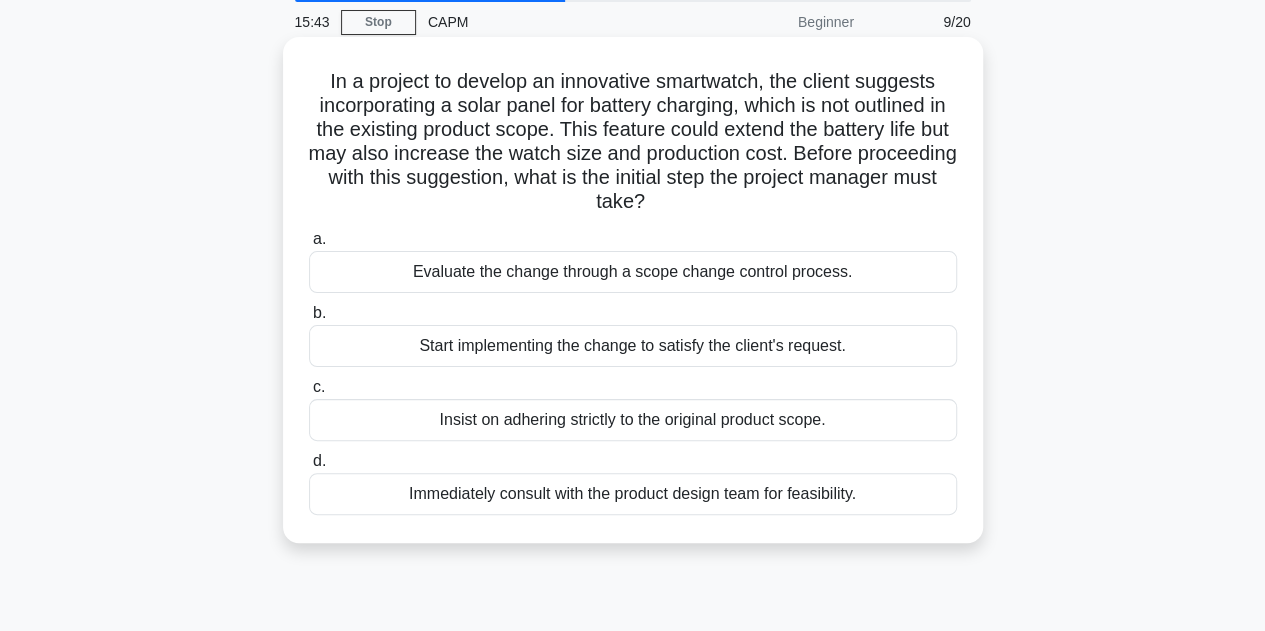 click on "Evaluate the change through a scope change control process." at bounding box center [633, 272] 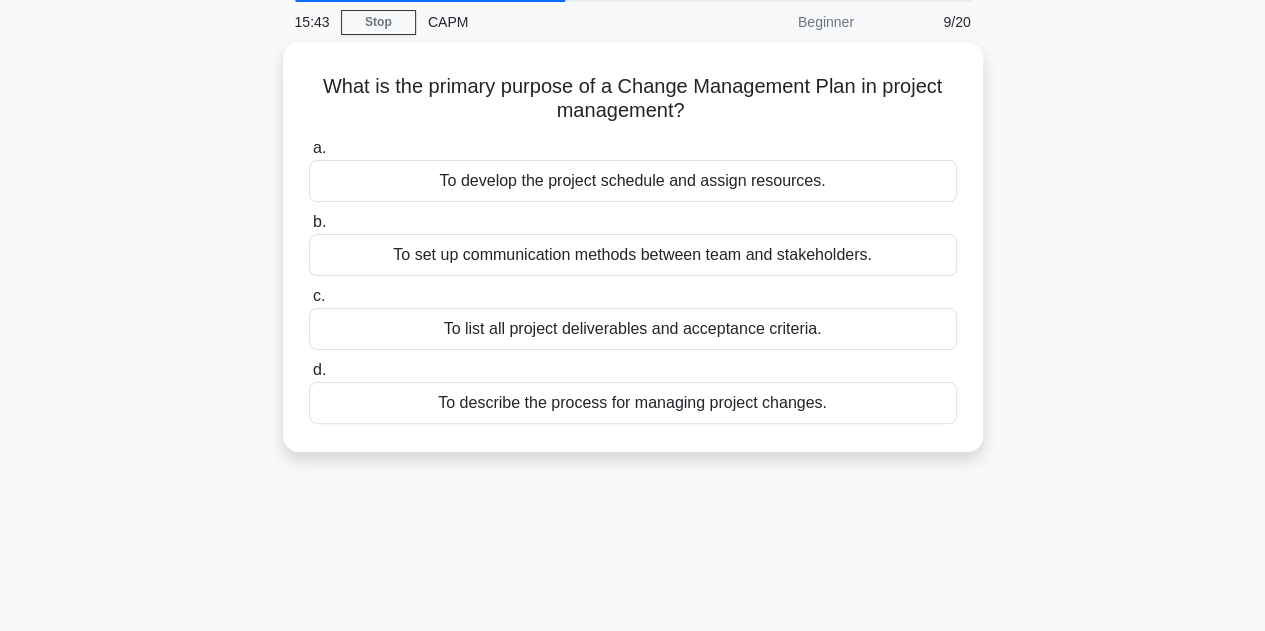 scroll, scrollTop: 0, scrollLeft: 0, axis: both 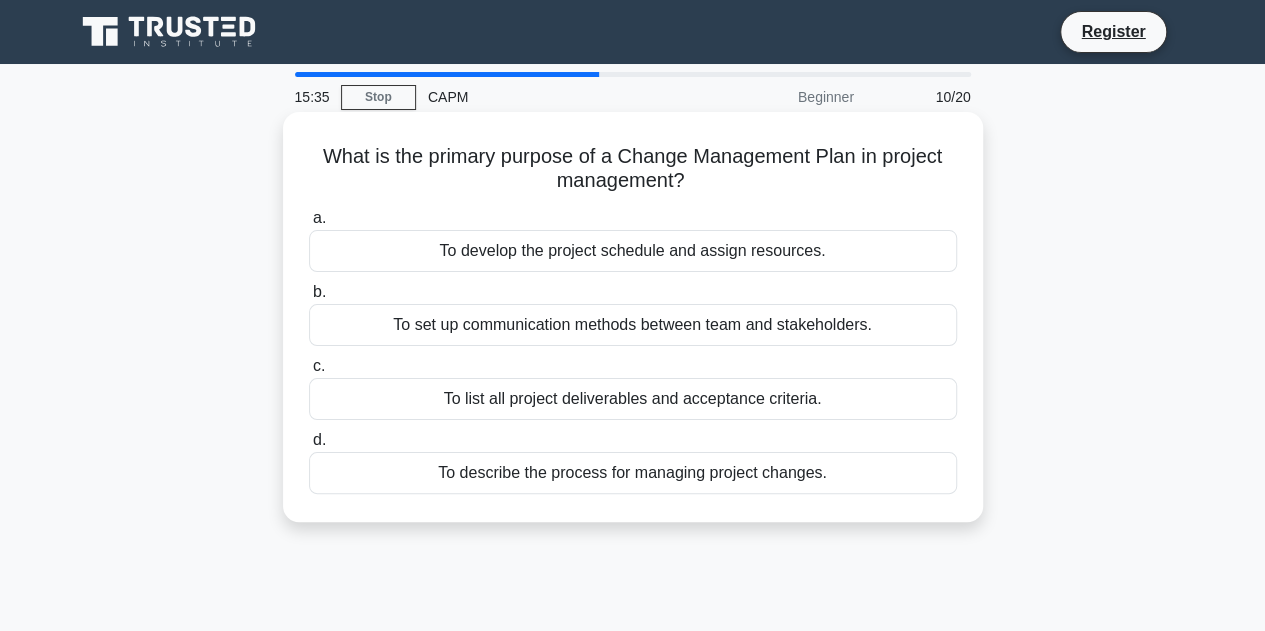 click on "To describe the process for managing project changes." at bounding box center (633, 473) 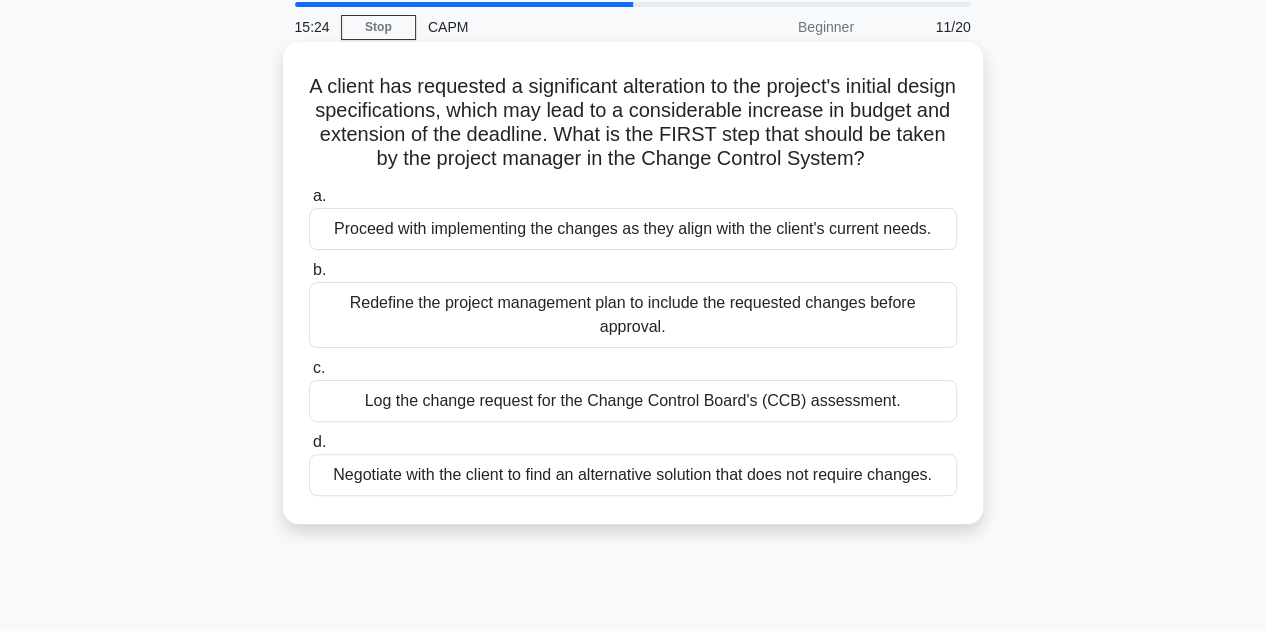 scroll, scrollTop: 71, scrollLeft: 0, axis: vertical 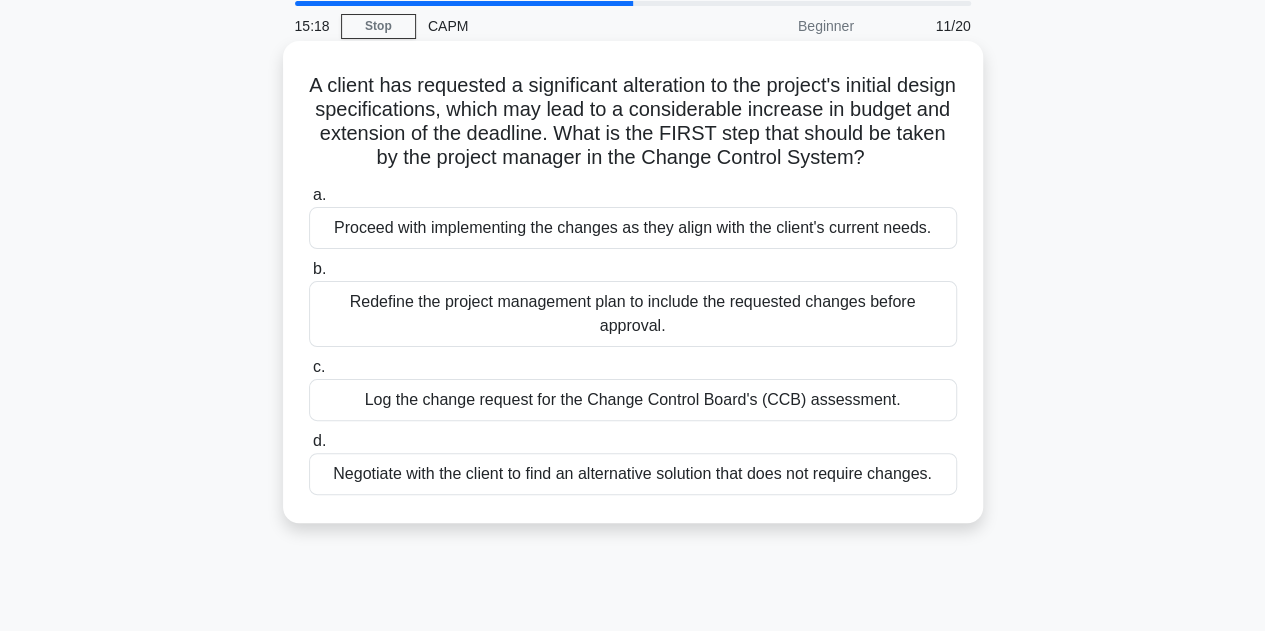 click on "Log the change request for the Change Control Board's (CCB) assessment." at bounding box center [633, 400] 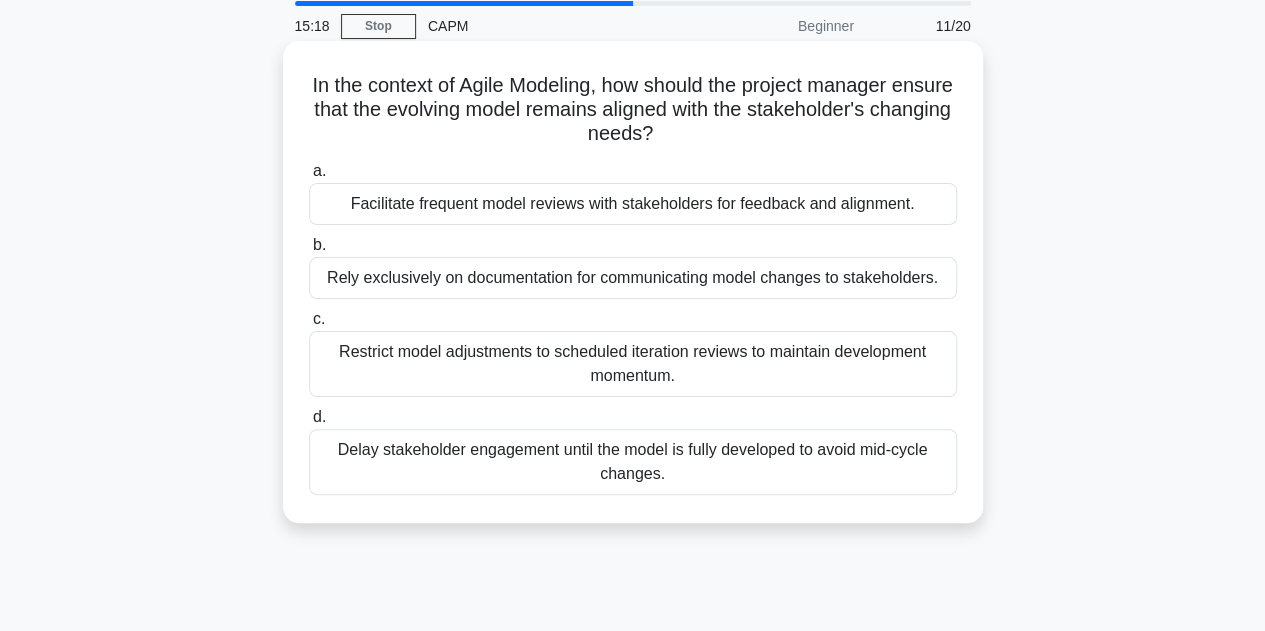scroll, scrollTop: 0, scrollLeft: 0, axis: both 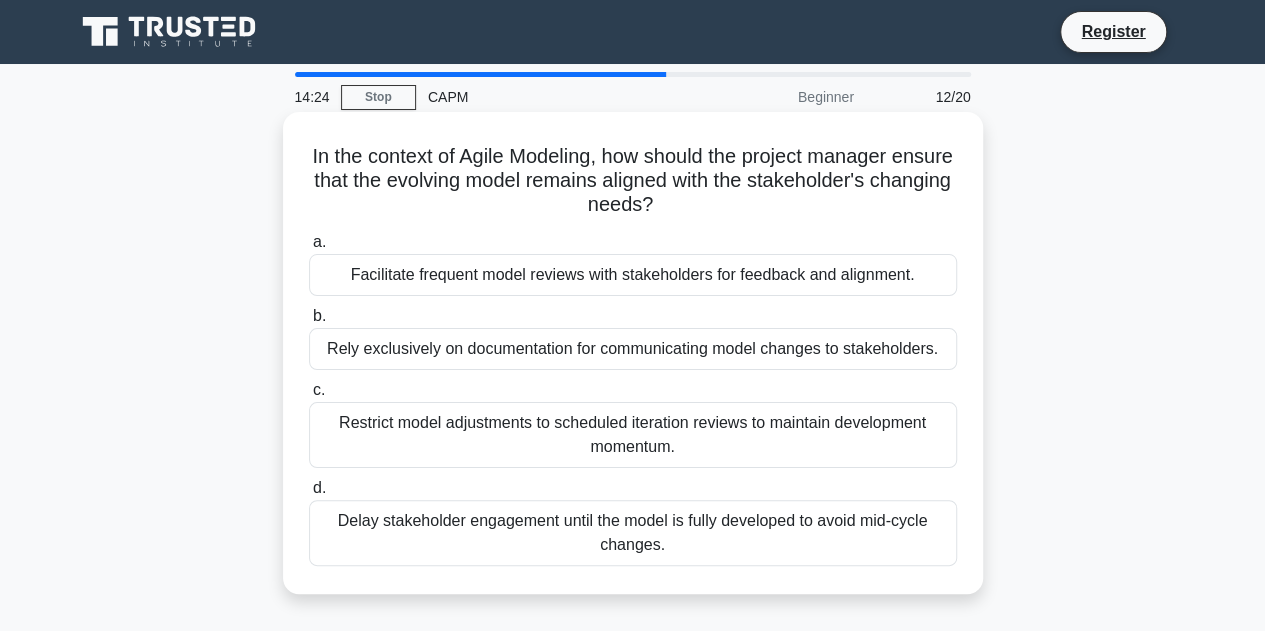 click on "Facilitate frequent model reviews with stakeholders for feedback and alignment." at bounding box center (633, 275) 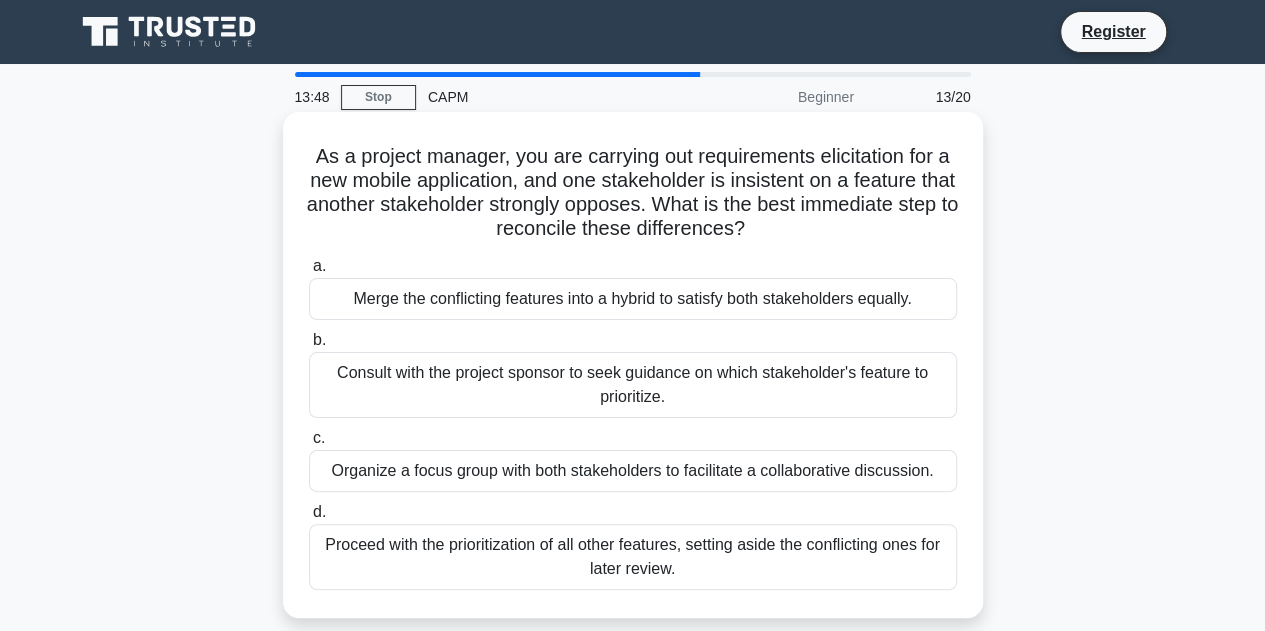 click on "Organize a focus group with both stakeholders to facilitate a collaborative discussion." at bounding box center (633, 471) 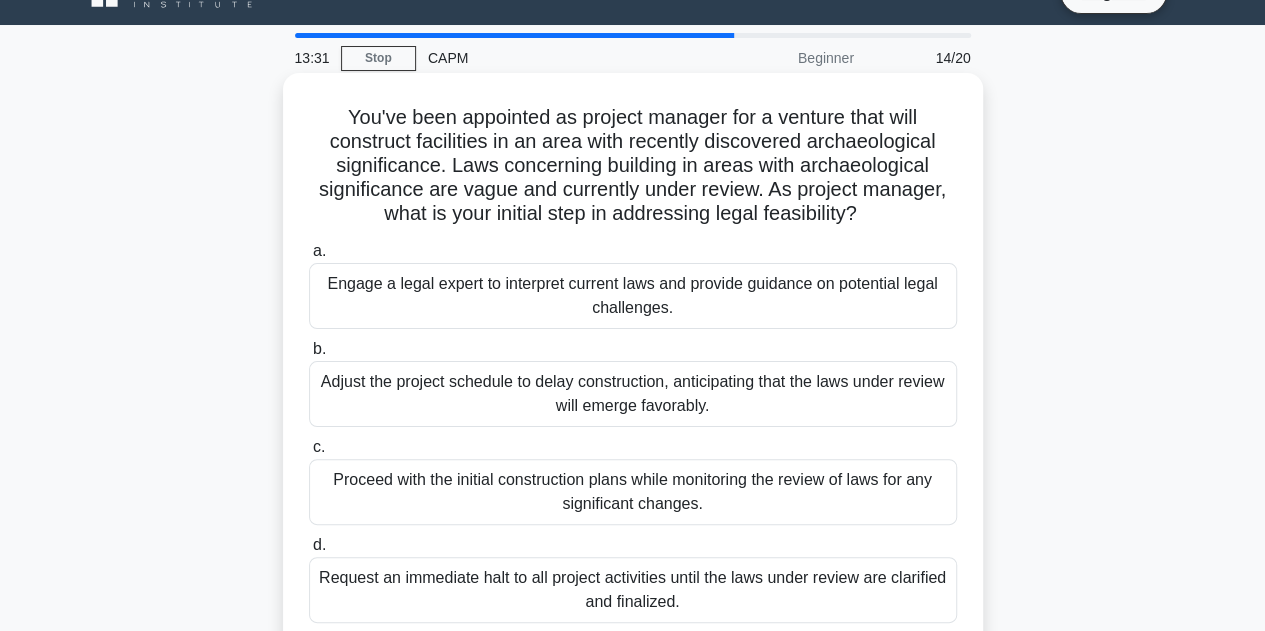 scroll, scrollTop: 40, scrollLeft: 0, axis: vertical 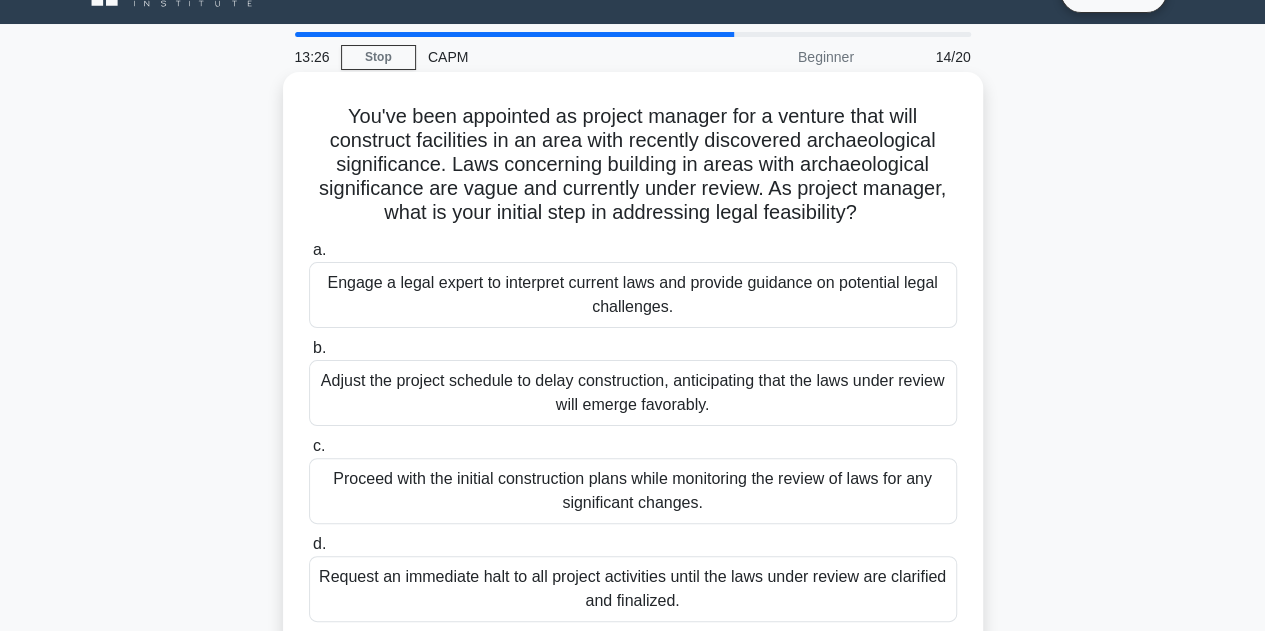 click on "Engage a legal expert to interpret current laws and provide guidance on potential legal challenges." at bounding box center (633, 295) 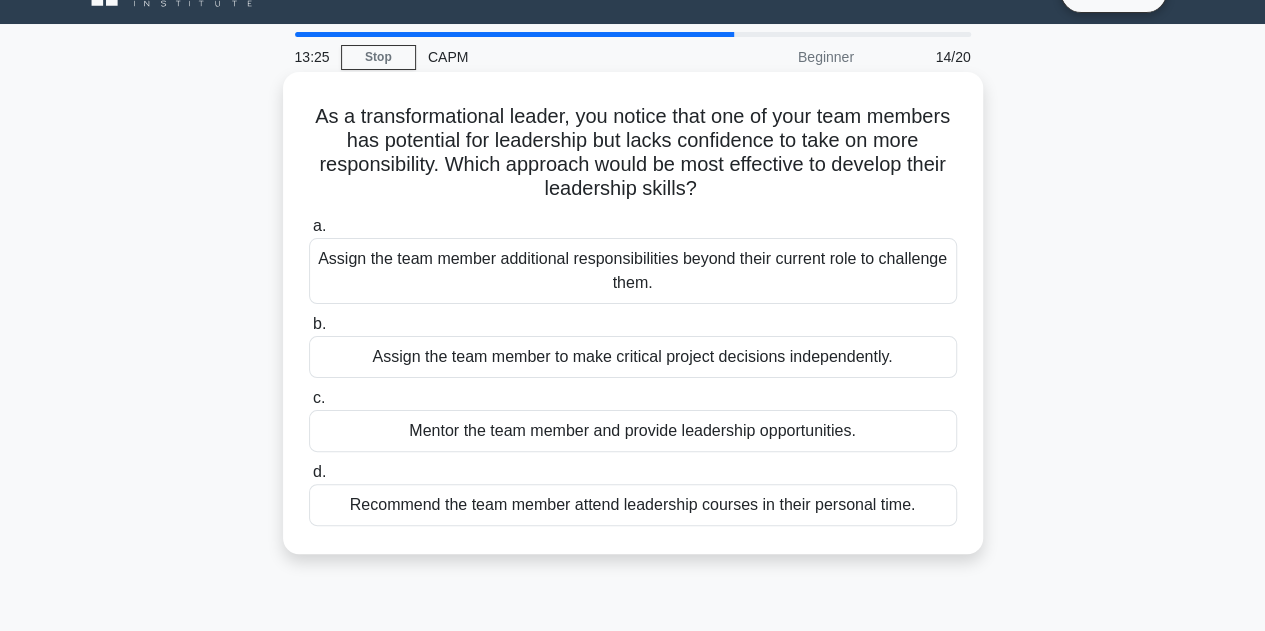 scroll, scrollTop: 0, scrollLeft: 0, axis: both 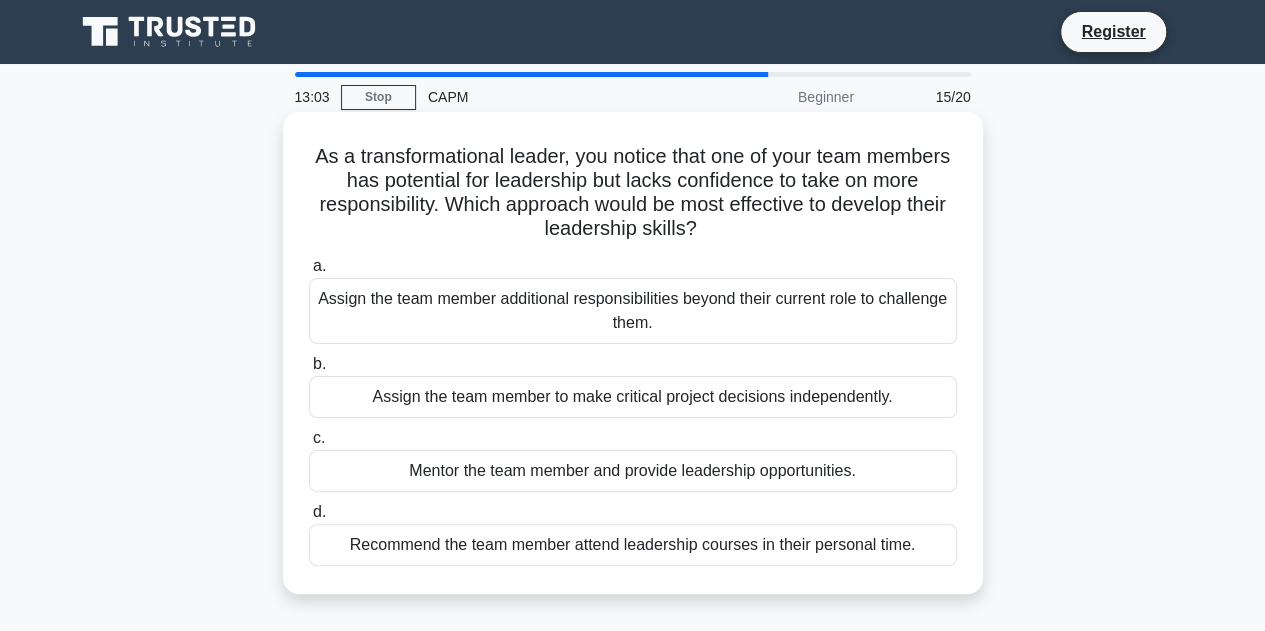 click on "Mentor the team member and provide leadership opportunities." at bounding box center (633, 471) 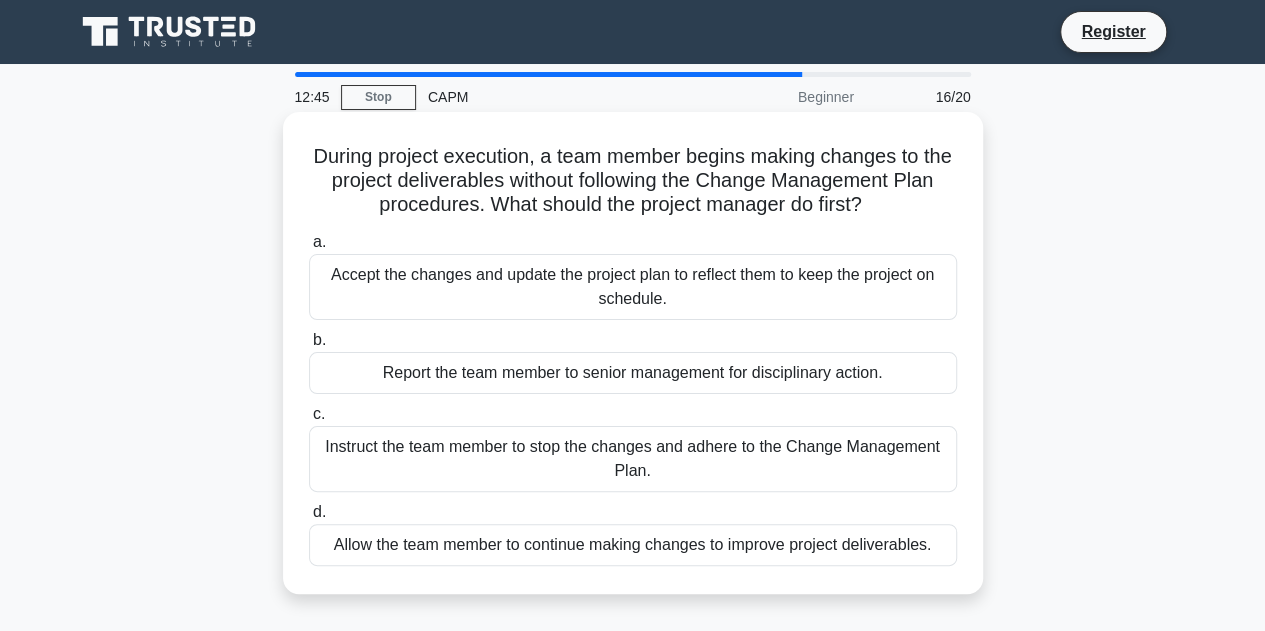 click on "Instruct the team member to stop the changes and adhere to the Change Management Plan." at bounding box center [633, 459] 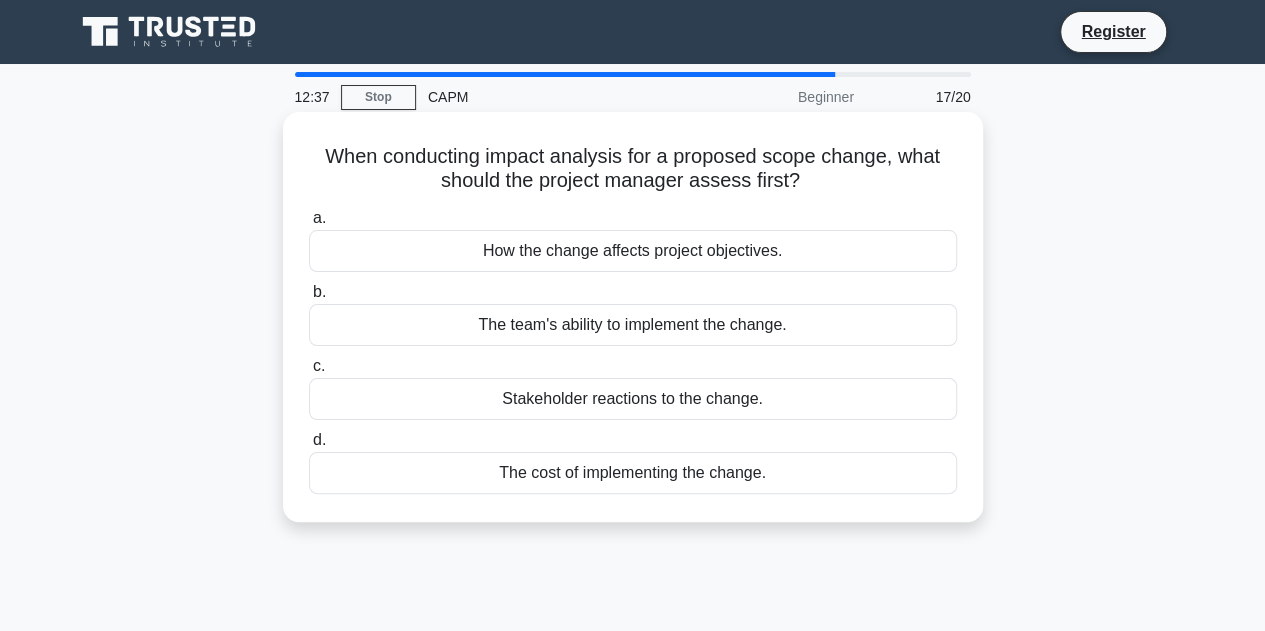click on "How the change affects project objectives." at bounding box center [633, 251] 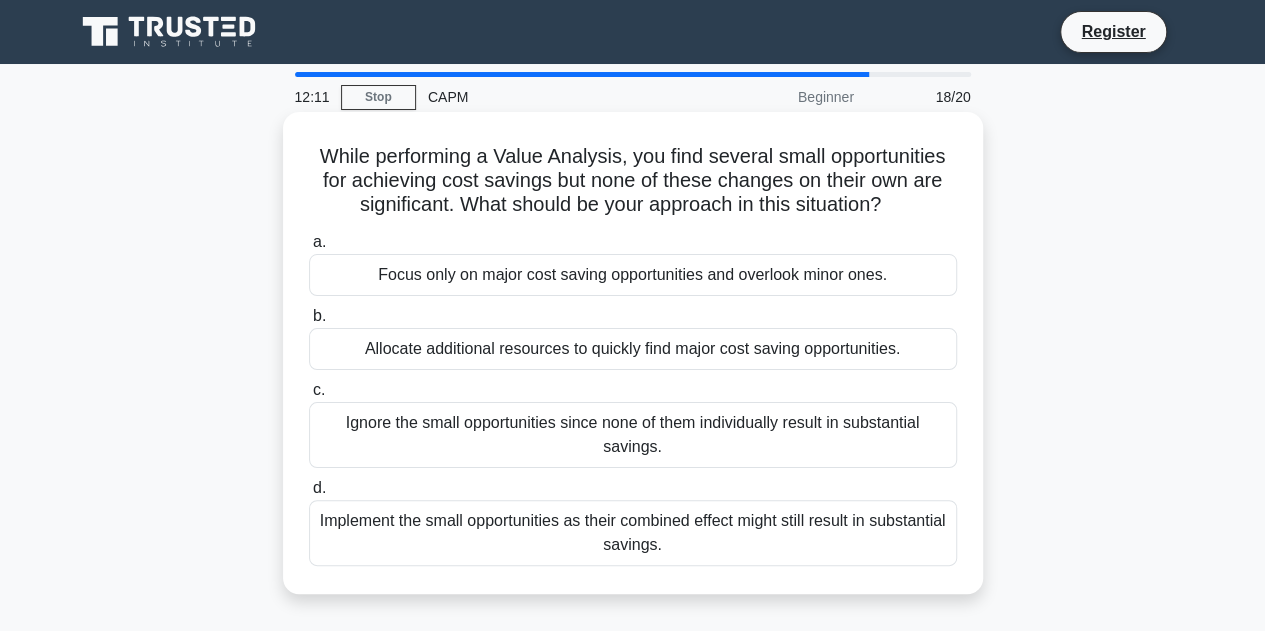 click on "Implement the small opportunities as their combined effect might still result in substantial savings." at bounding box center (633, 533) 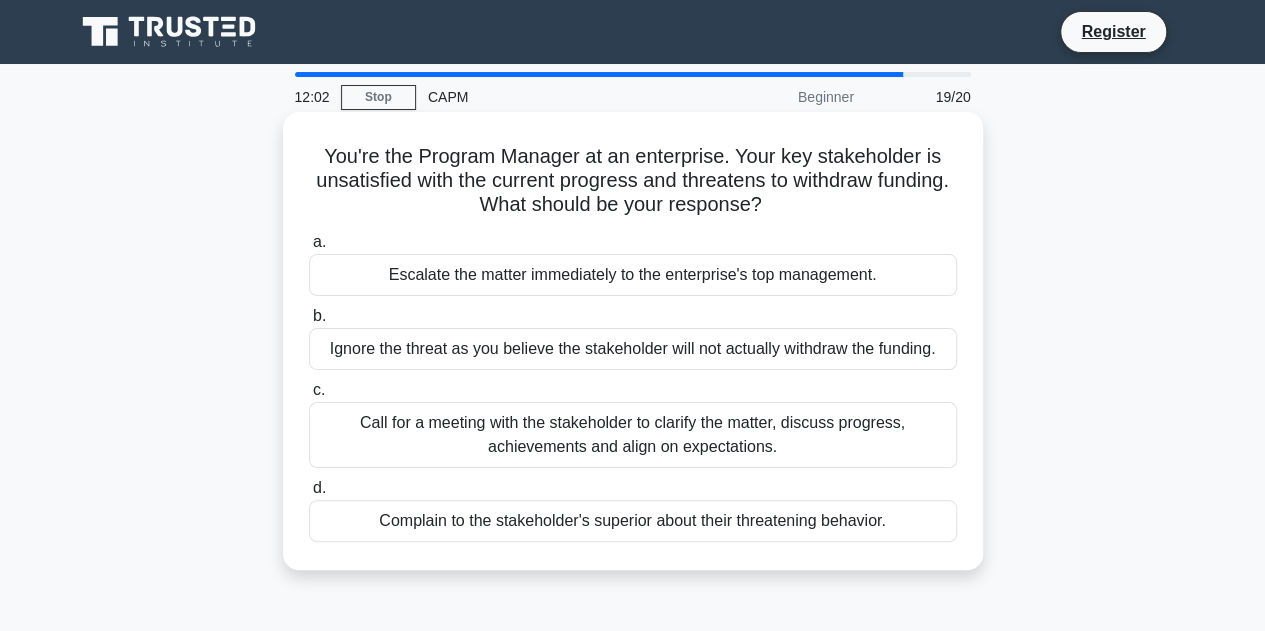 click on "Call for a meeting with the stakeholder to clarify the matter, discuss progress, achievements and align on expectations." at bounding box center (633, 435) 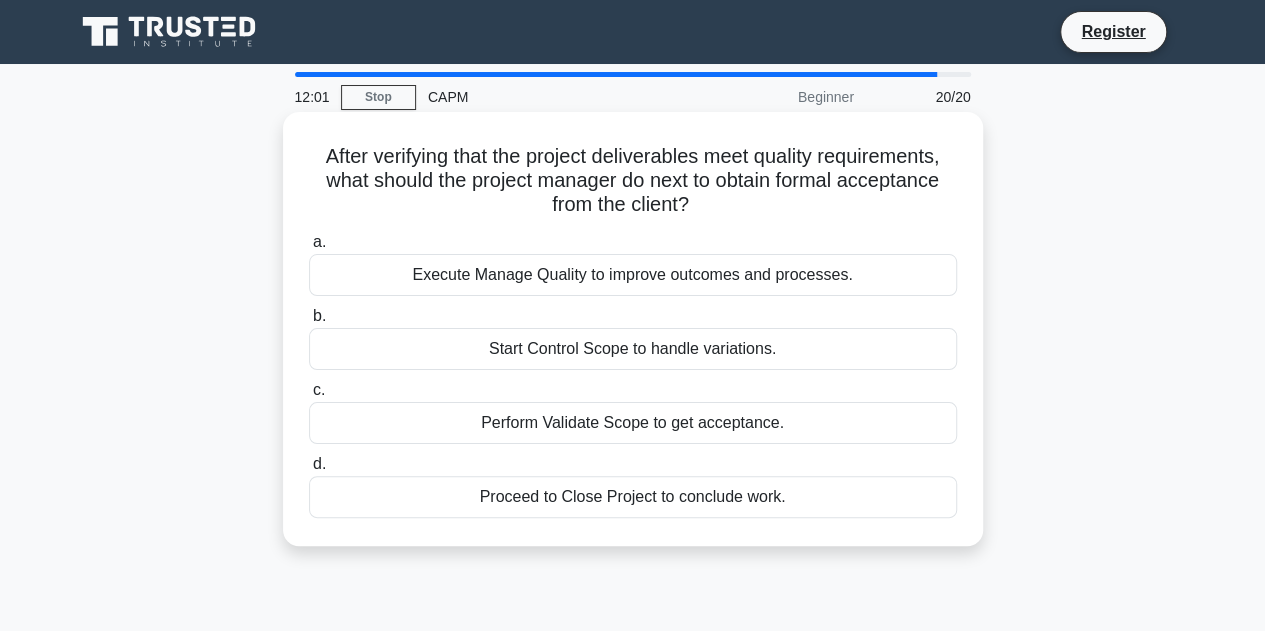 click on "After verifying that the project deliverables meet quality requirements, what should the project manager do next to obtain formal acceptance from the client?
.spinner_0XTQ{transform-origin:center;animation:spinner_y6GP .75s linear infinite}@keyframes spinner_y6GP{100%{transform:rotate(360deg)}}" at bounding box center [633, 181] 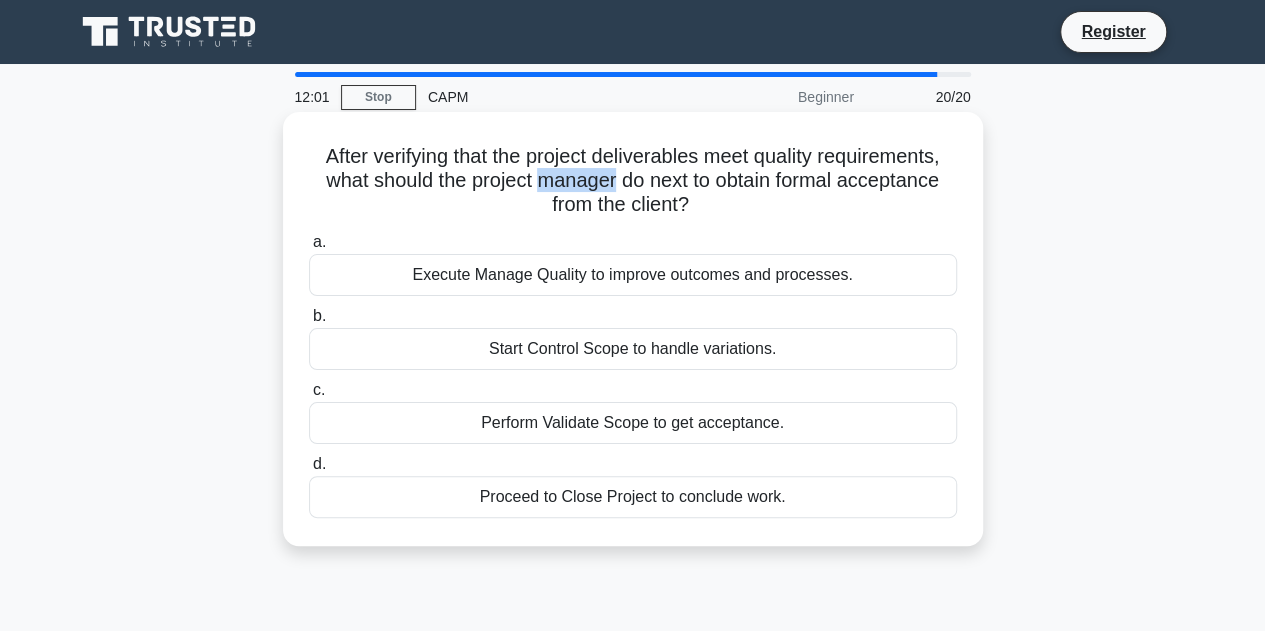 click on "After verifying that the project deliverables meet quality requirements, what should the project manager do next to obtain formal acceptance from the client?
.spinner_0XTQ{transform-origin:center;animation:spinner_y6GP .75s linear infinite}@keyframes spinner_y6GP{100%{transform:rotate(360deg)}}" at bounding box center [633, 181] 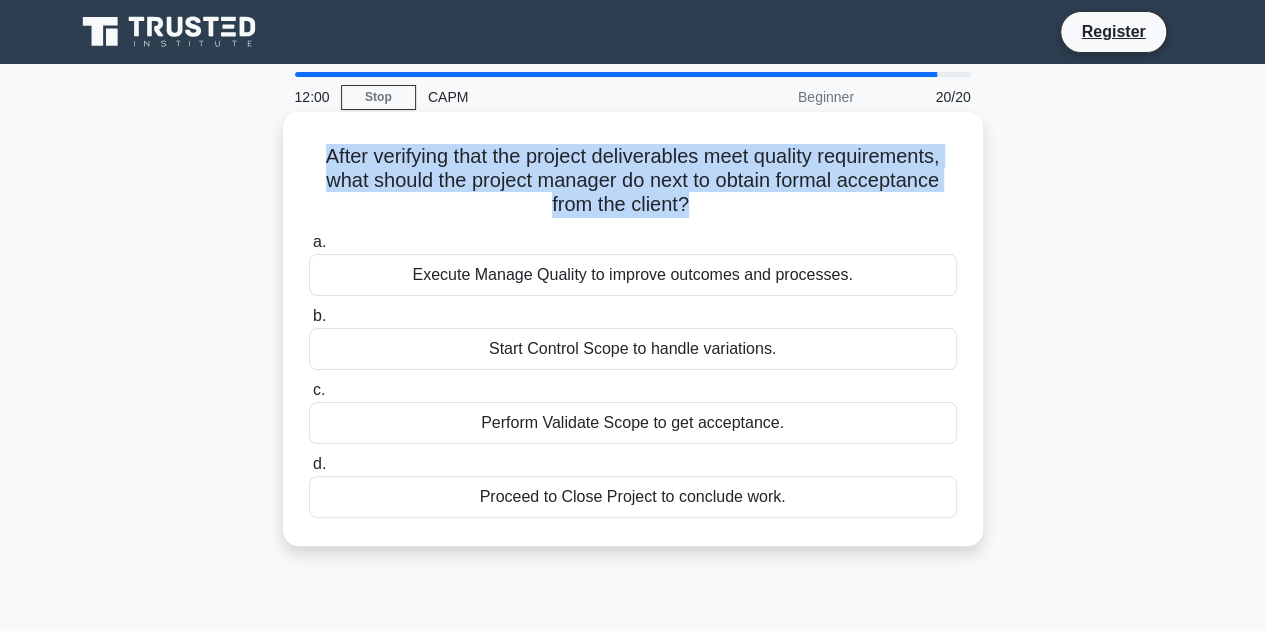 click on "After verifying that the project deliverables meet quality requirements, what should the project manager do next to obtain formal acceptance from the client?
.spinner_0XTQ{transform-origin:center;animation:spinner_y6GP .75s linear infinite}@keyframes spinner_y6GP{100%{transform:rotate(360deg)}}" at bounding box center (633, 181) 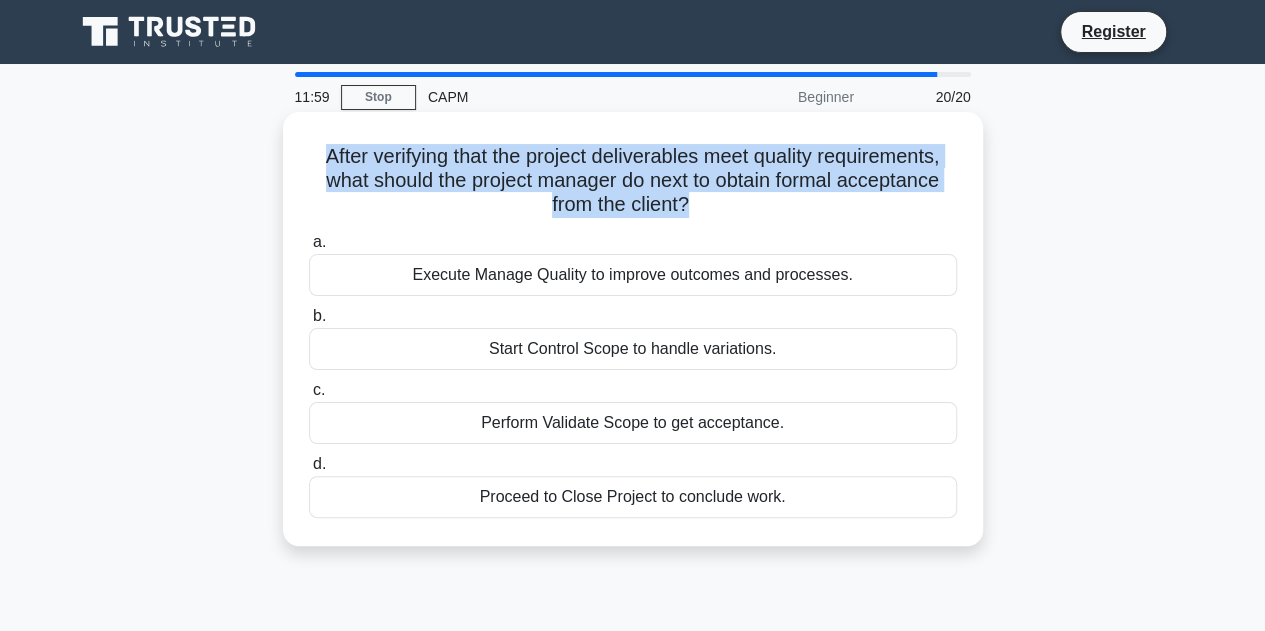 click on "After verifying that the project deliverables meet quality requirements, what should the project manager do next to obtain formal acceptance from the client?
.spinner_0XTQ{transform-origin:center;animation:spinner_y6GP .75s linear infinite}@keyframes spinner_y6GP{100%{transform:rotate(360deg)}}" at bounding box center (633, 181) 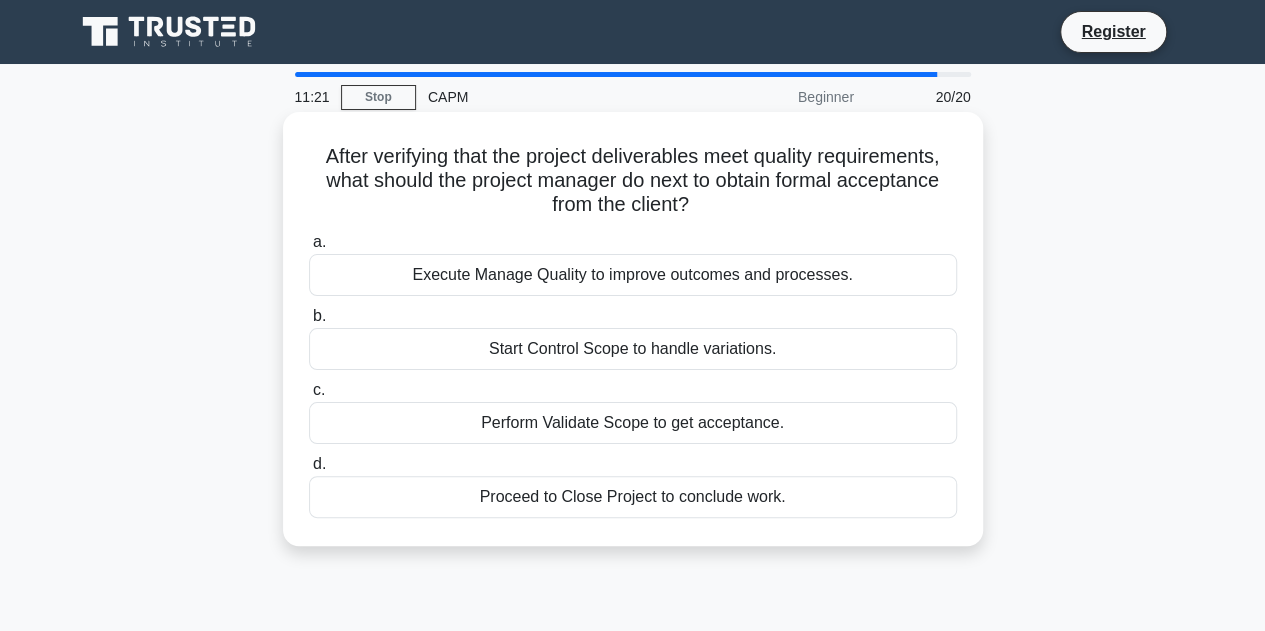 click on "Proceed to Close Project to conclude work." at bounding box center [633, 497] 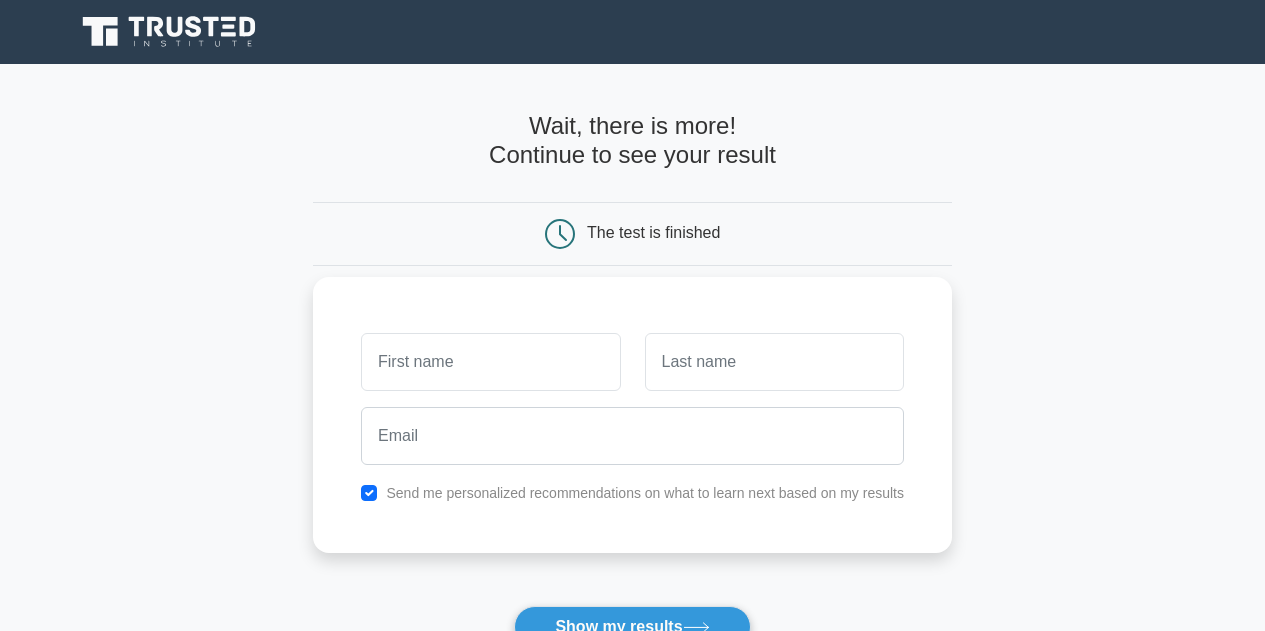 scroll, scrollTop: 0, scrollLeft: 0, axis: both 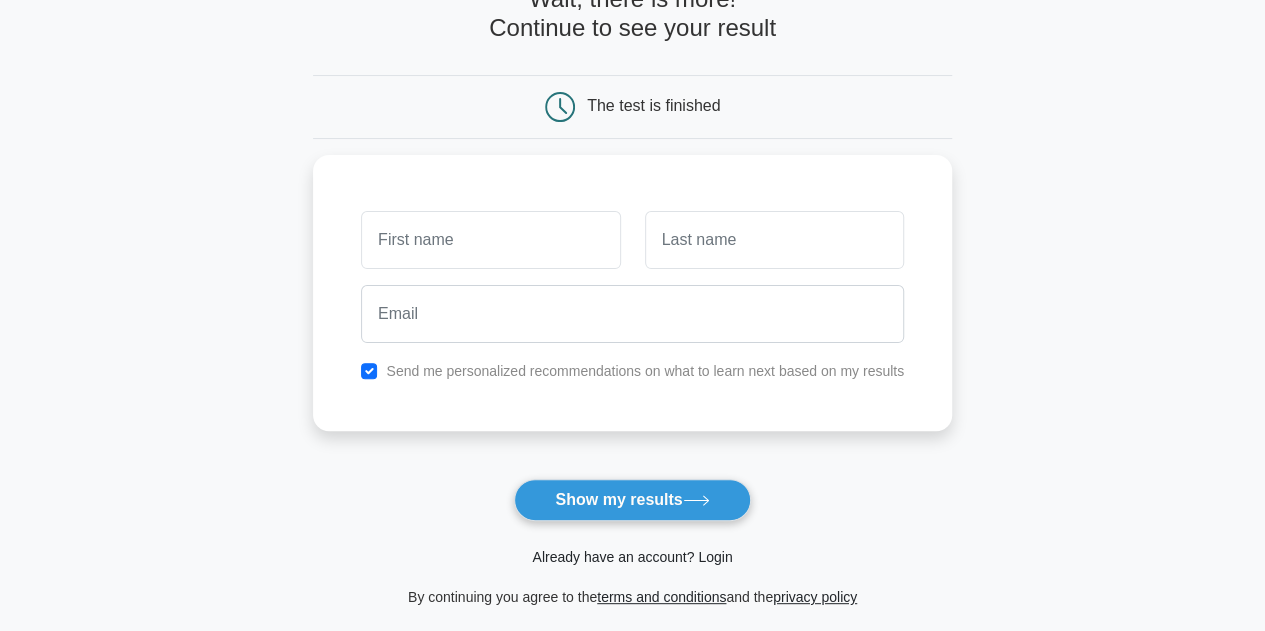click on "Already have an account? Login" at bounding box center (632, 557) 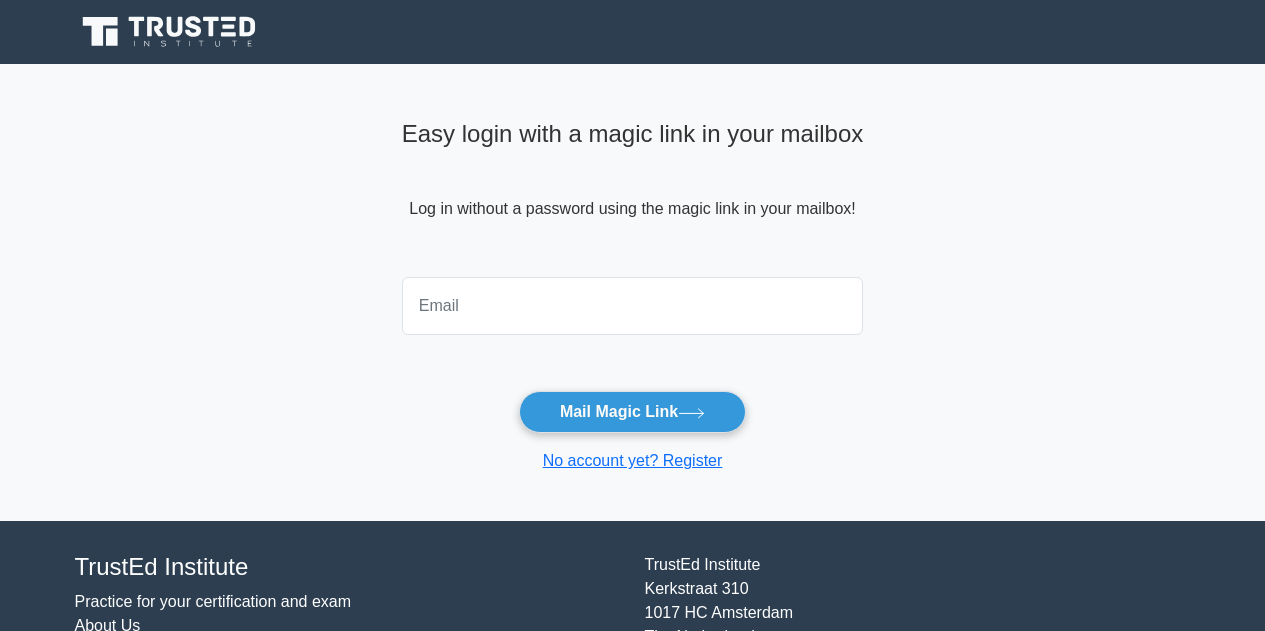 scroll, scrollTop: 0, scrollLeft: 0, axis: both 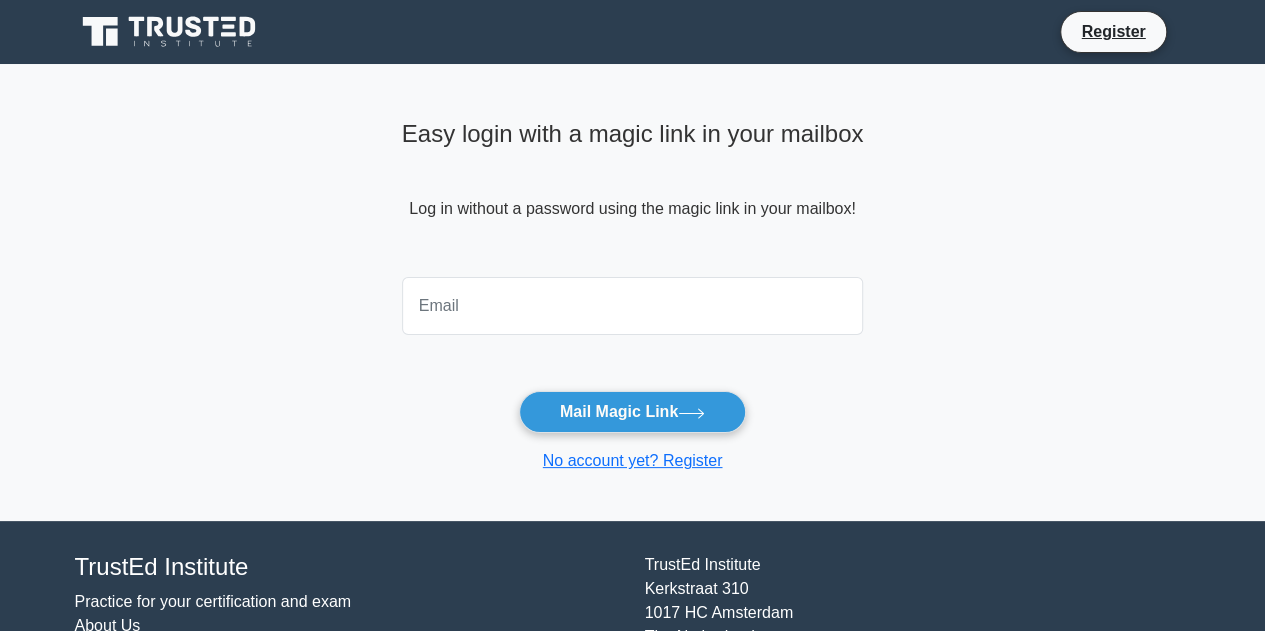 click at bounding box center [633, 306] 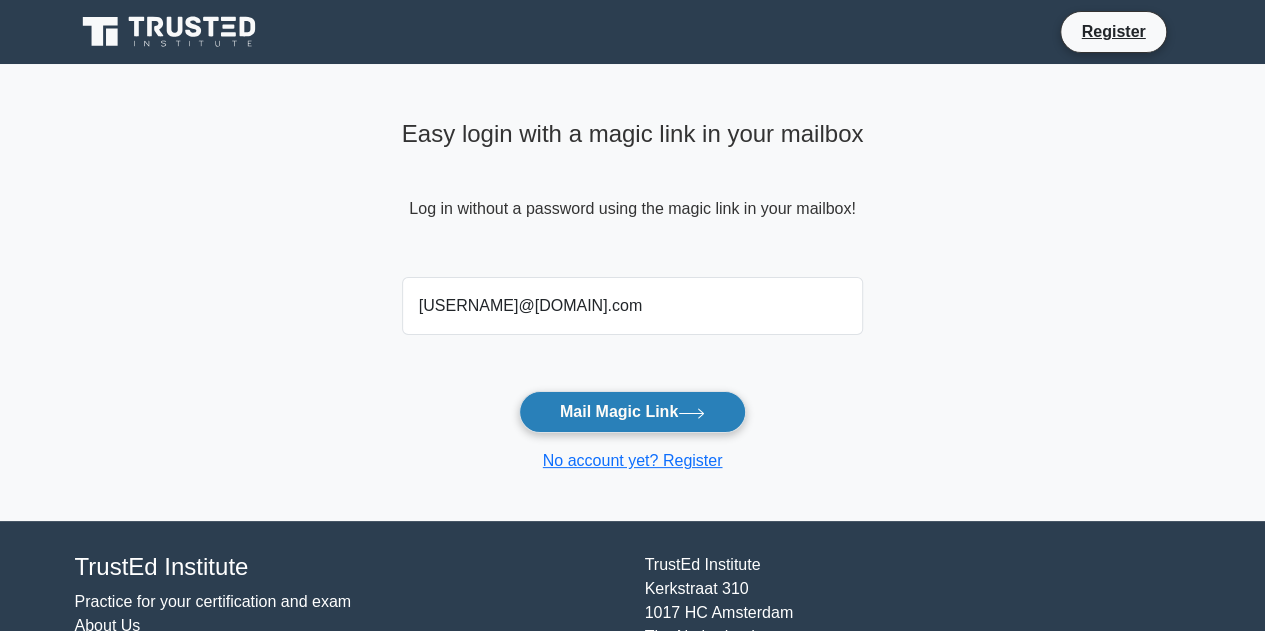 click on "Mail Magic Link" at bounding box center (632, 412) 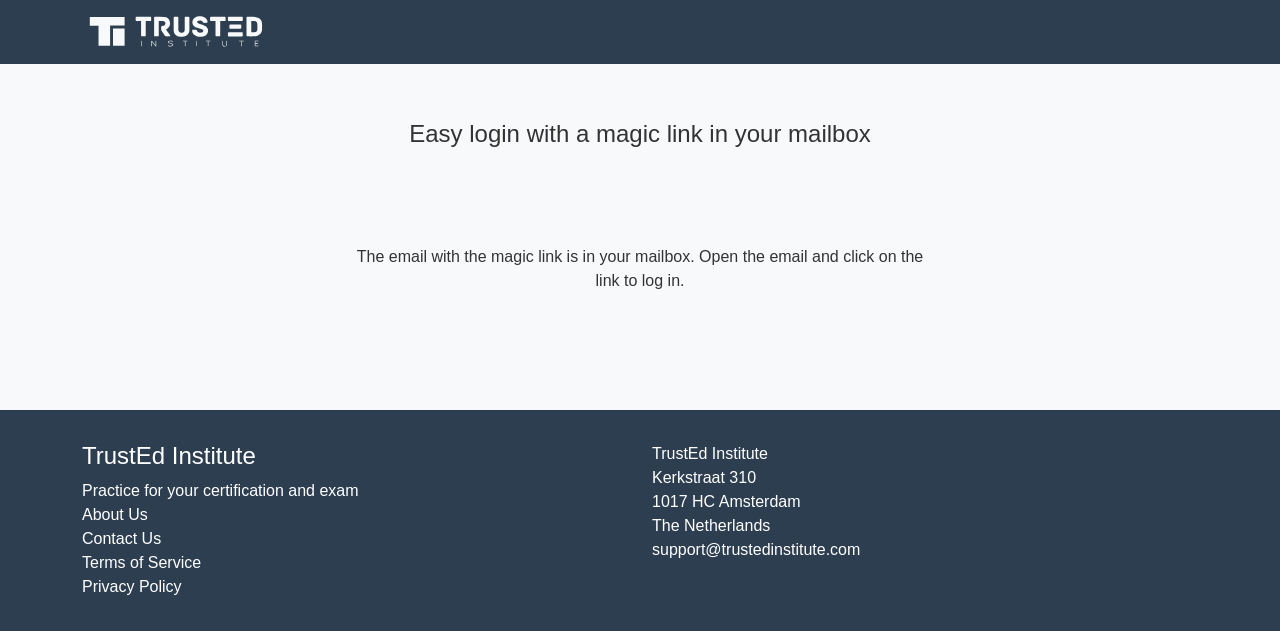 scroll, scrollTop: 0, scrollLeft: 0, axis: both 